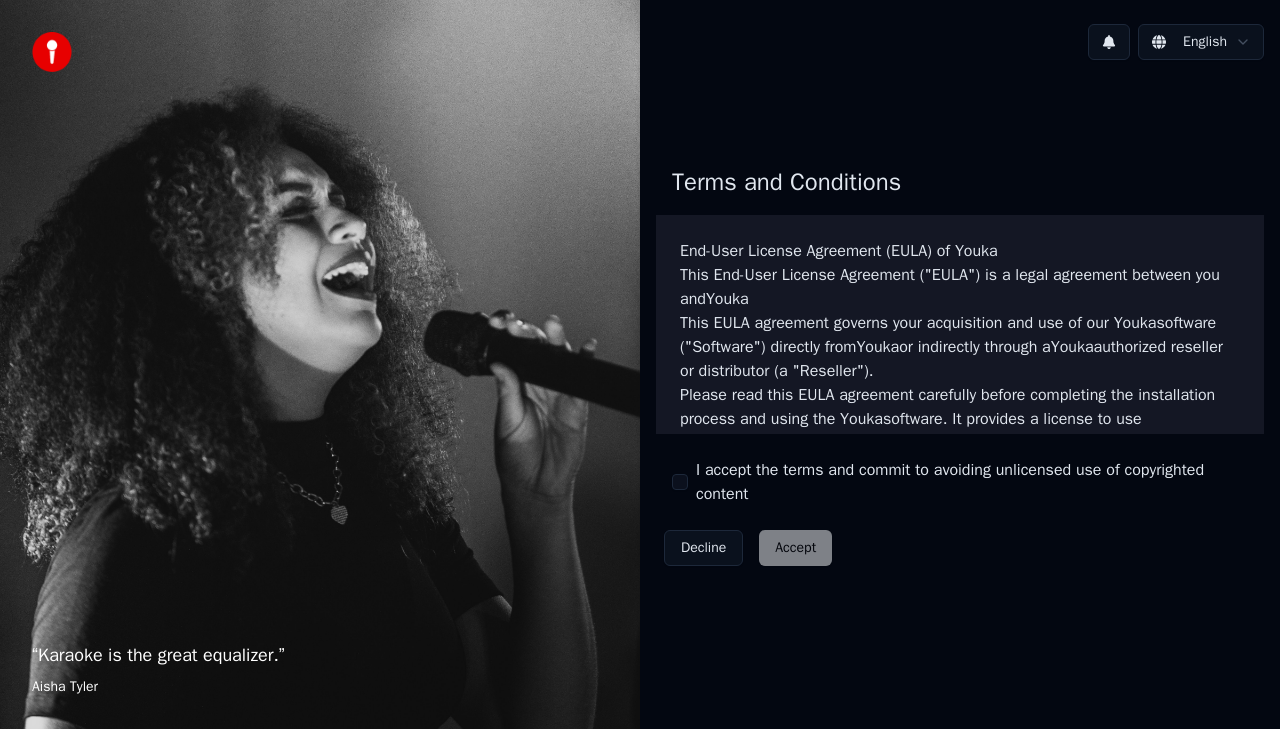 scroll, scrollTop: 0, scrollLeft: 0, axis: both 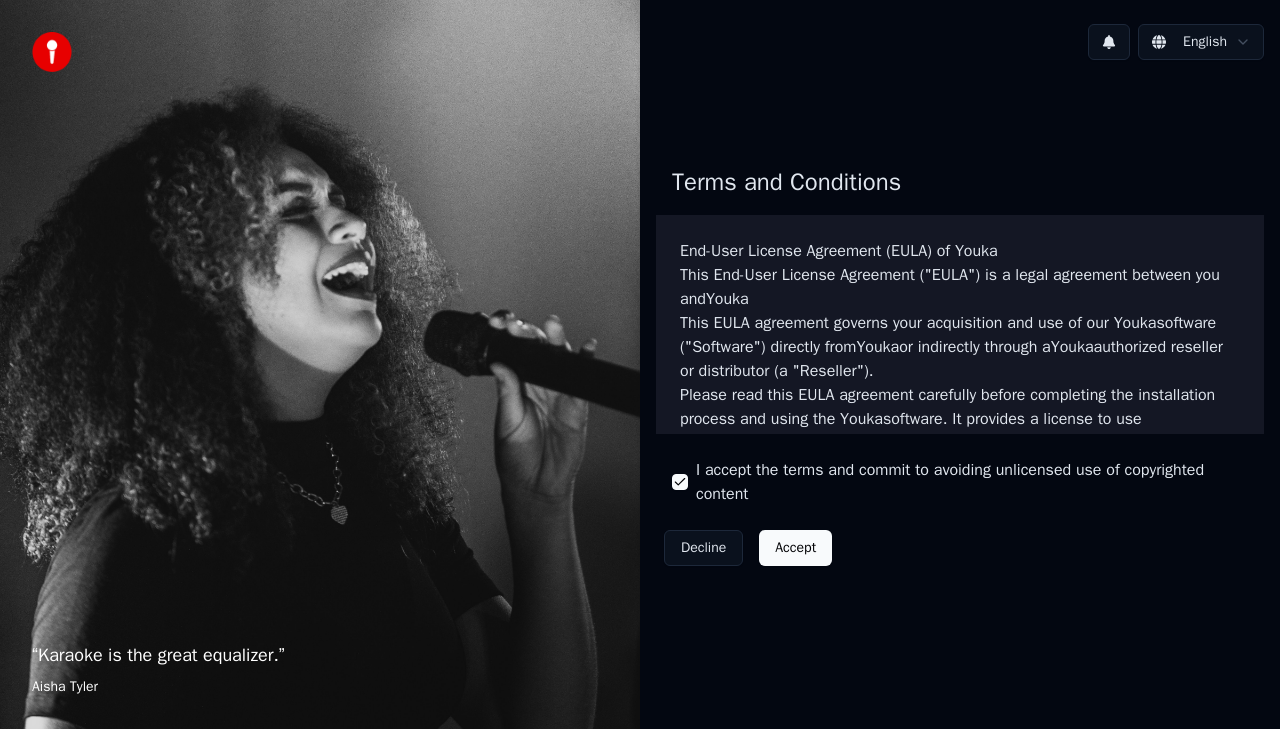 click on "Accept" at bounding box center [795, 548] 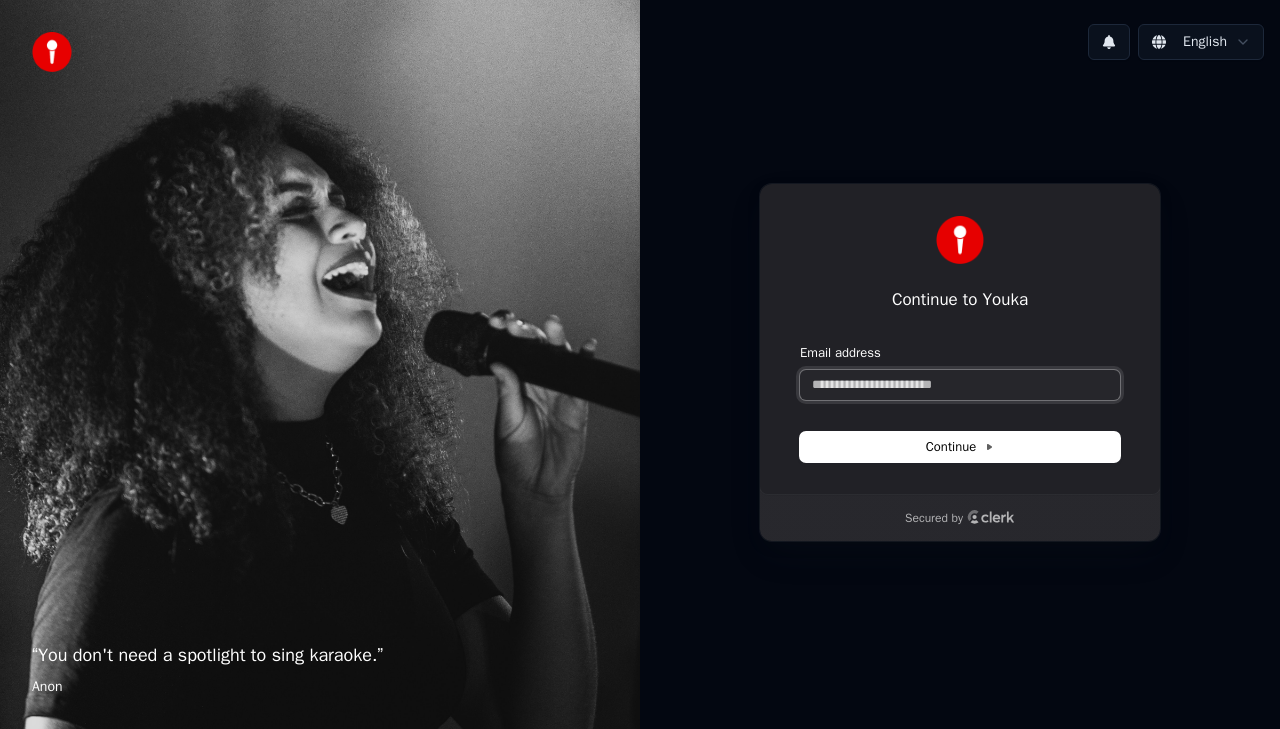 click on "Email address" at bounding box center (960, 385) 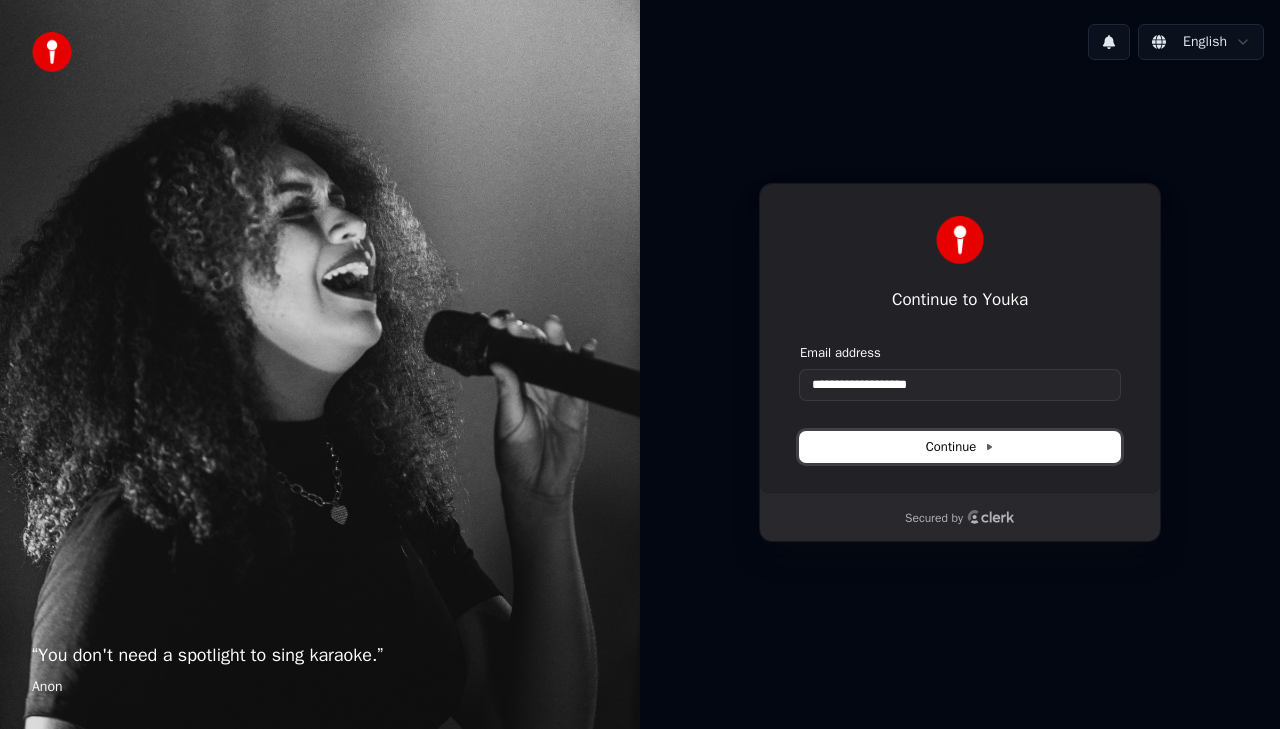 click on "Continue" at bounding box center (960, 447) 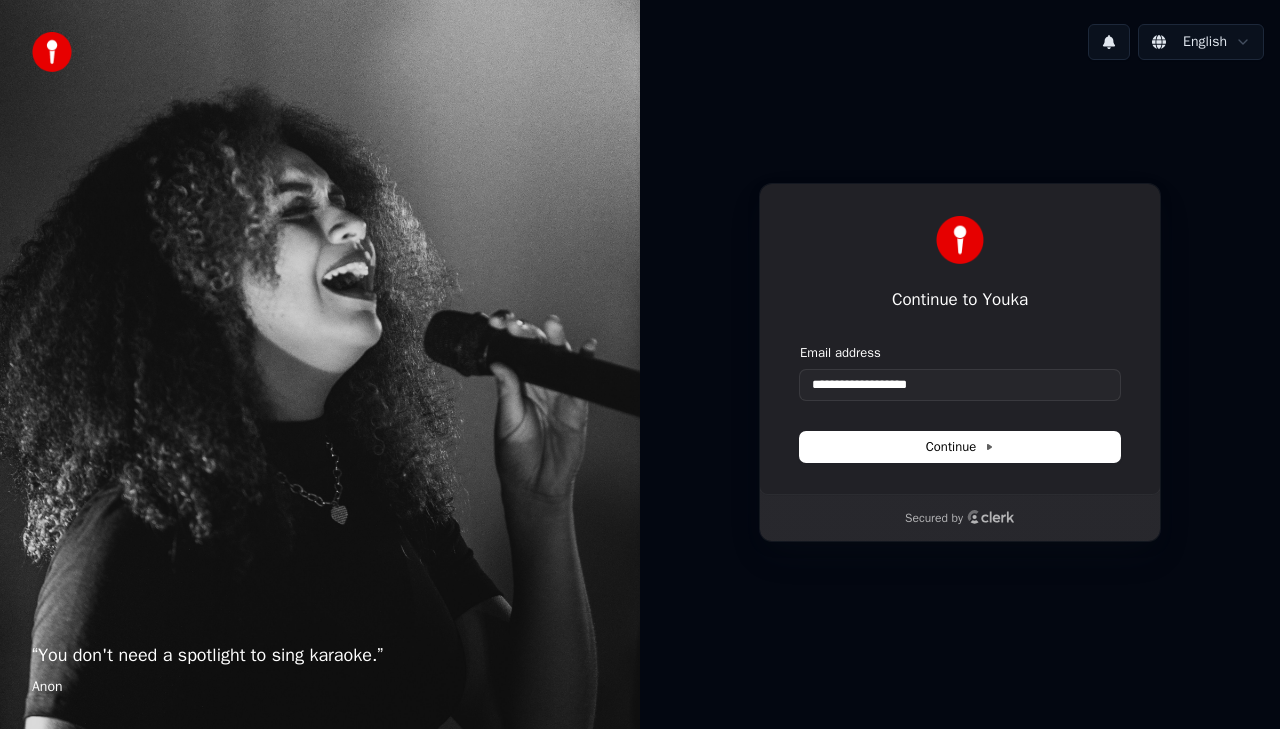 type on "**********" 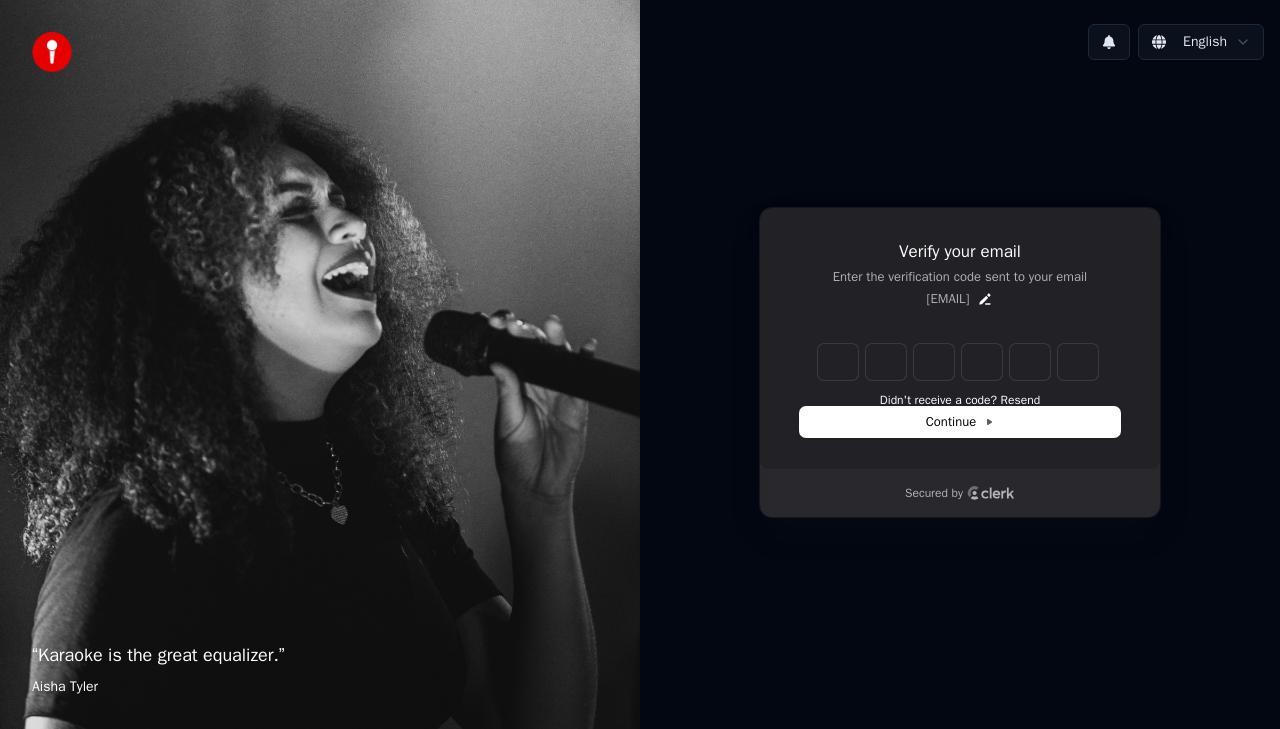 type on "******" 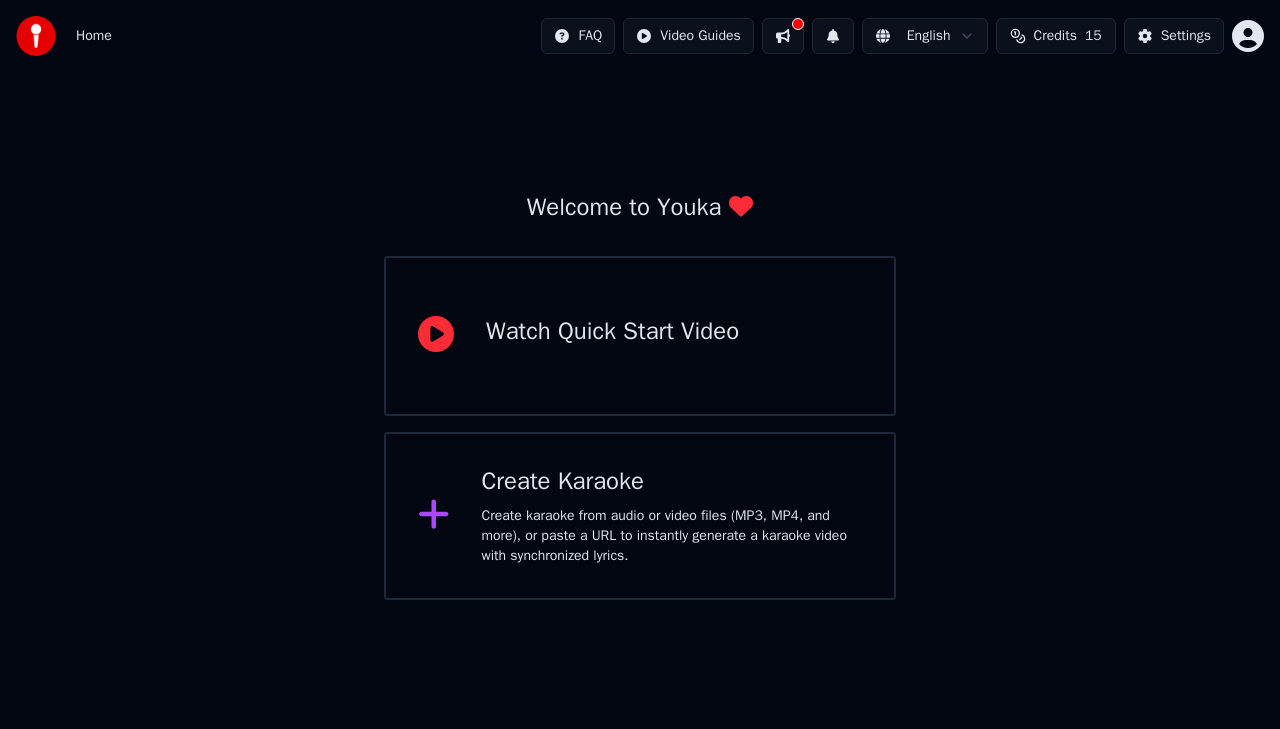 click on "Watch Quick Start Video" at bounding box center [612, 336] 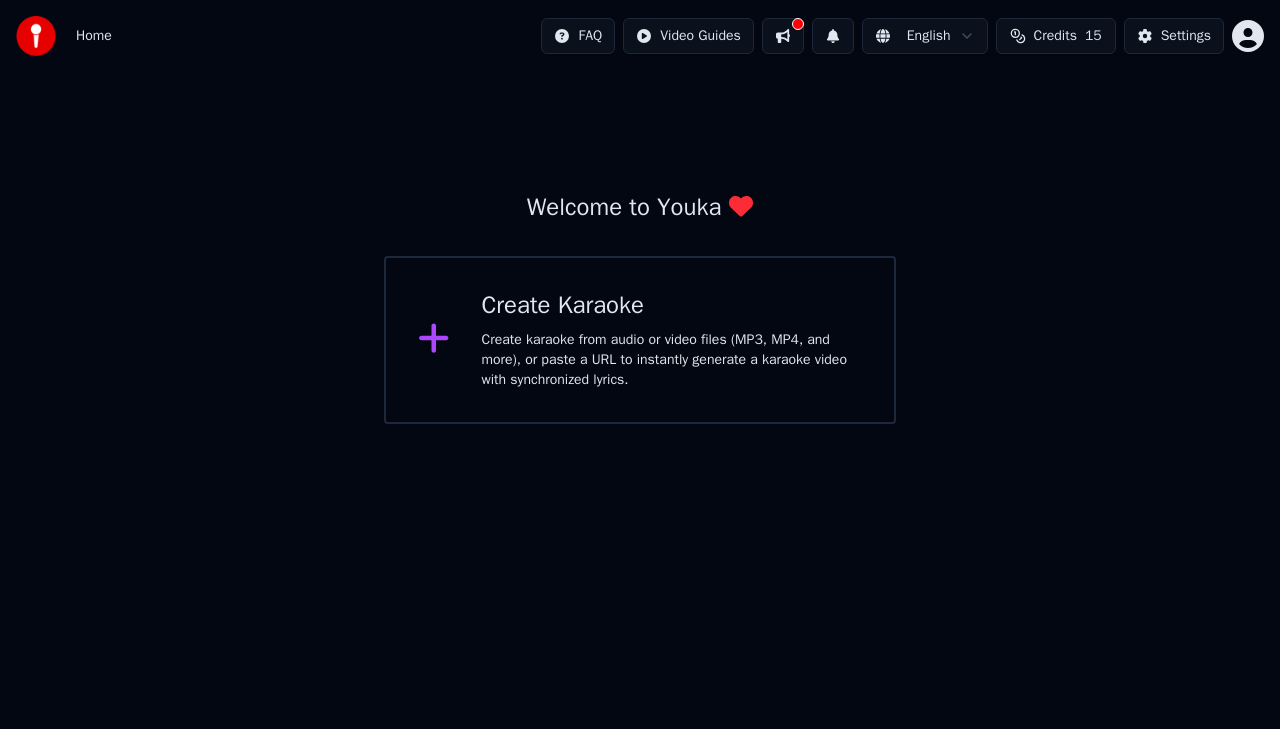 click on "Create karaoke from audio or video files (MP3, MP4, and more), or paste a URL to instantly generate a karaoke video with synchronized lyrics." at bounding box center [672, 360] 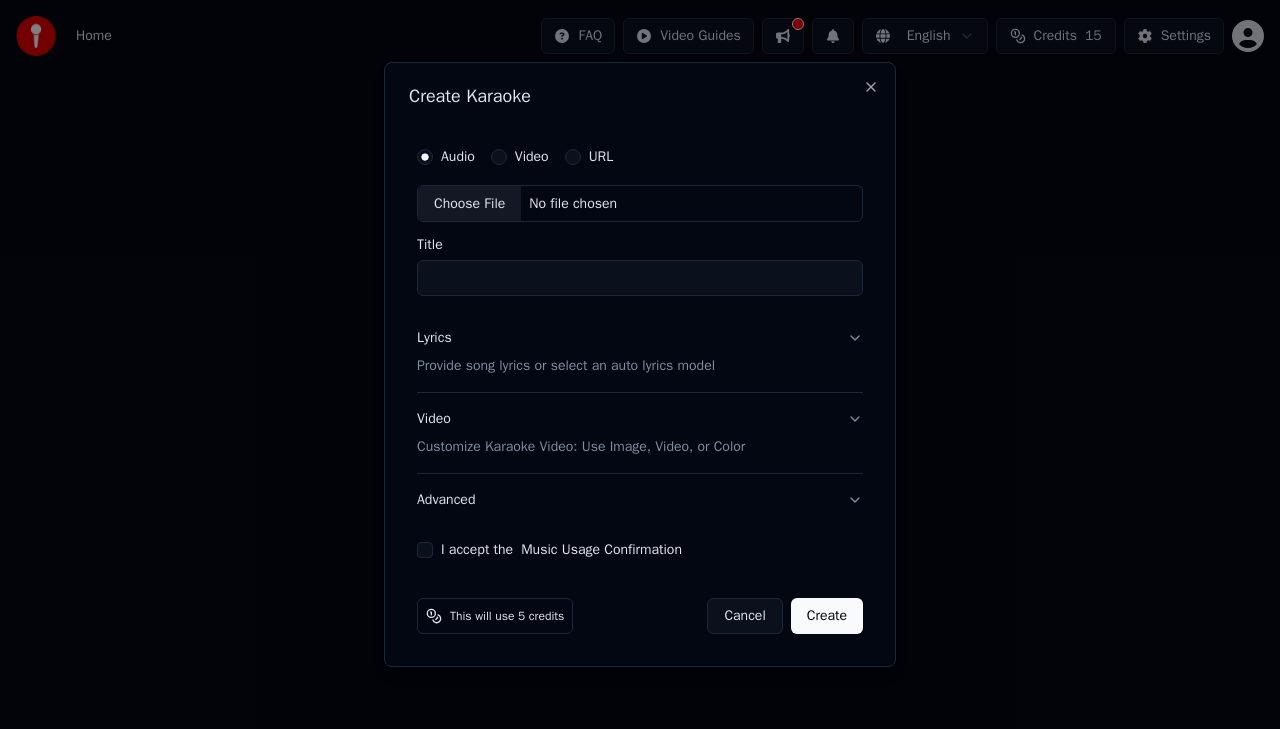 click on "No file chosen" at bounding box center (573, 204) 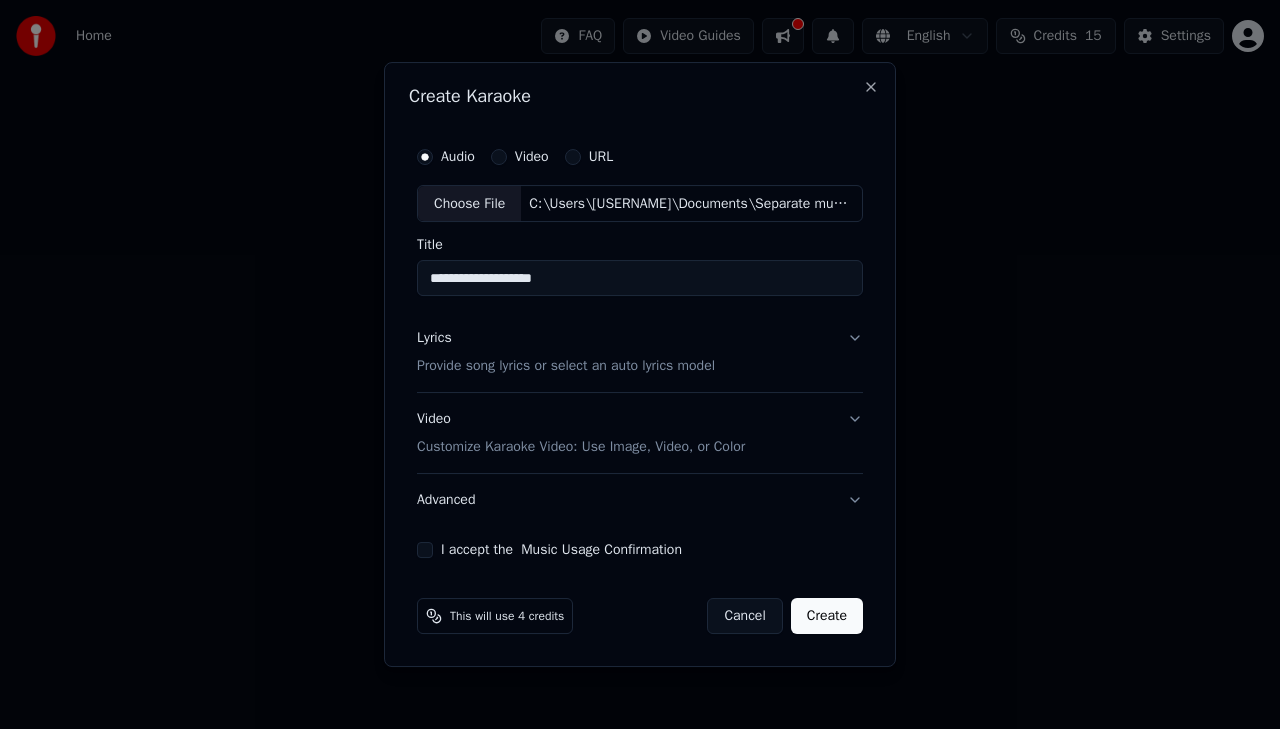 drag, startPoint x: 479, startPoint y: 275, endPoint x: 427, endPoint y: 275, distance: 52 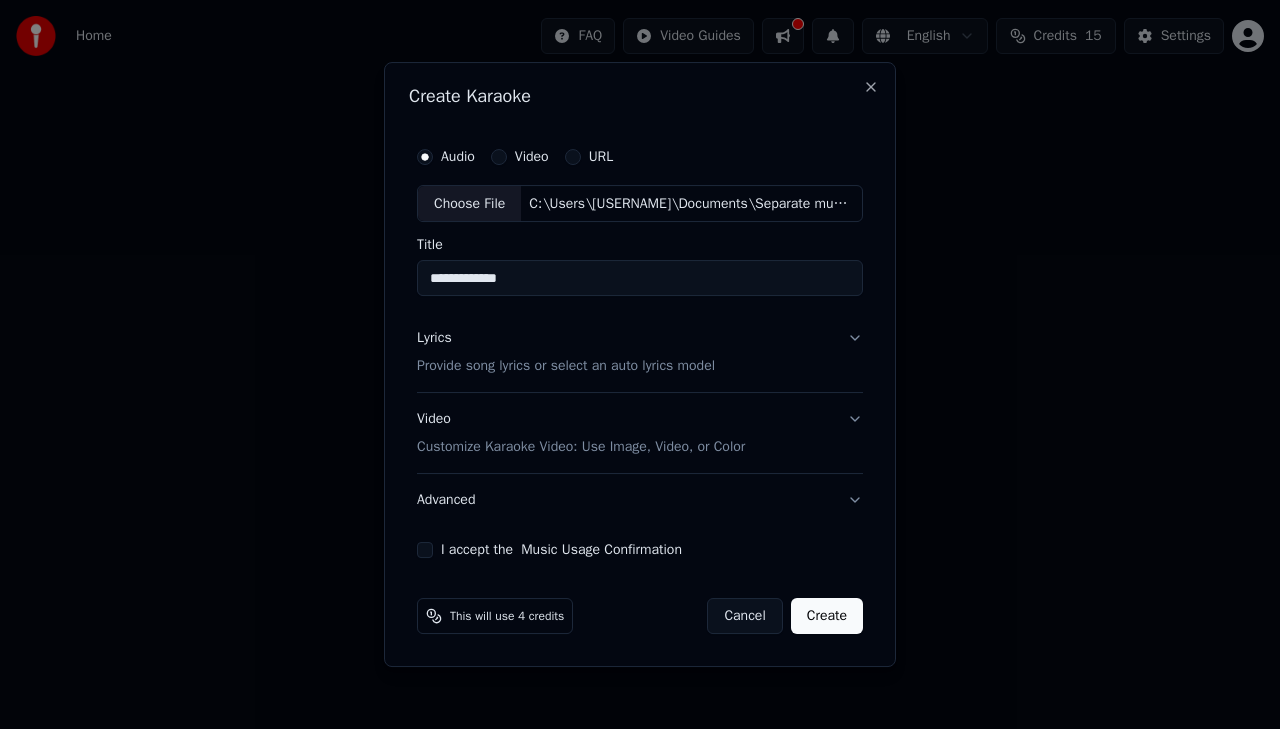 drag, startPoint x: 520, startPoint y: 279, endPoint x: 419, endPoint y: 282, distance: 101.04455 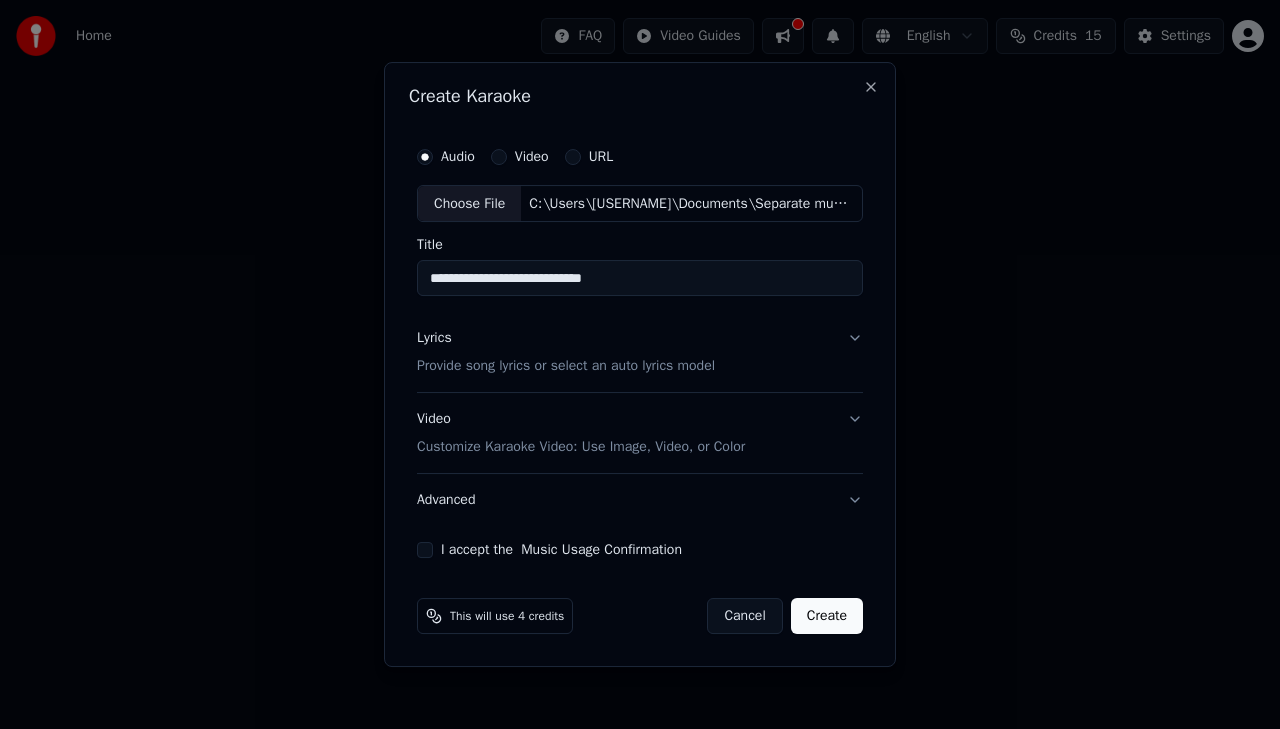 type on "**********" 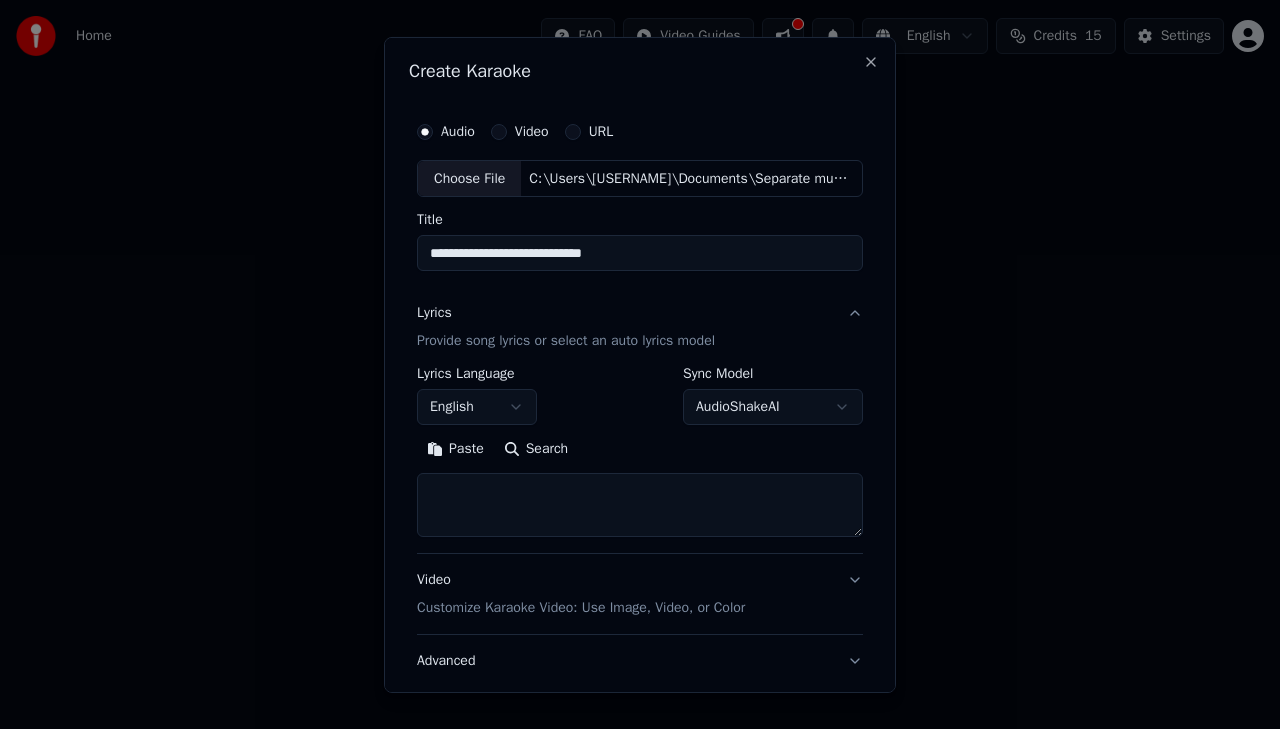 click at bounding box center [640, 505] 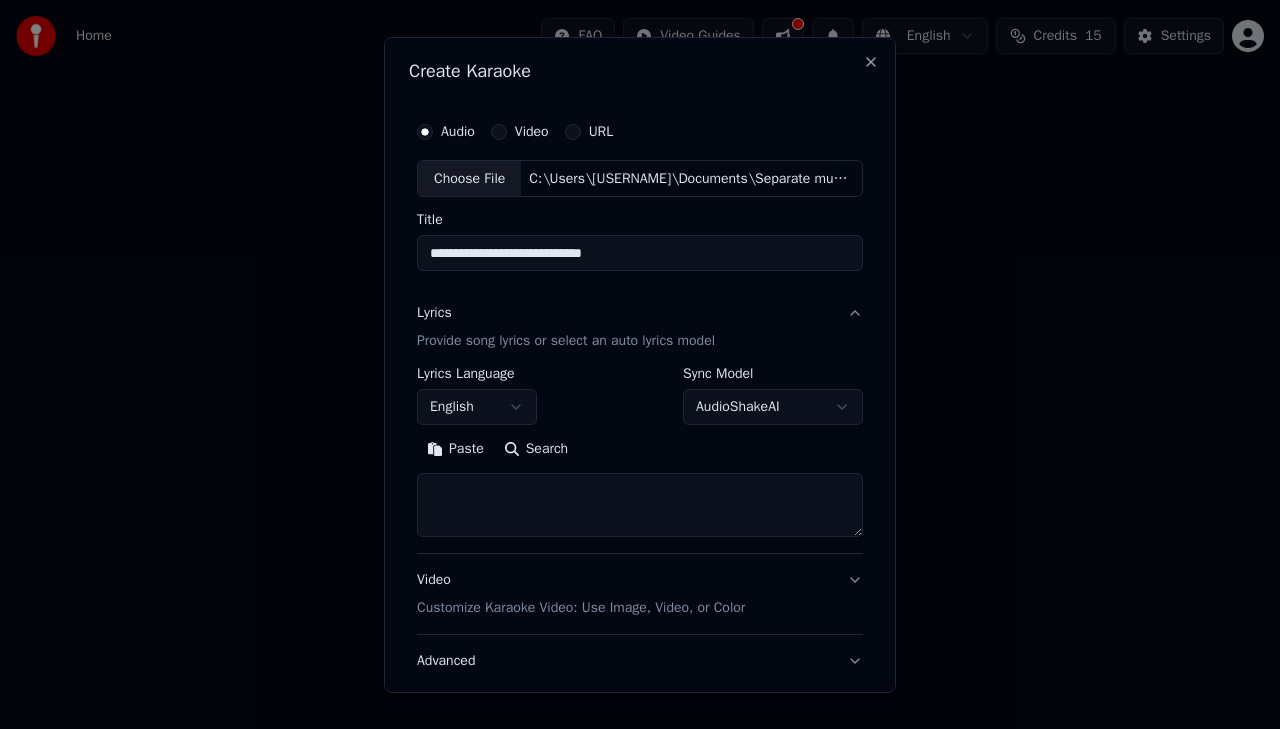 click on "English" at bounding box center (477, 407) 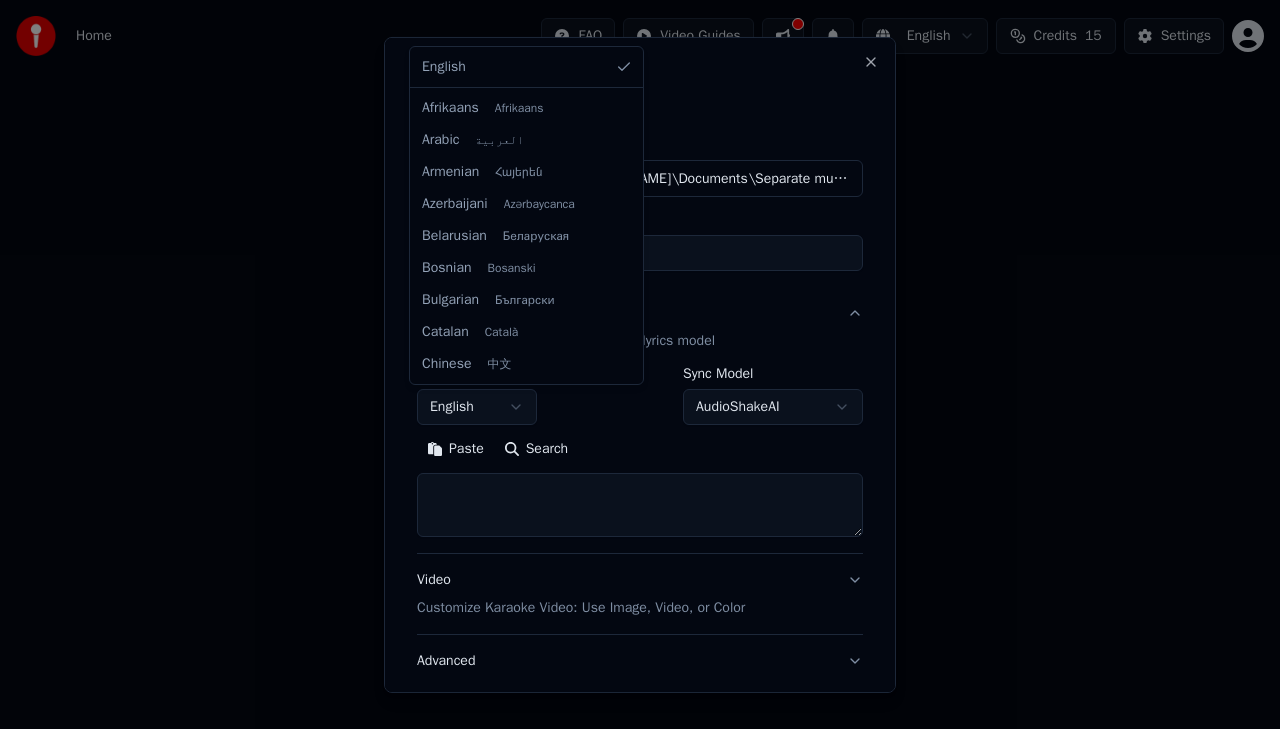 click on "**********" at bounding box center (640, 212) 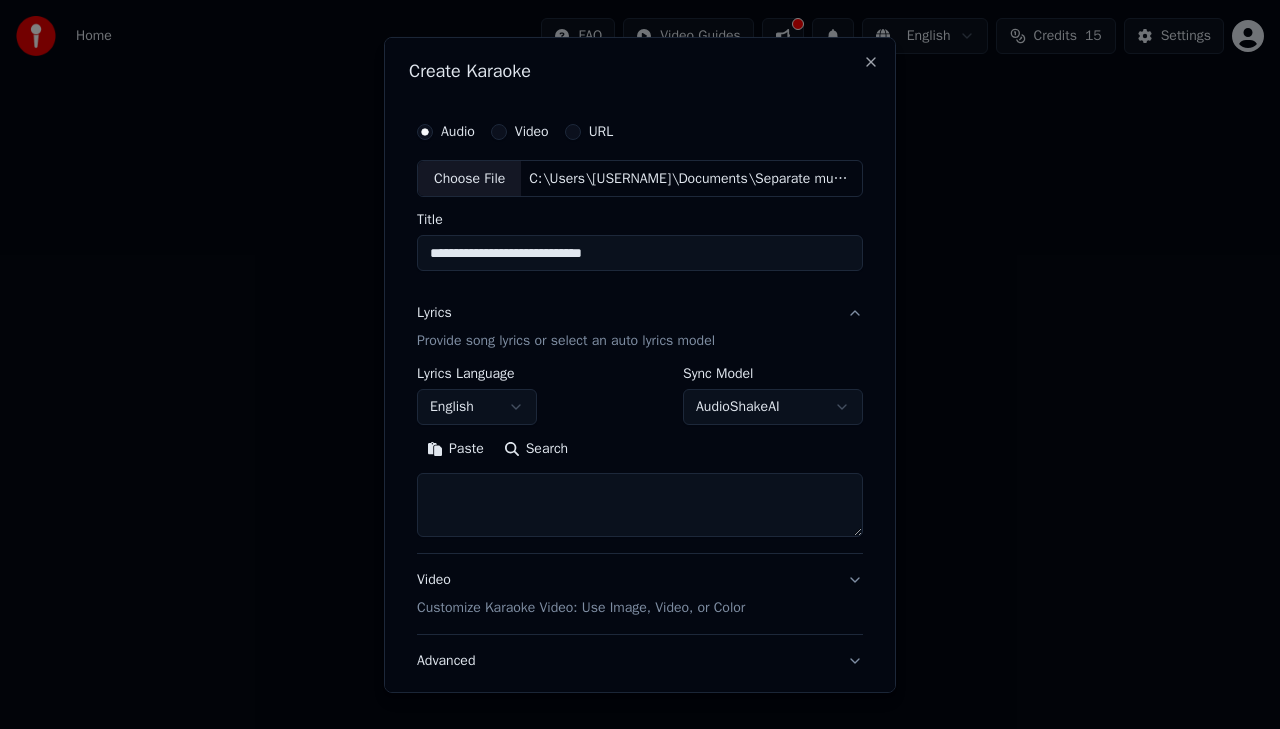 click at bounding box center [640, 505] 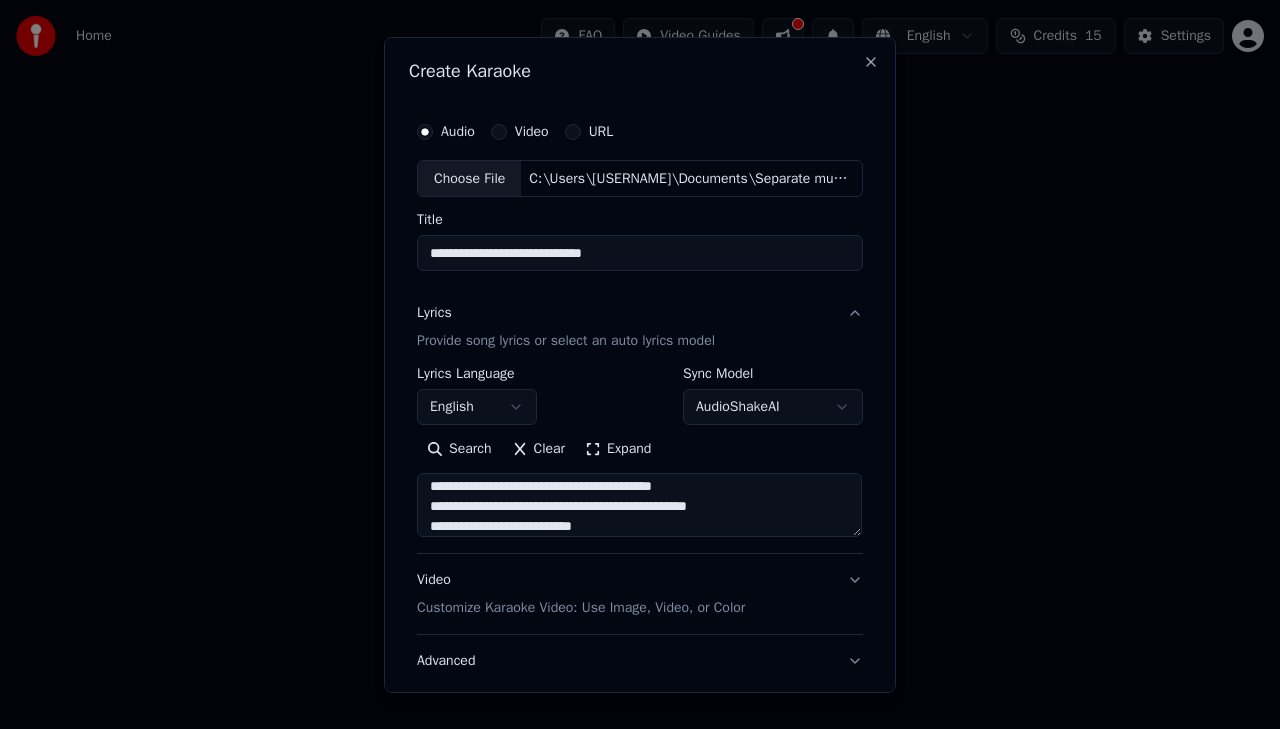 scroll, scrollTop: 773, scrollLeft: 0, axis: vertical 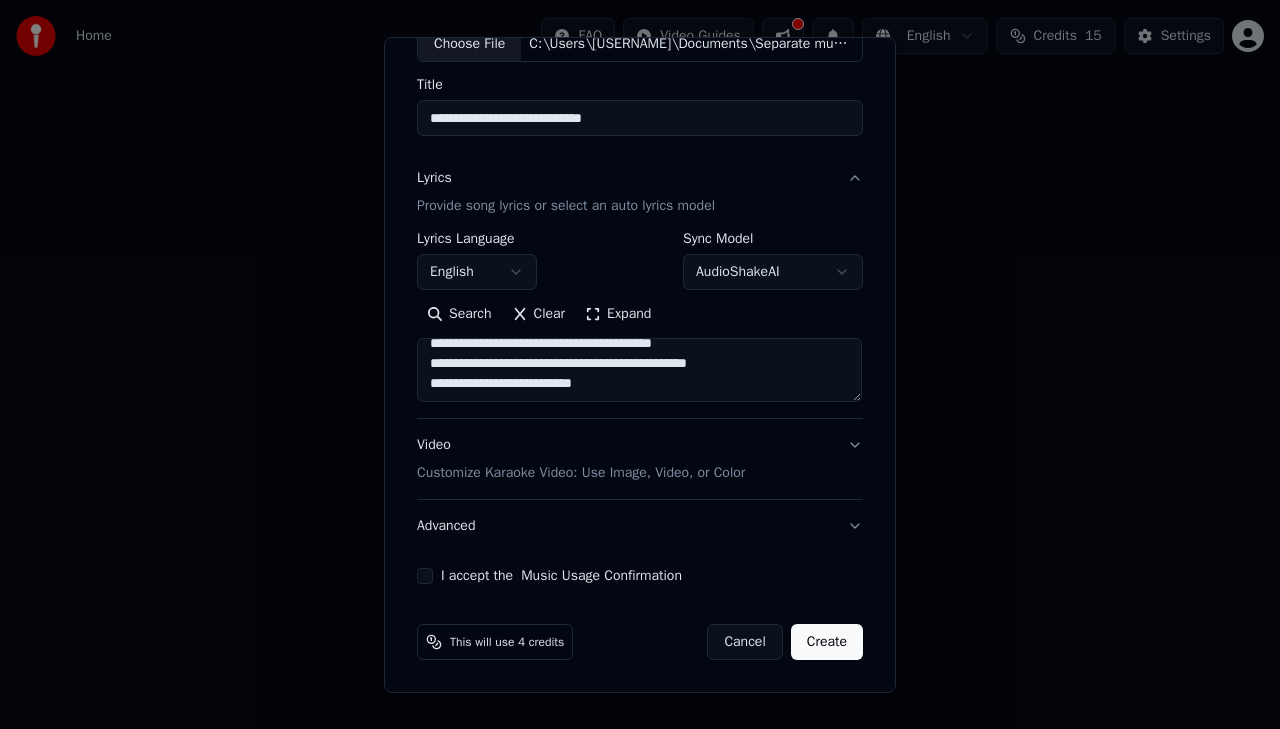 type on "**********" 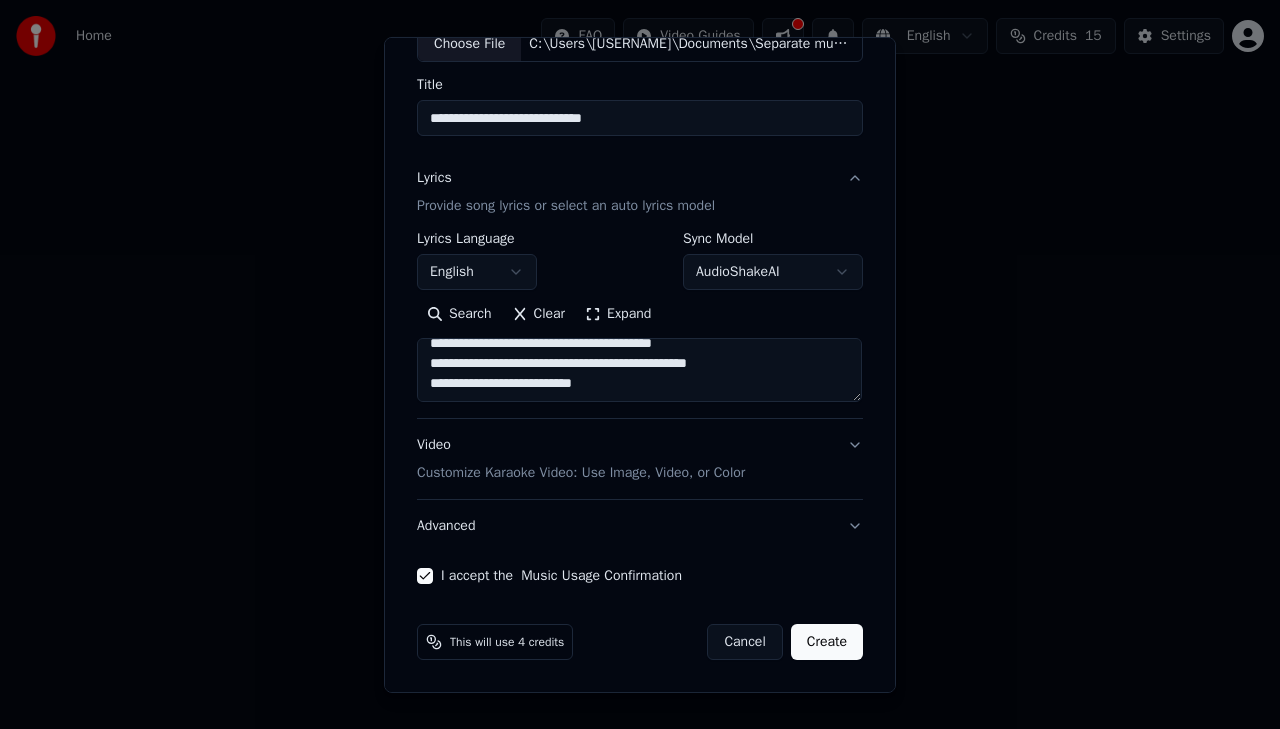 scroll, scrollTop: 35, scrollLeft: 0, axis: vertical 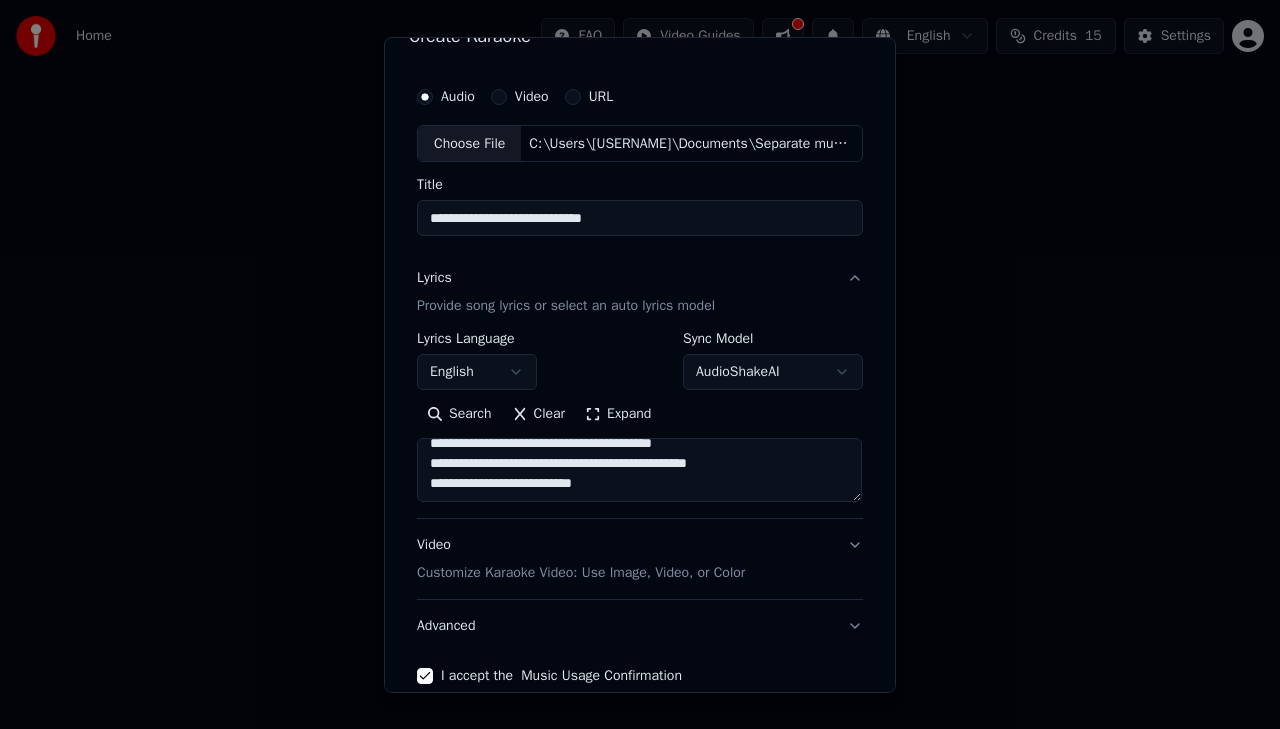 click on "**********" at bounding box center (640, 212) 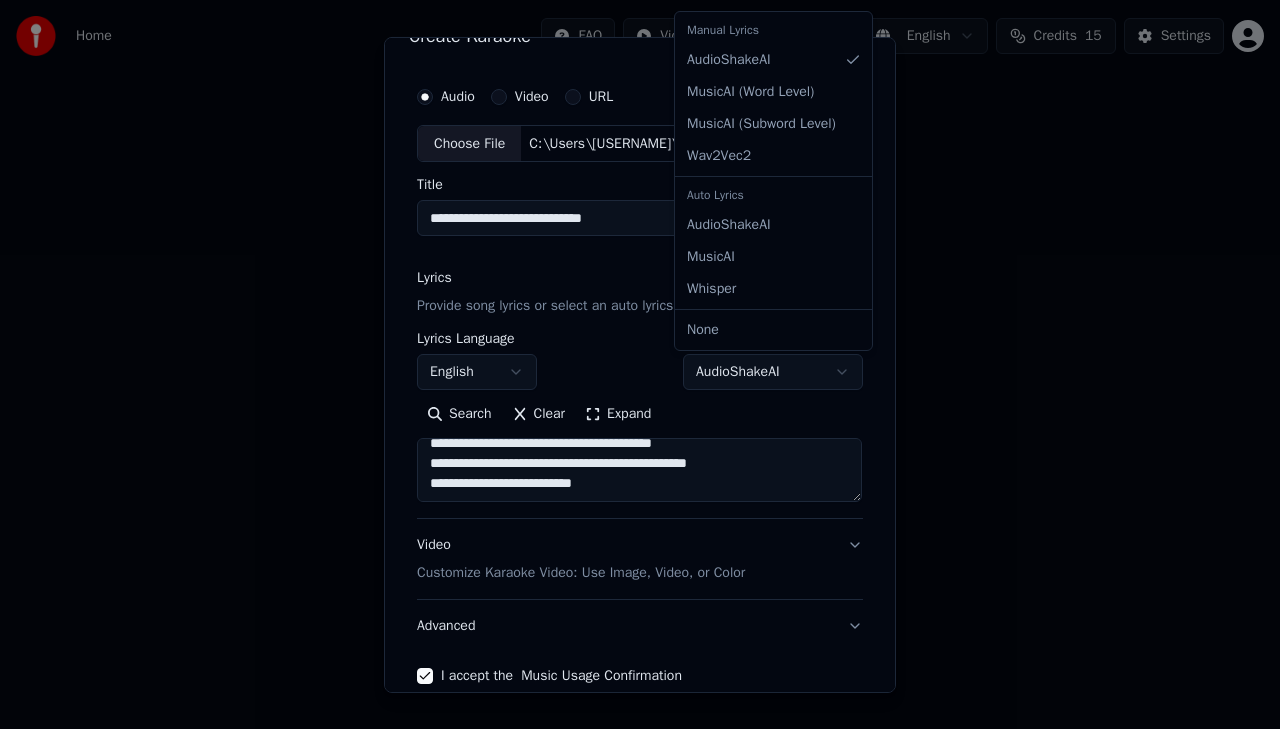 click on "**********" at bounding box center (640, 212) 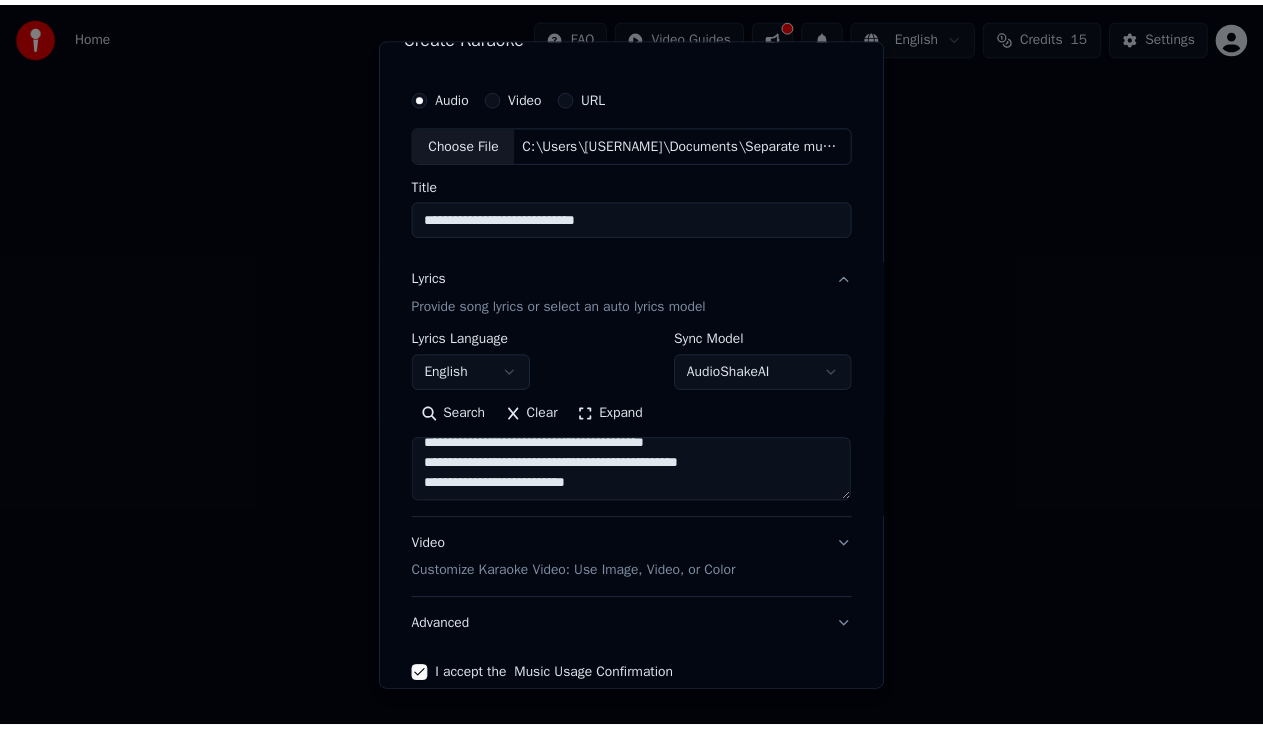 scroll, scrollTop: 135, scrollLeft: 0, axis: vertical 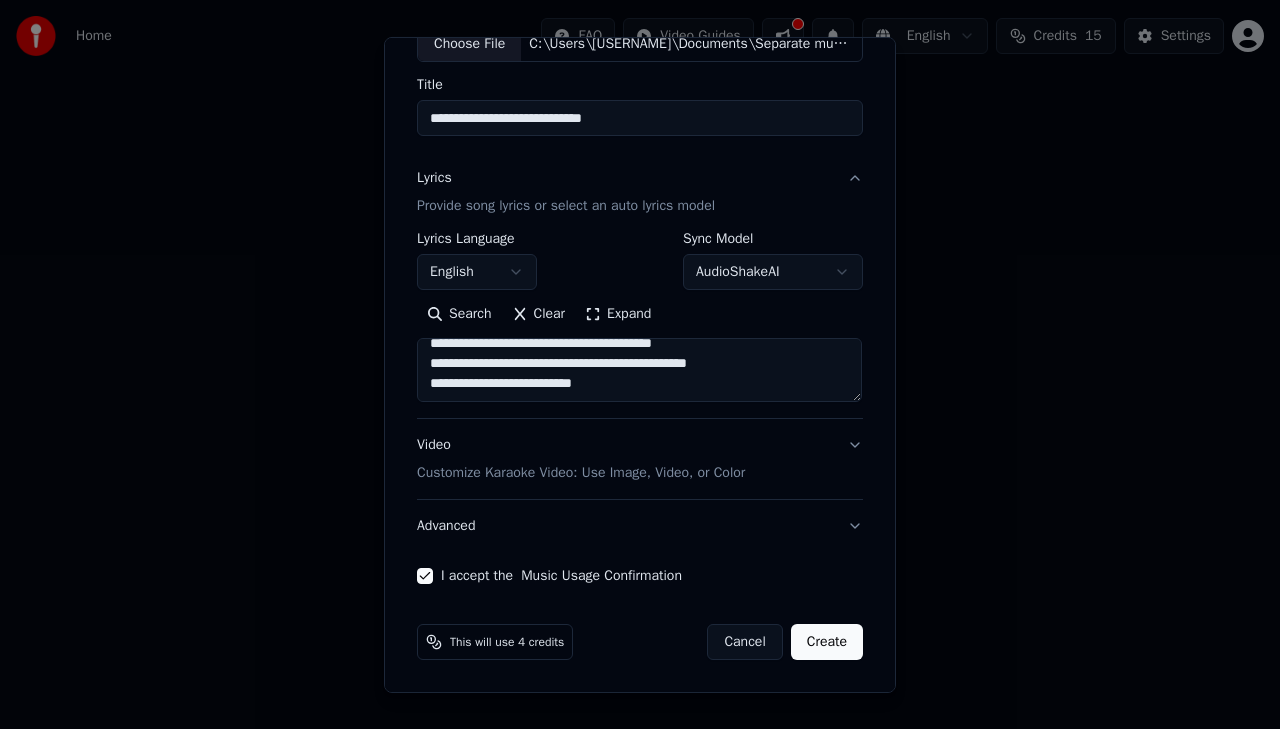 click on "Create" at bounding box center [827, 642] 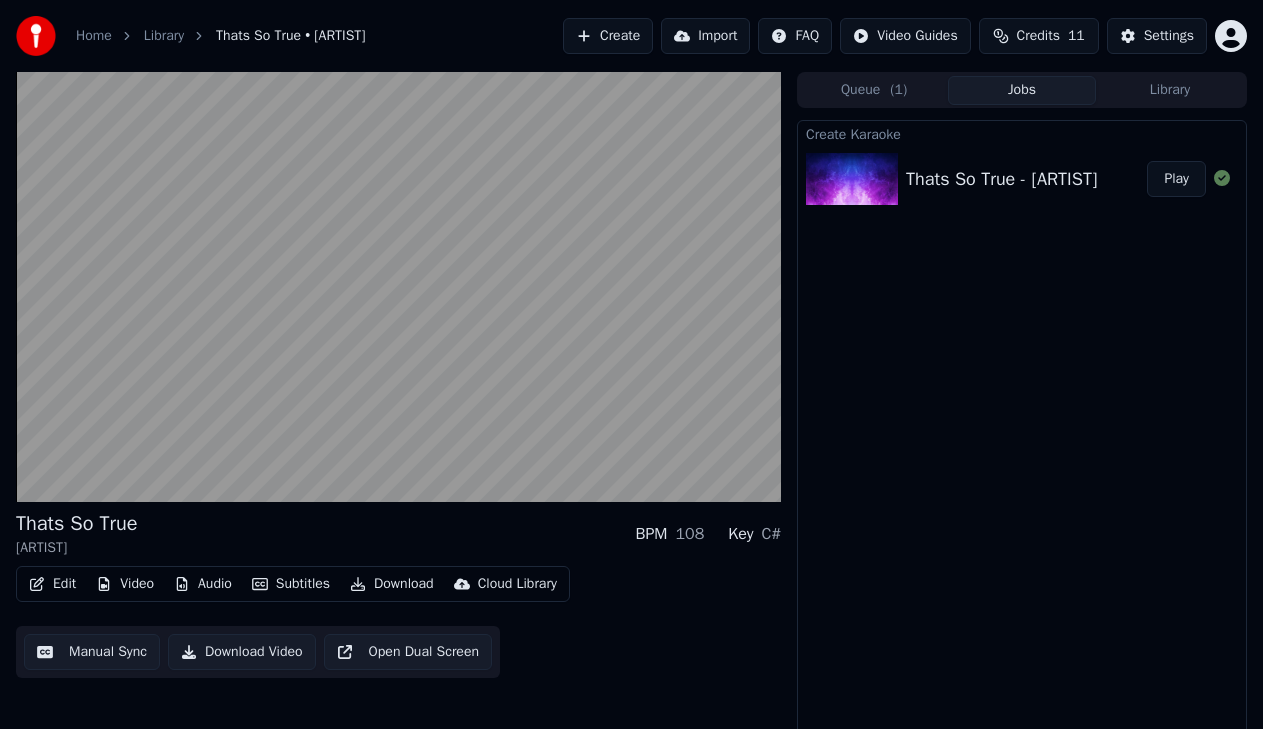 scroll, scrollTop: 11, scrollLeft: 0, axis: vertical 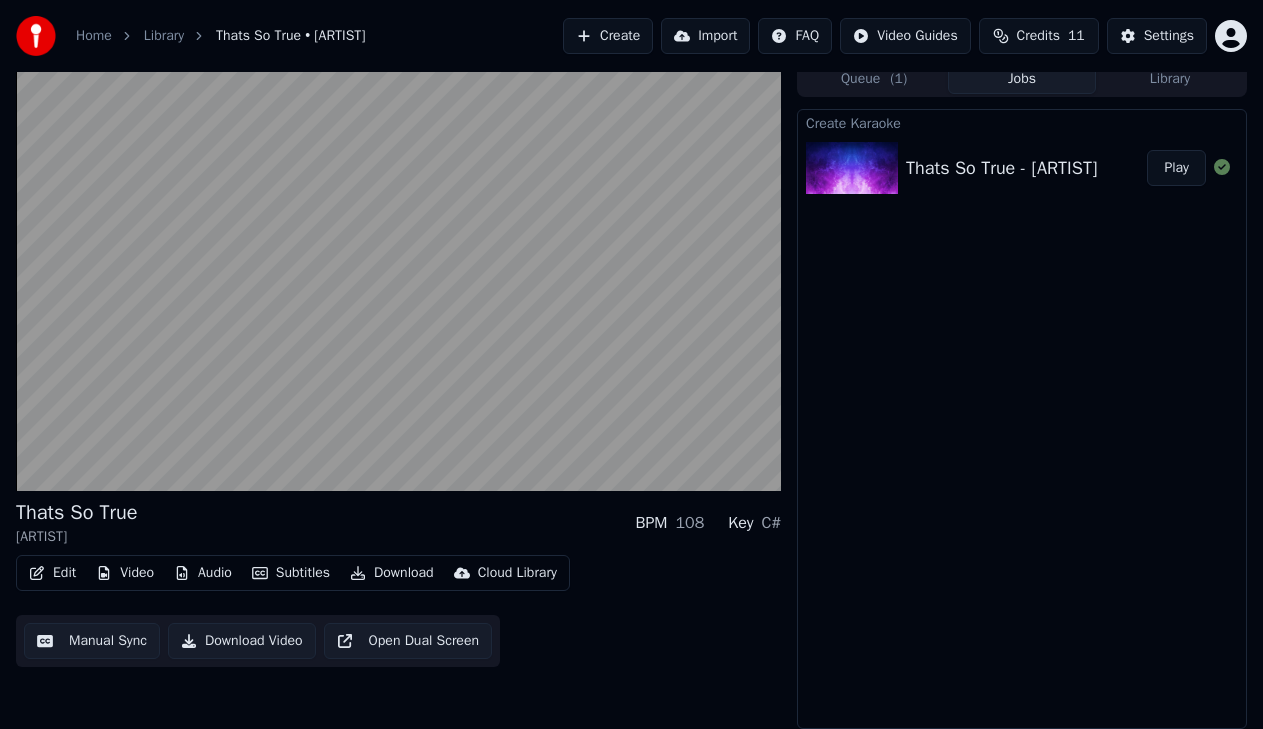 click on "Manual Sync" at bounding box center (92, 641) 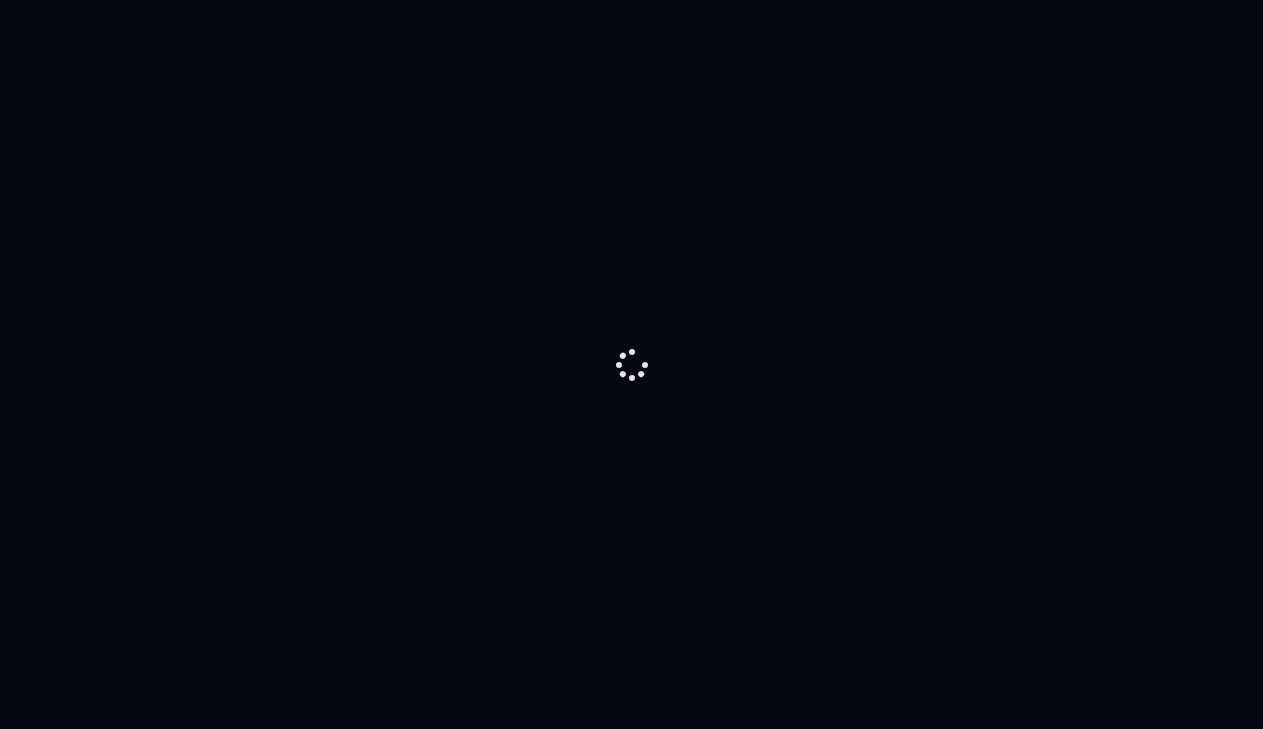 scroll, scrollTop: 0, scrollLeft: 0, axis: both 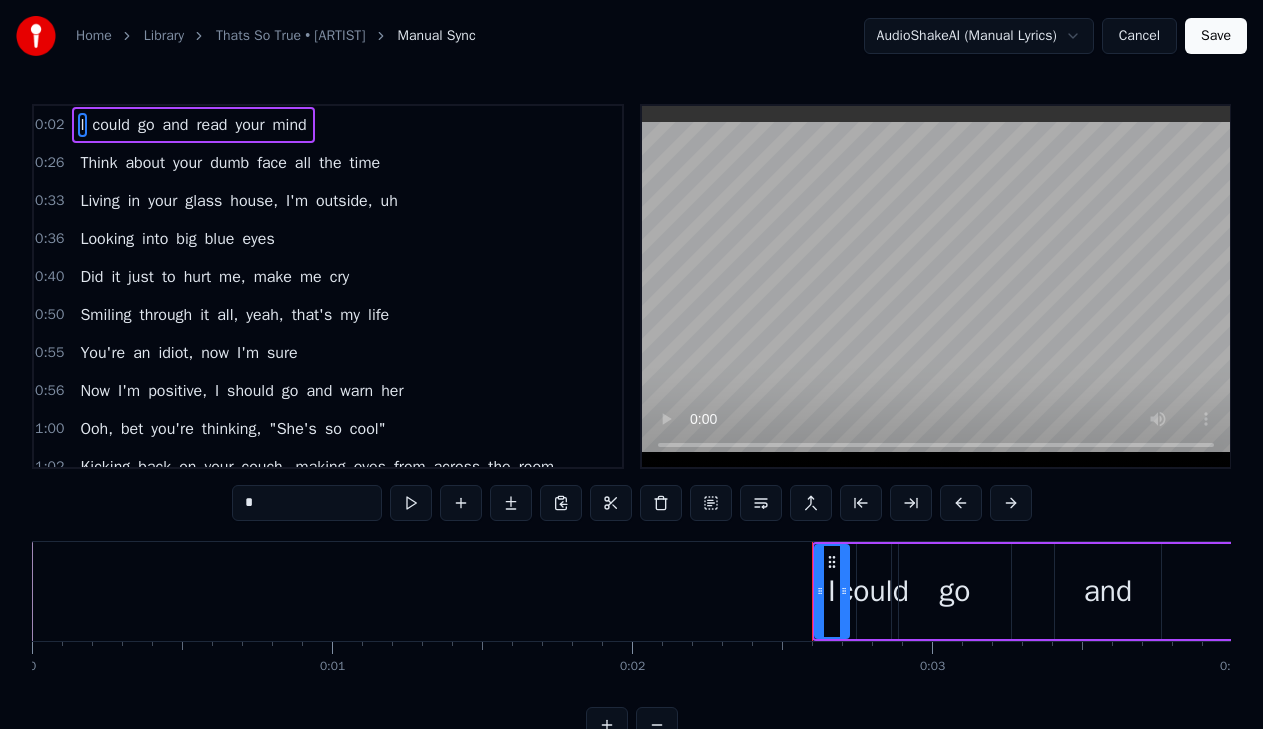 click on "0:02" at bounding box center [49, 125] 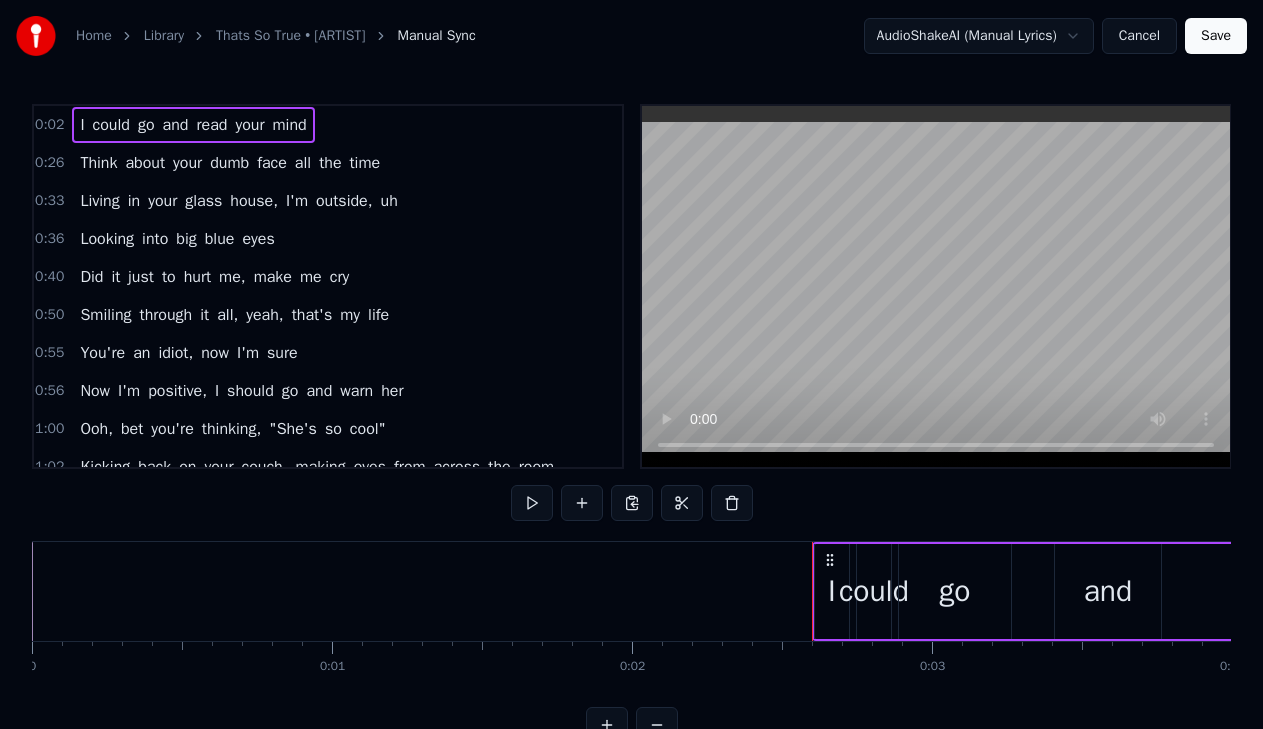 click on "0:02" at bounding box center (49, 125) 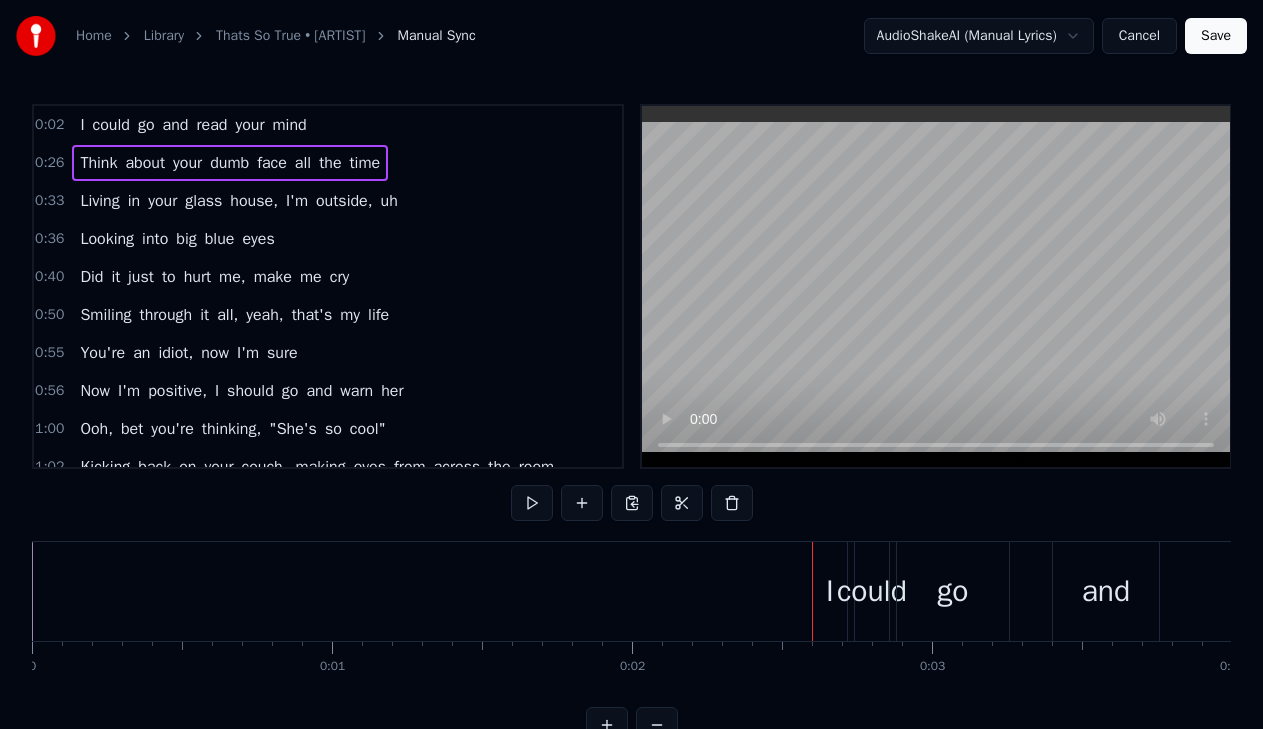 scroll, scrollTop: 0, scrollLeft: 7957, axis: horizontal 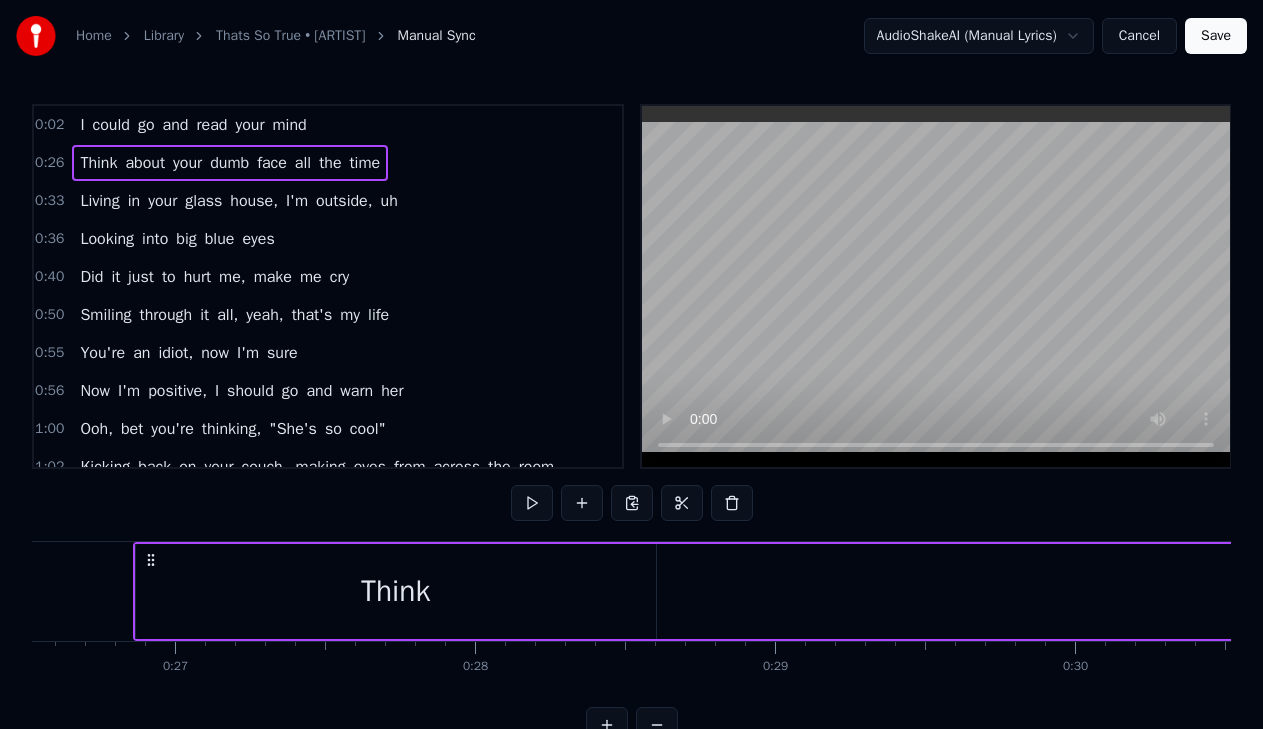 click on "0:26" at bounding box center [49, 163] 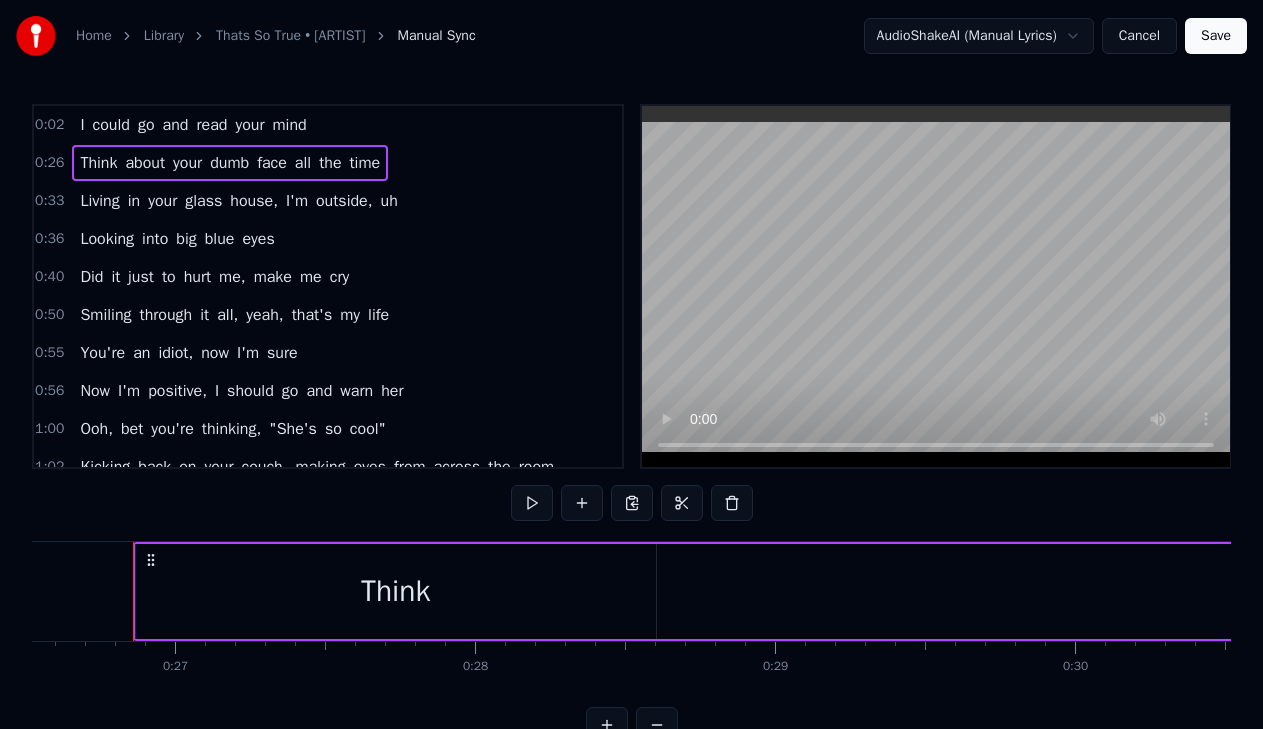 click 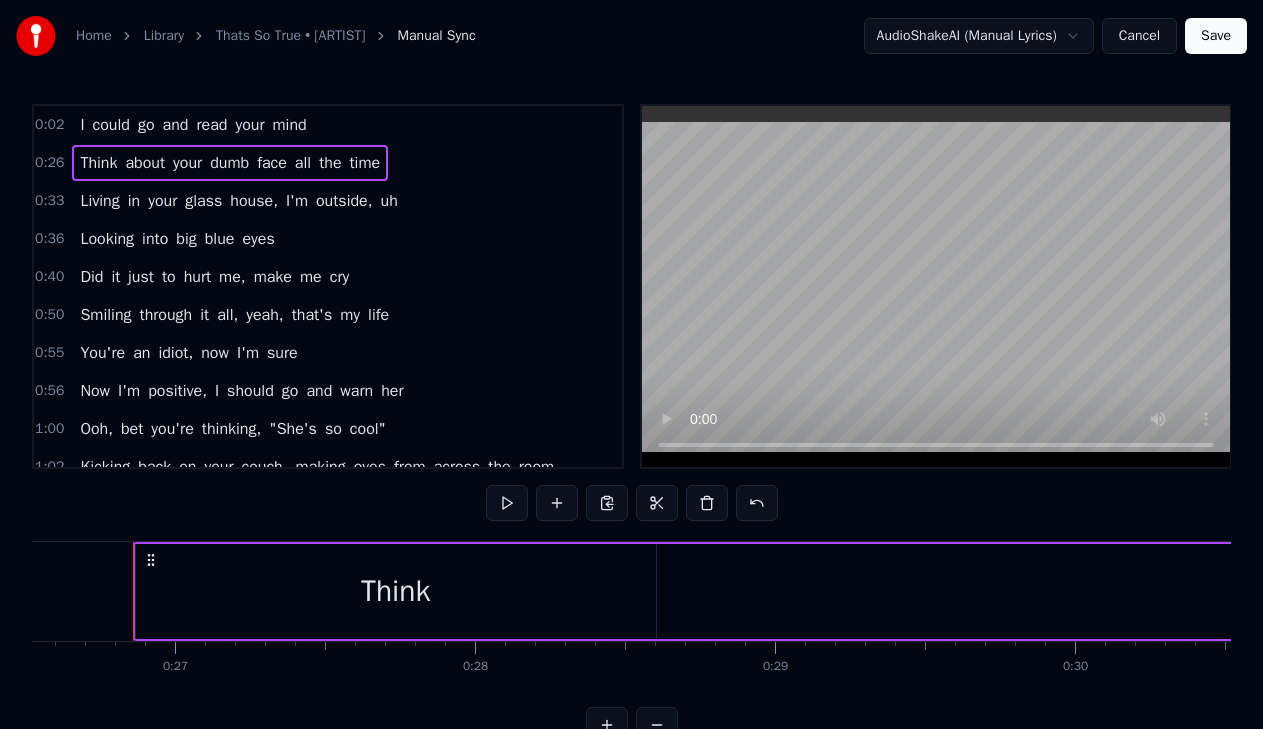 click on "0:26" at bounding box center (49, 163) 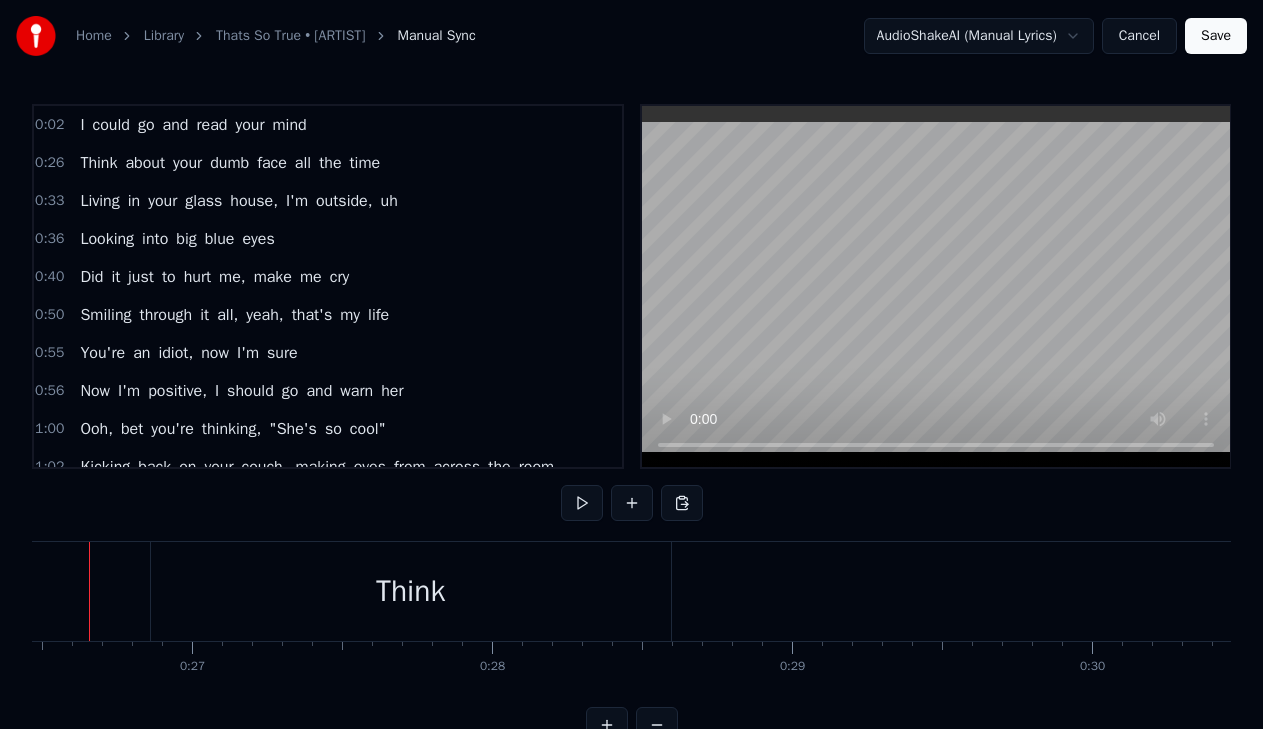 scroll, scrollTop: 0, scrollLeft: 7897, axis: horizontal 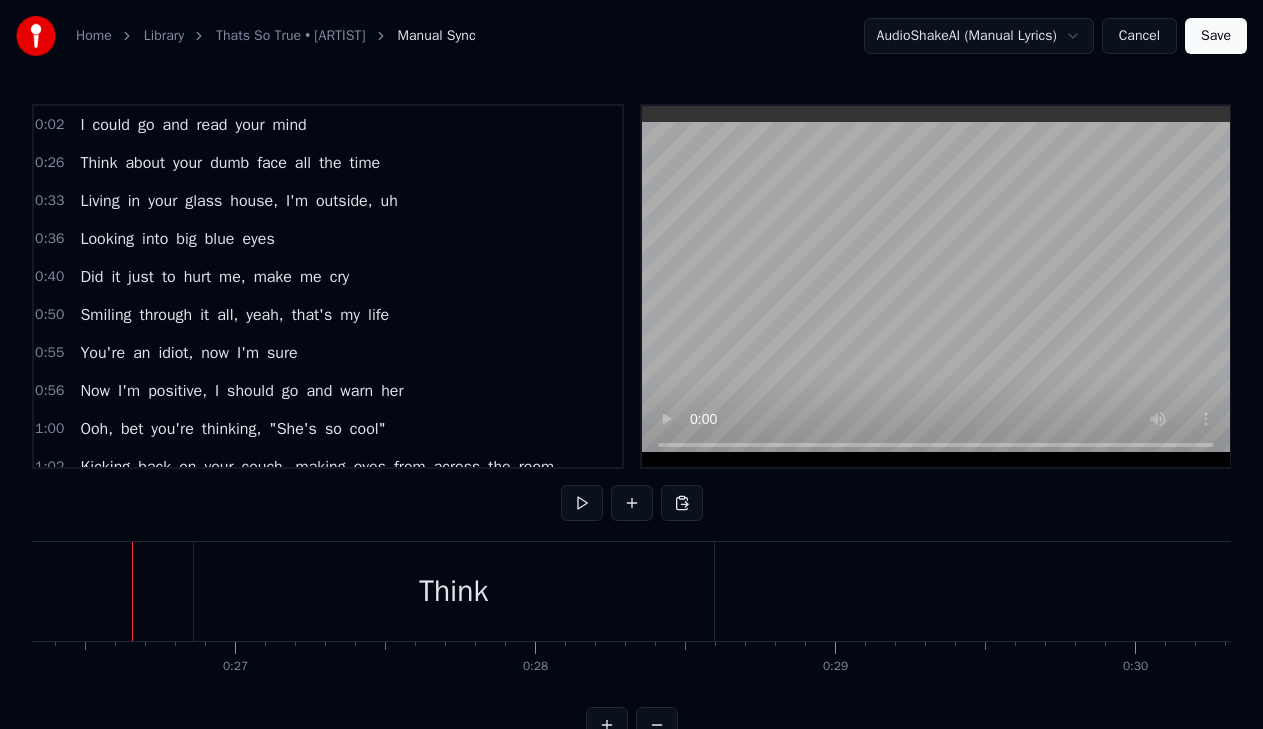click on "0:26" at bounding box center (49, 163) 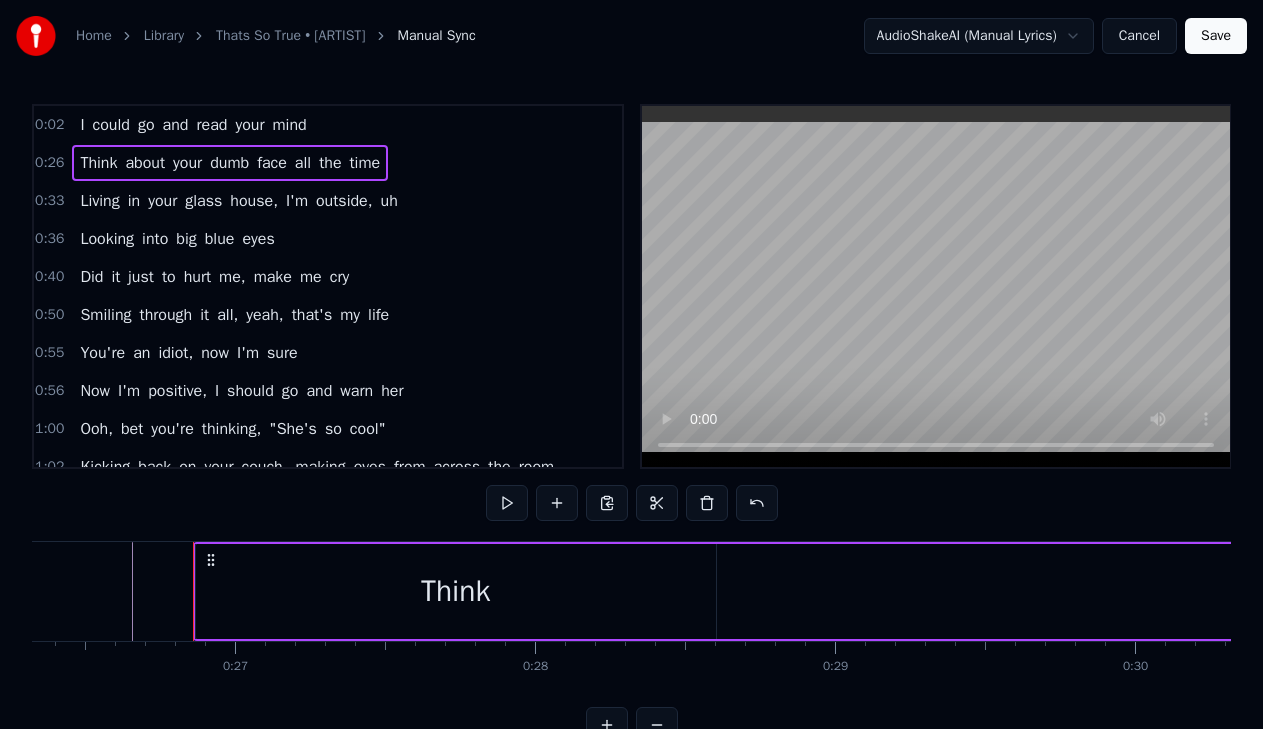 click on "Think" at bounding box center (456, 591) 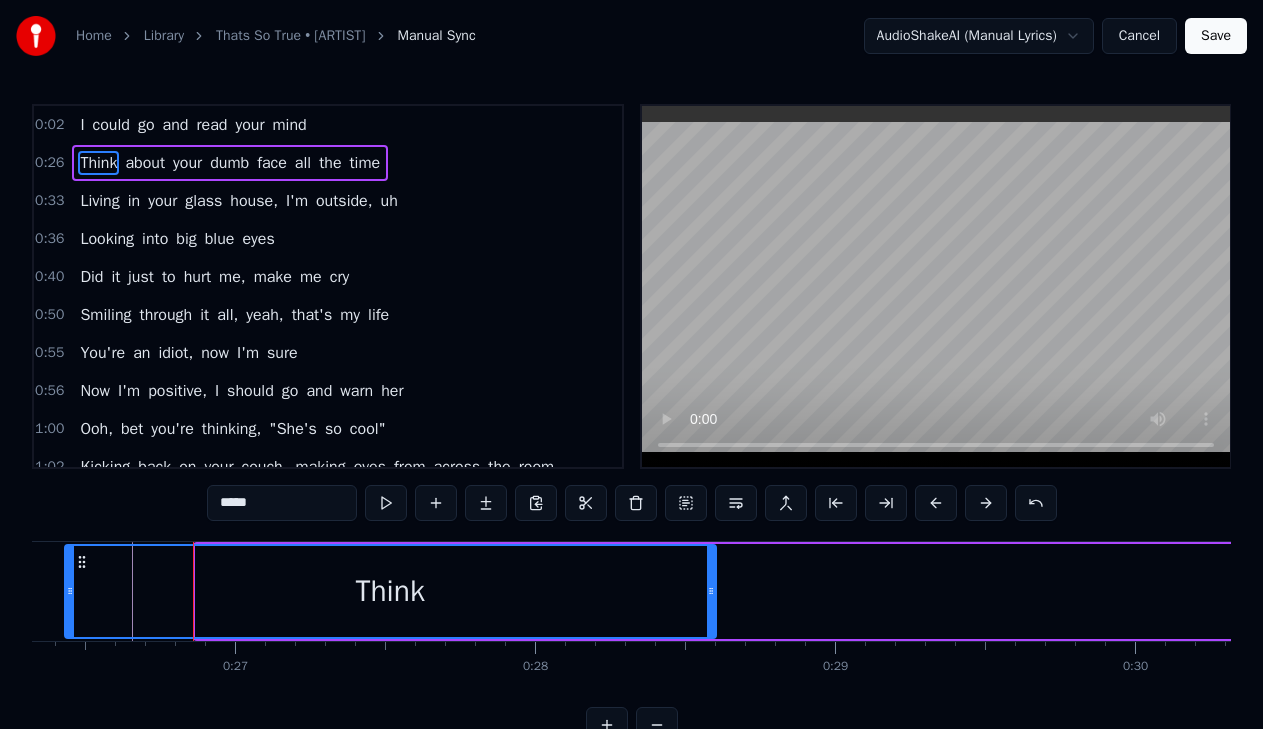 drag, startPoint x: 200, startPoint y: 588, endPoint x: 69, endPoint y: 587, distance: 131.00381 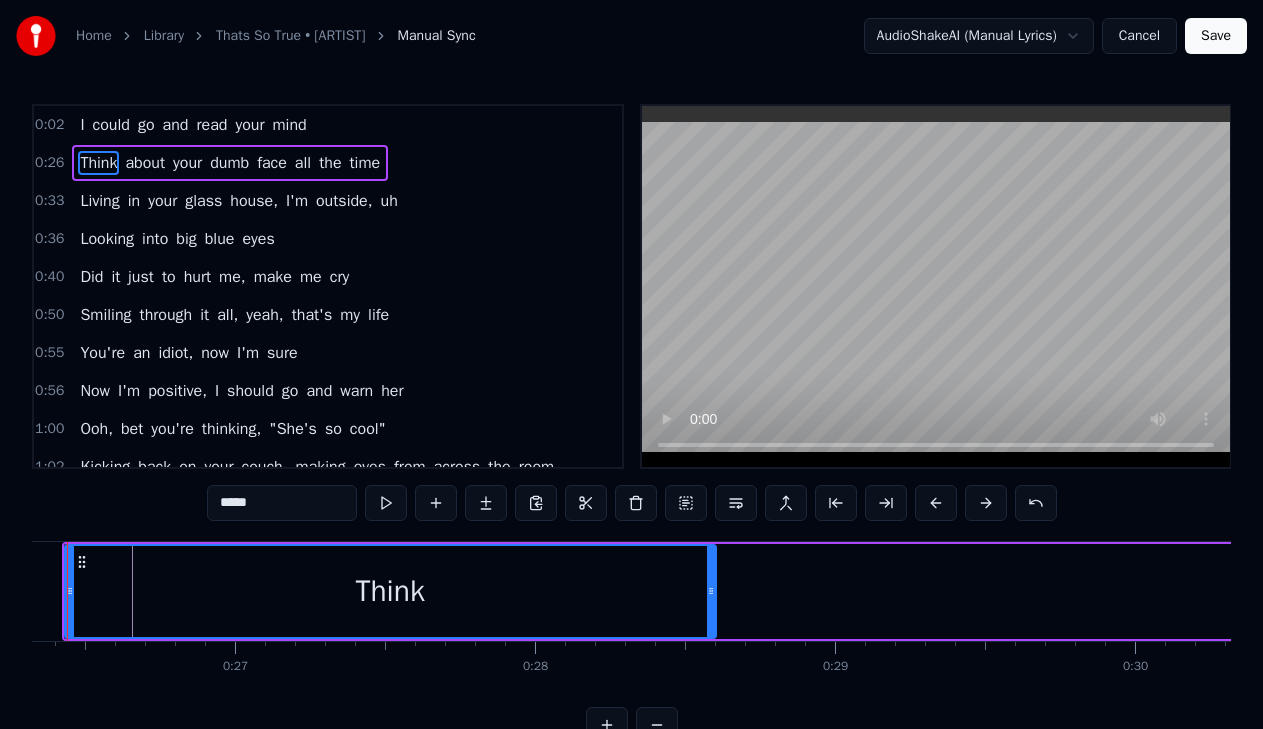 scroll, scrollTop: 0, scrollLeft: 7832, axis: horizontal 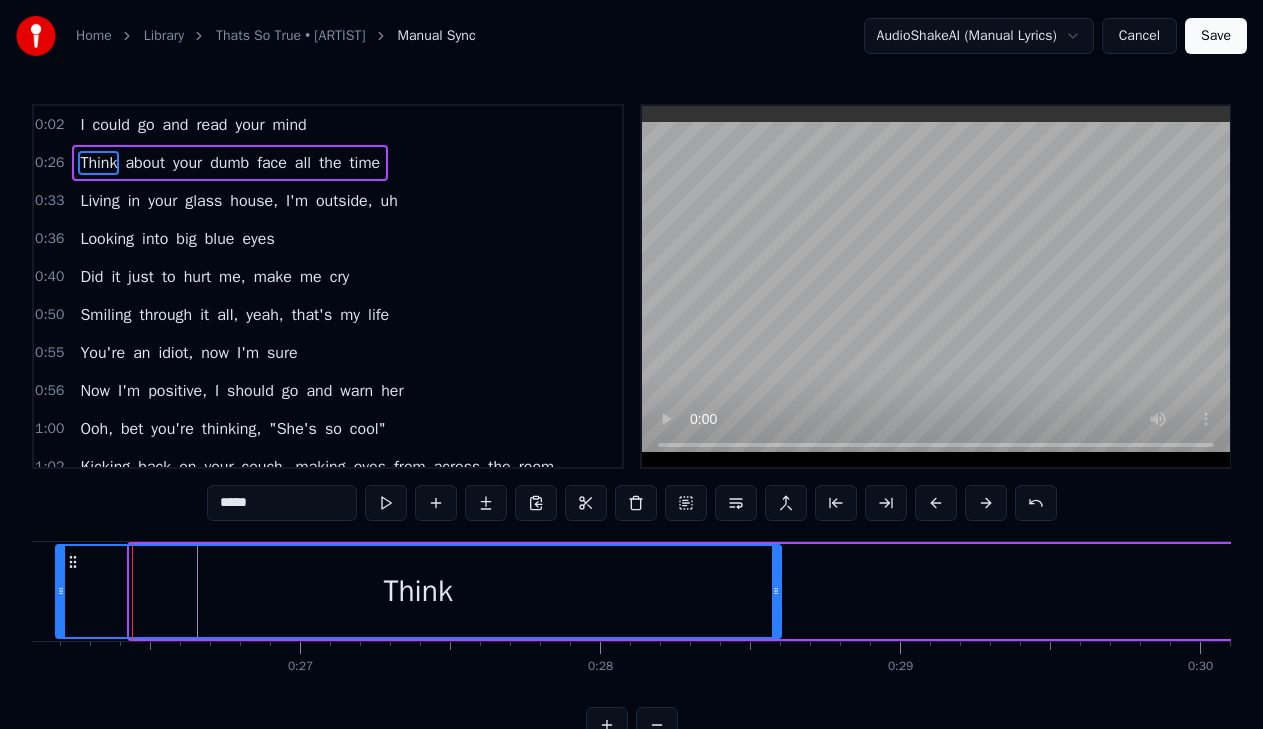 drag, startPoint x: 130, startPoint y: 591, endPoint x: 58, endPoint y: 608, distance: 73.97973 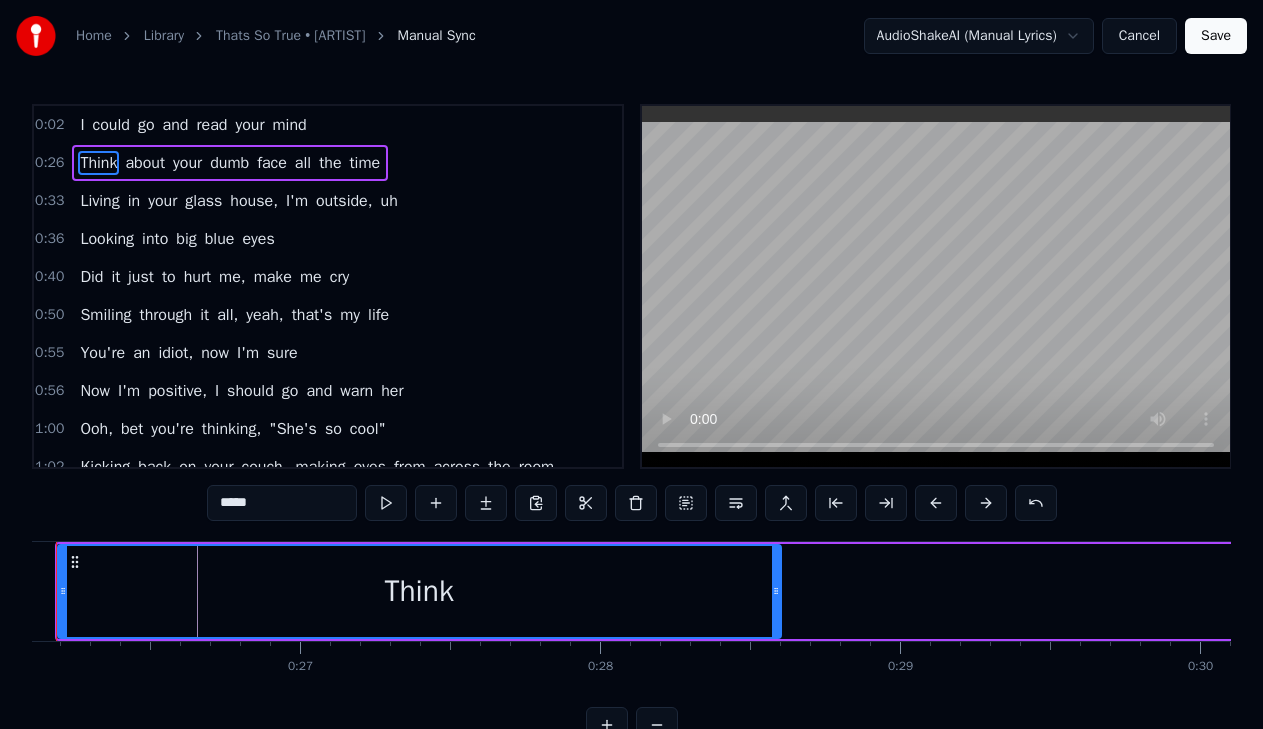 scroll, scrollTop: 0, scrollLeft: 7756, axis: horizontal 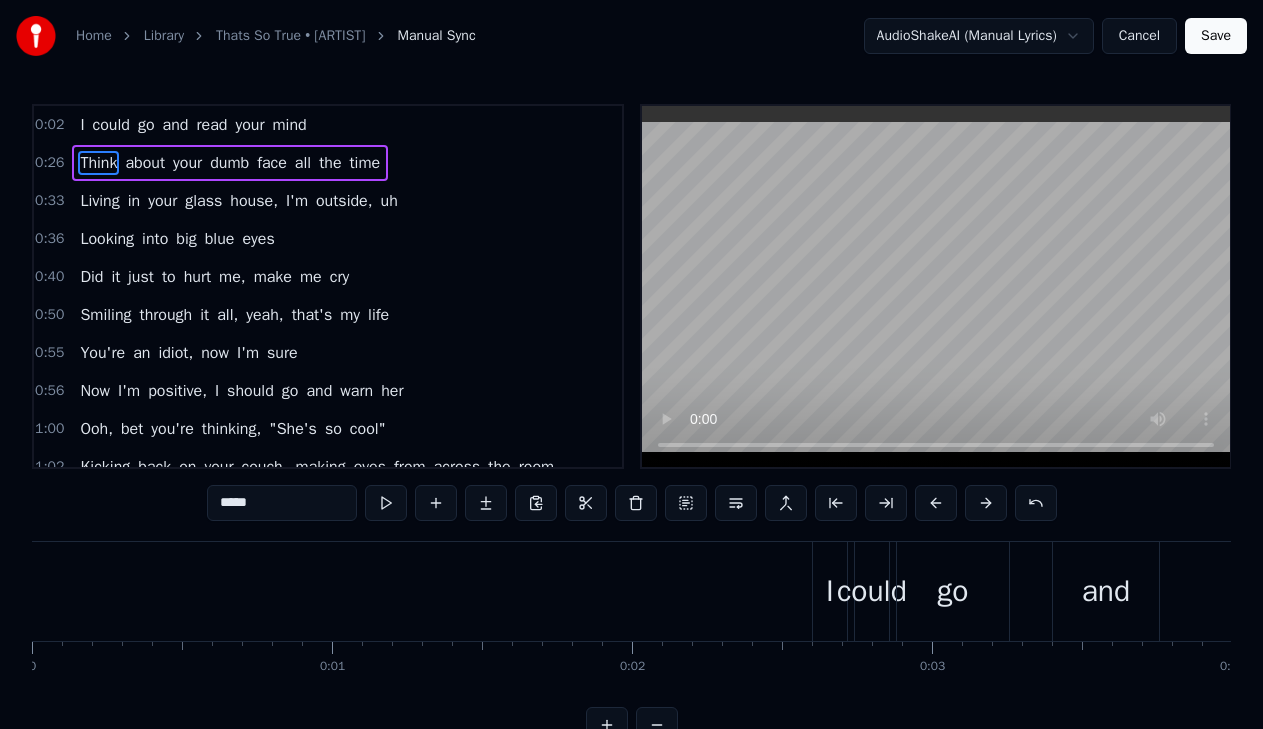 click at bounding box center (24977, 591) 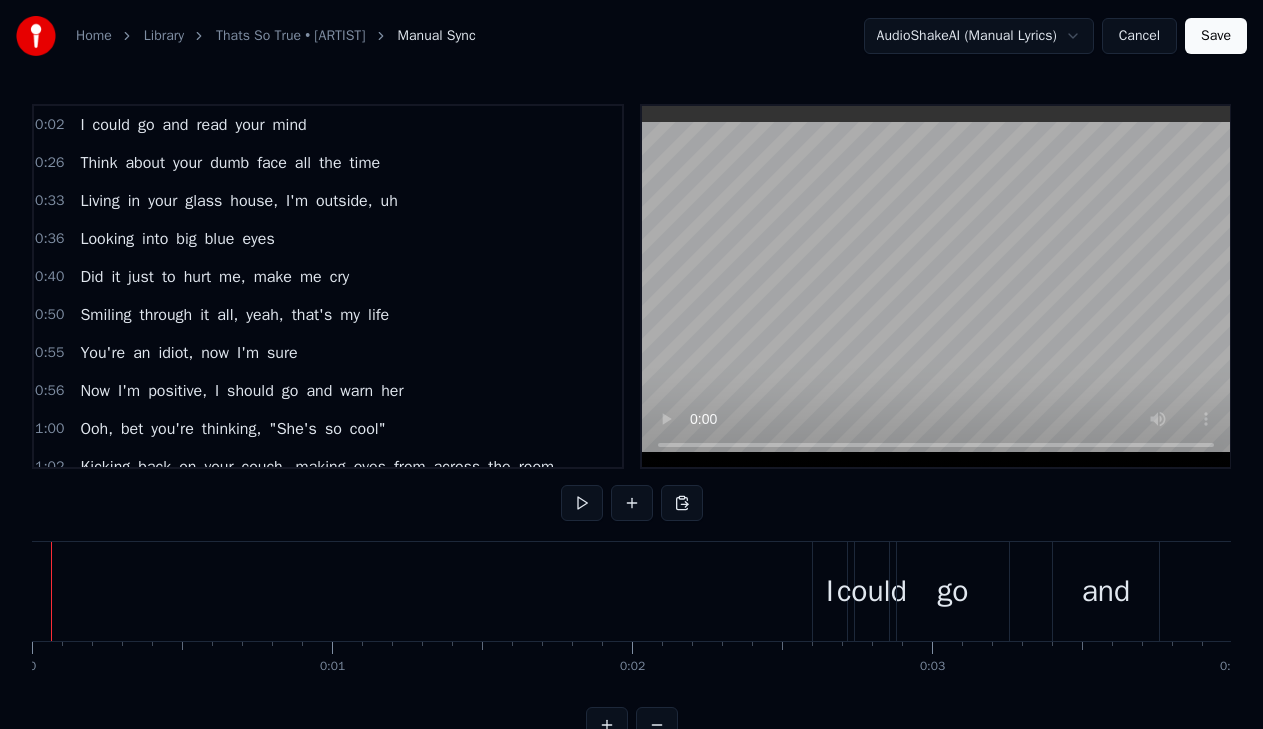 drag, startPoint x: 51, startPoint y: 574, endPoint x: 28, endPoint y: 571, distance: 23.194826 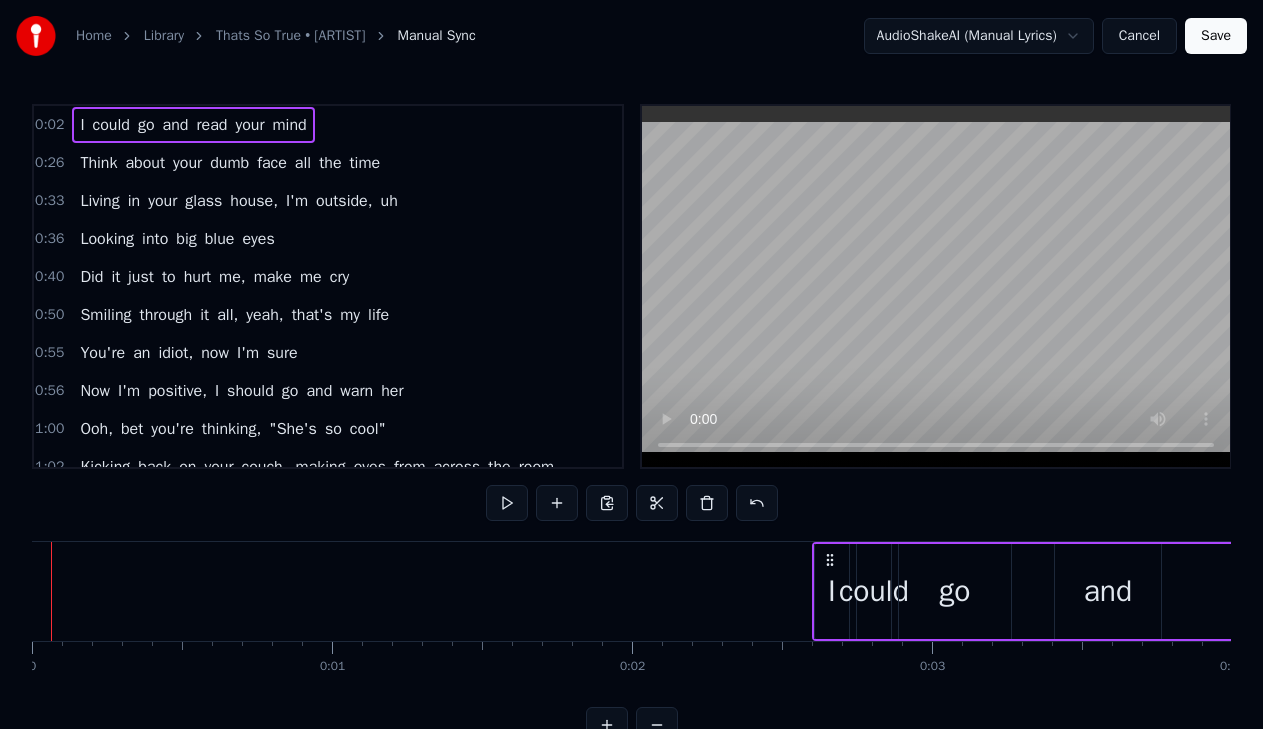 click on "0:02" at bounding box center [49, 125] 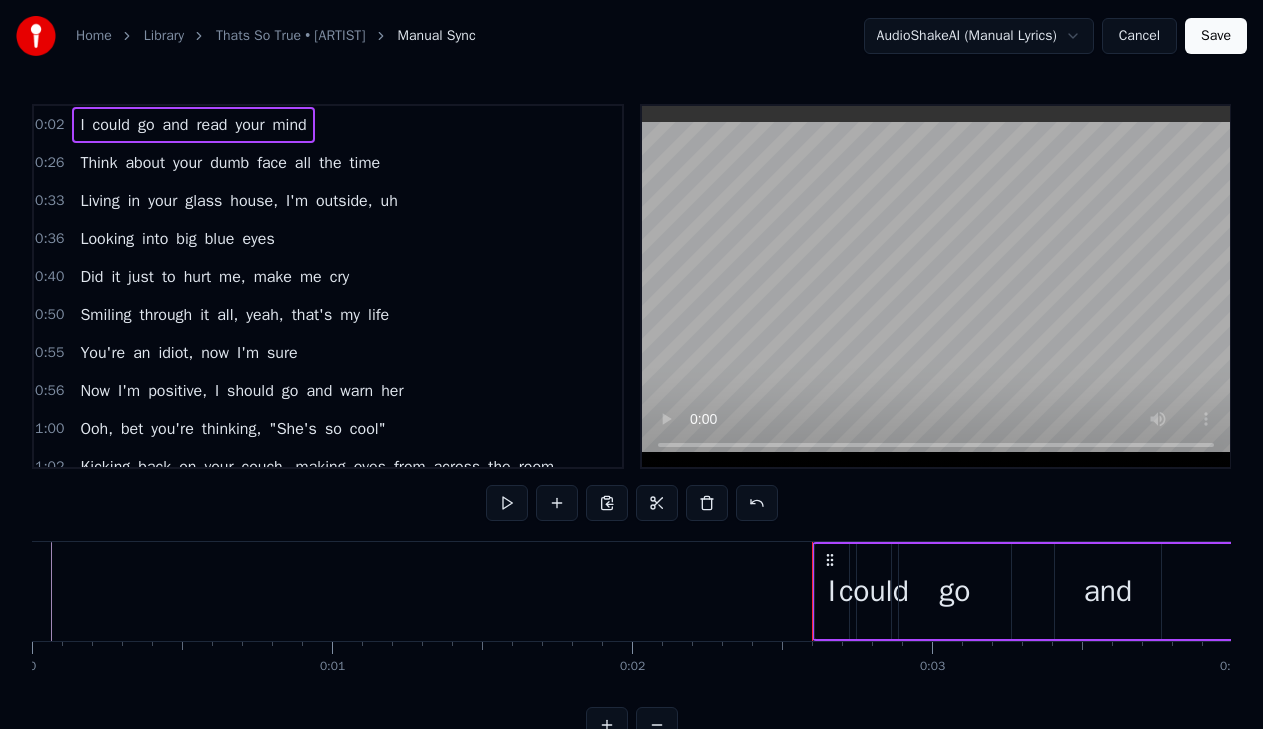 click on "Thats So True
I could go and read your mind Think about your dumb face all the time Living in your glass house, I'm outside, uh Looking into big blue eyes Did it just to hurt me, make me cry Smiling through it all, yeah, that's my life You're an idiot, now I'm sure Now I'm positive, I should go and warn her Ooh, bet you're thinking, "She's so cool" Kicking back on your couch, making eyes from across the room Wait, I think I've been there too What'd she do to get you off? (Uh- huh) Taking down her hair like, oh, my God Taking off your shirt, I did that once Or twice, uh No, I know, I know I'll fuck off (uh- huh) But I think I like her, she's so fun Wait, I think I hate her, I'm not that evolved I'm sorry she's missing it, sad, sad boy Not my business, but I had to warn ya Ooh, bet you're thinking, "She's so cool" Kicking back on your couch, making eyes from across the room Wait, I think I've been there too Ooh, you've got me thinking, "She's so cool" But I know what I know and you're just another dude Ooh, that's so true it" at bounding box center (24977, 591) 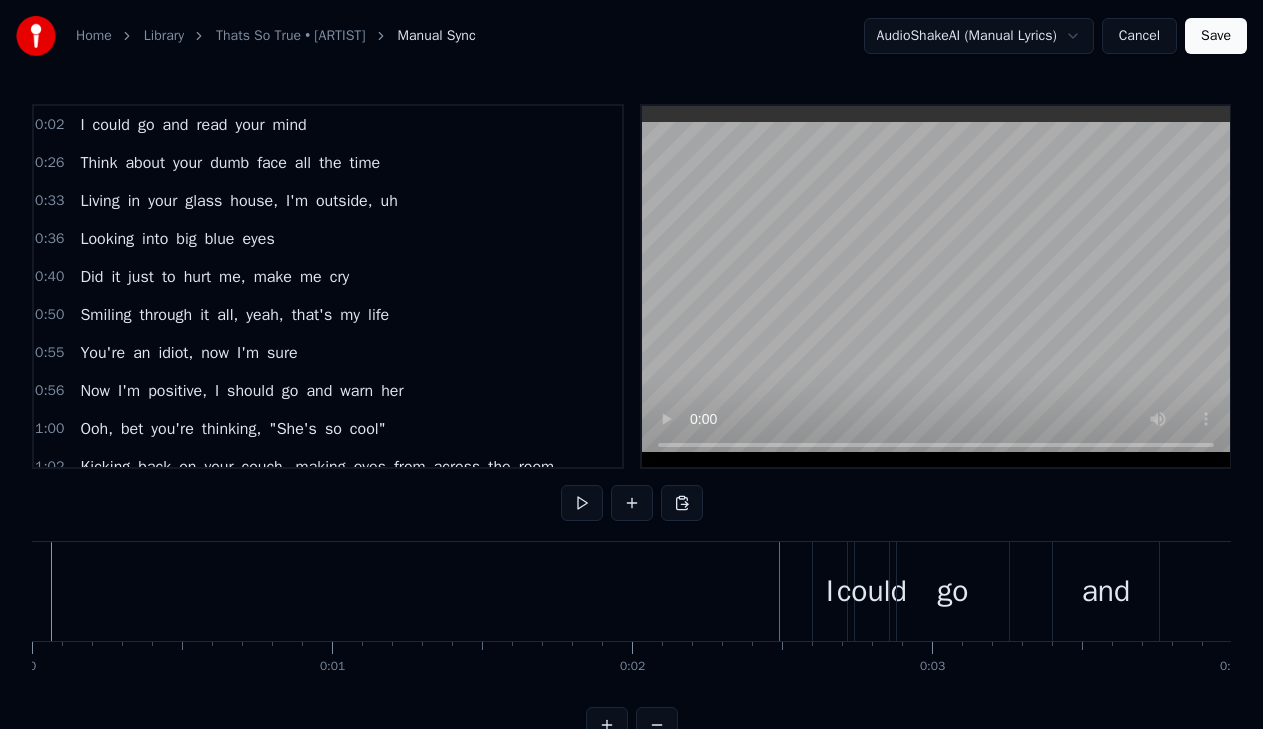 click on "I" at bounding box center (830, 591) 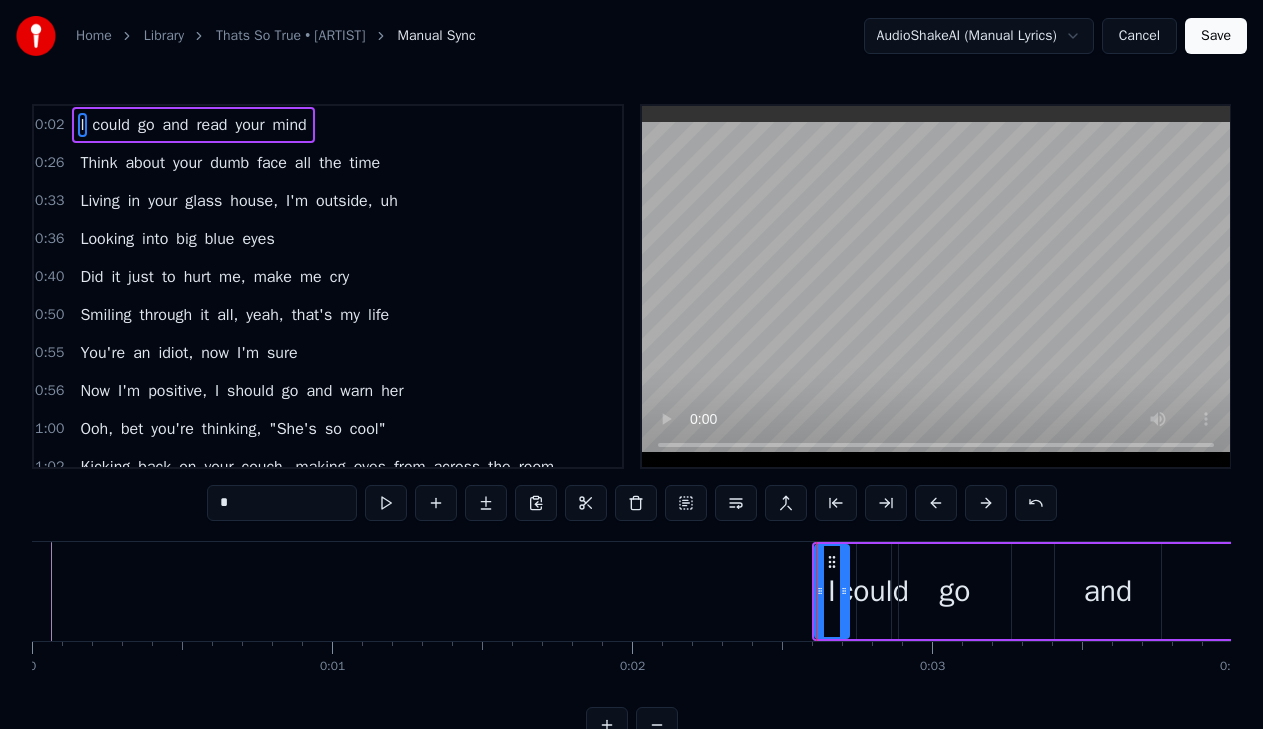 click 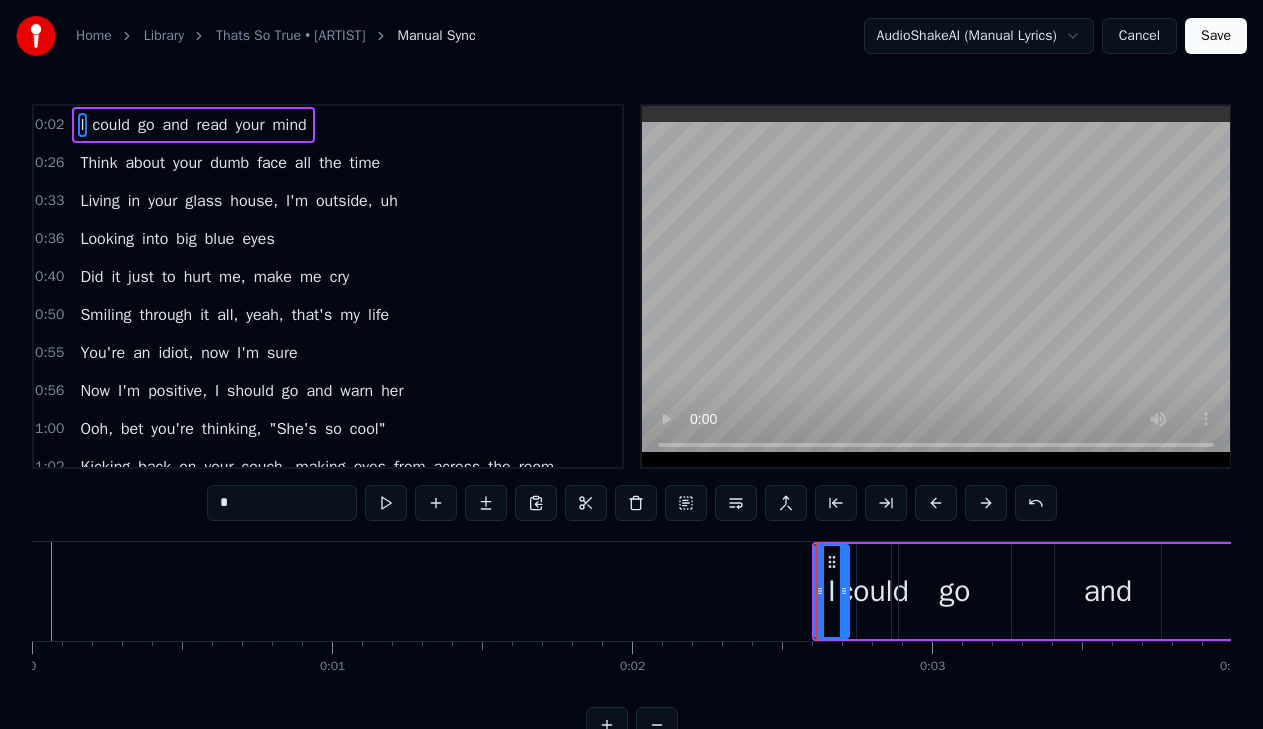 click 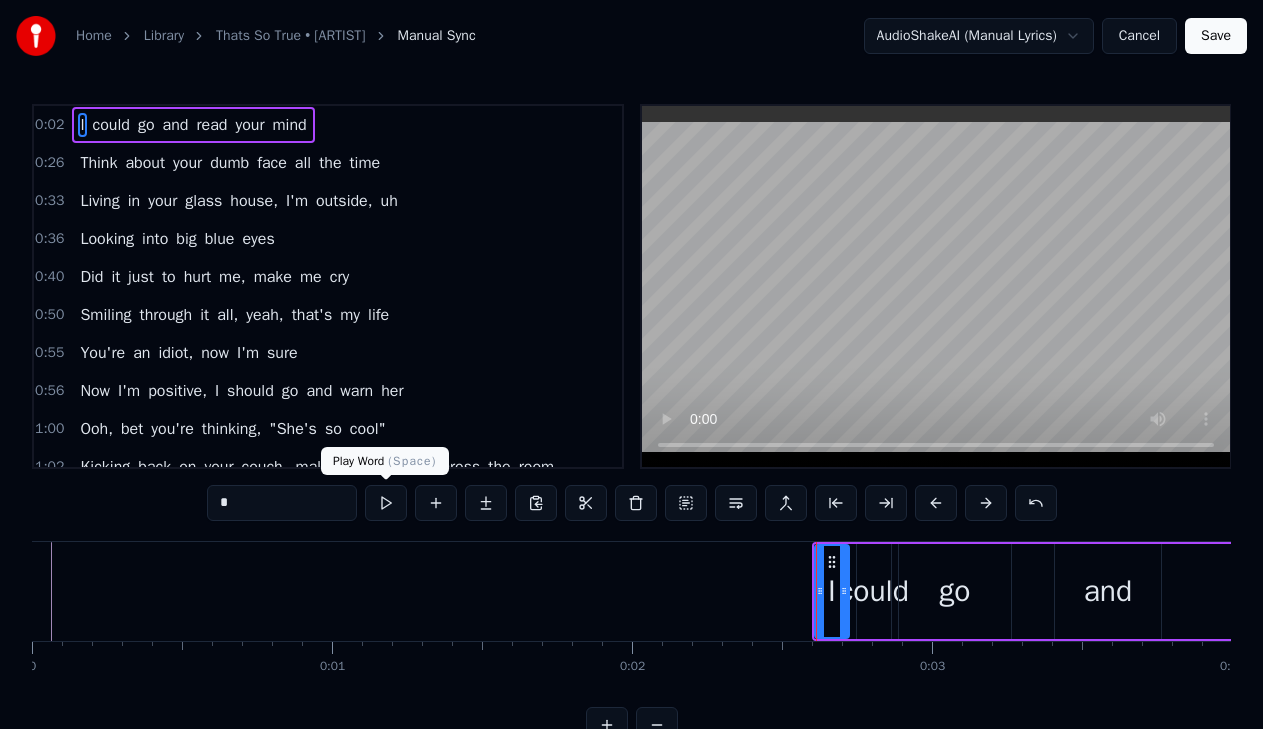 click at bounding box center [386, 503] 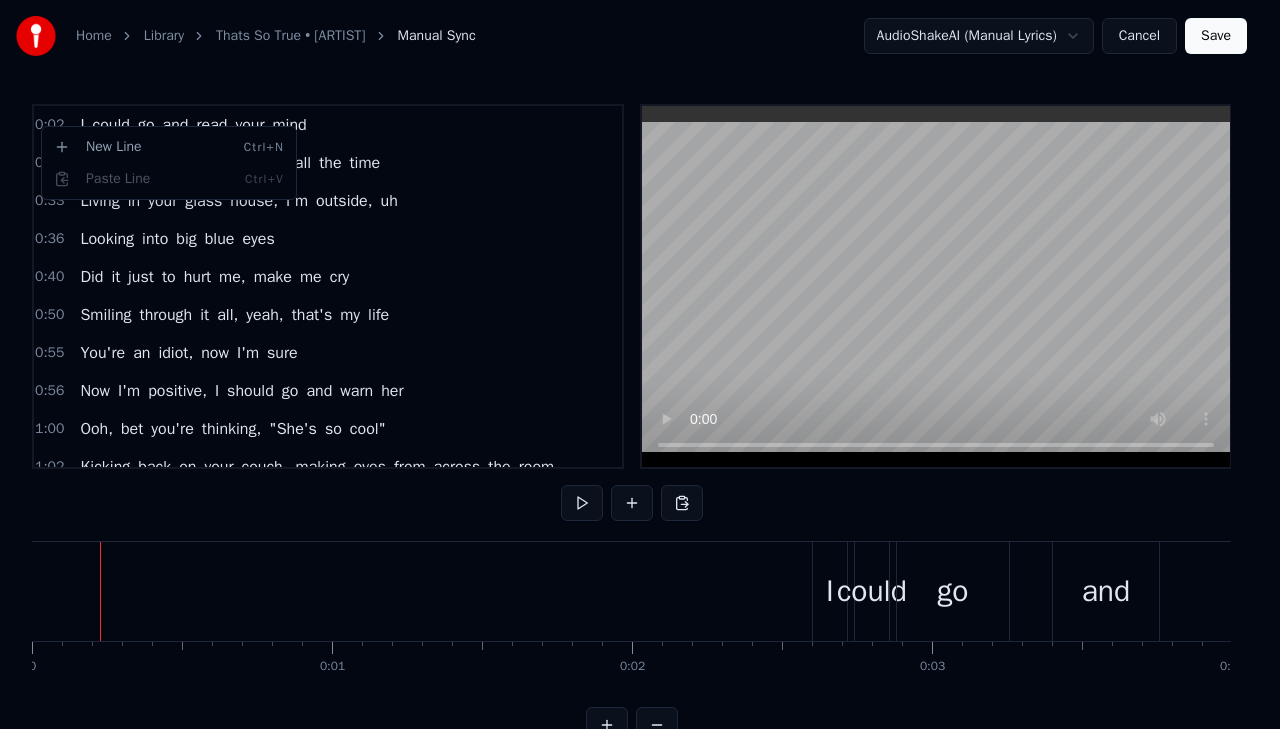 click on "Home Library Thats So True • [ARTIST] Manual Sync AudioShakeAI (Manual Lyrics) Cancel Save 0:02 I could go and read your mind 0:26 Think about your dumb face all the time 0:33 Living in your glass house, I'm outside, uh 0:36 Looking into big blue eyes 0:40 Did it just to hurt me, make me cry 0:50 Smiling through it all, yeah, that's my life 0:55 You're an idiot, now I'm sure 0:56 Now I'm positive, I should go and warn her 1:00 Ooh, bet you're thinking, "She's so cool" 1:02 Kicking back on your couch, making eyes from across the room 1:05 Wait, I think I've been there too 1:06 What'd she do to get you off? (Uh- huh) 1:08 Taking down her hair like, oh, my God 1:13 Taking off your shirt, I did that once 1:14 Or twice, uh 1:15 No, I know, I know I'll fuck off (uh- huh) 1:17 But I think I like her, she's so fun 1:18 Wait, I think I hate her, I'm not that evolved 1:19 I'm sorry she's missing it, sad, sad boy 1:22 Not my business, but I had to warn ya 1:26 Ooh, bet you're thinking, "She's so cool" 1:33 back I" at bounding box center (640, 387) 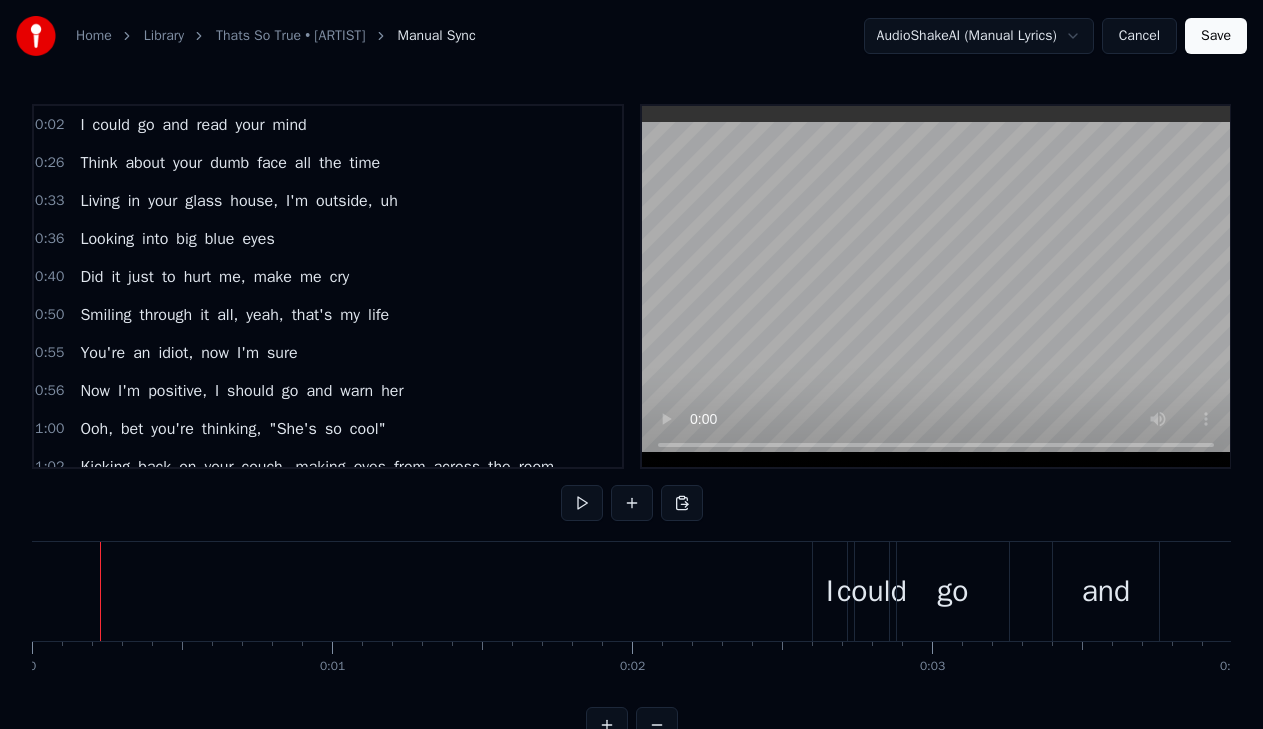 click on "0:56 Now I'm positive, I should go and warn her" at bounding box center (328, 391) 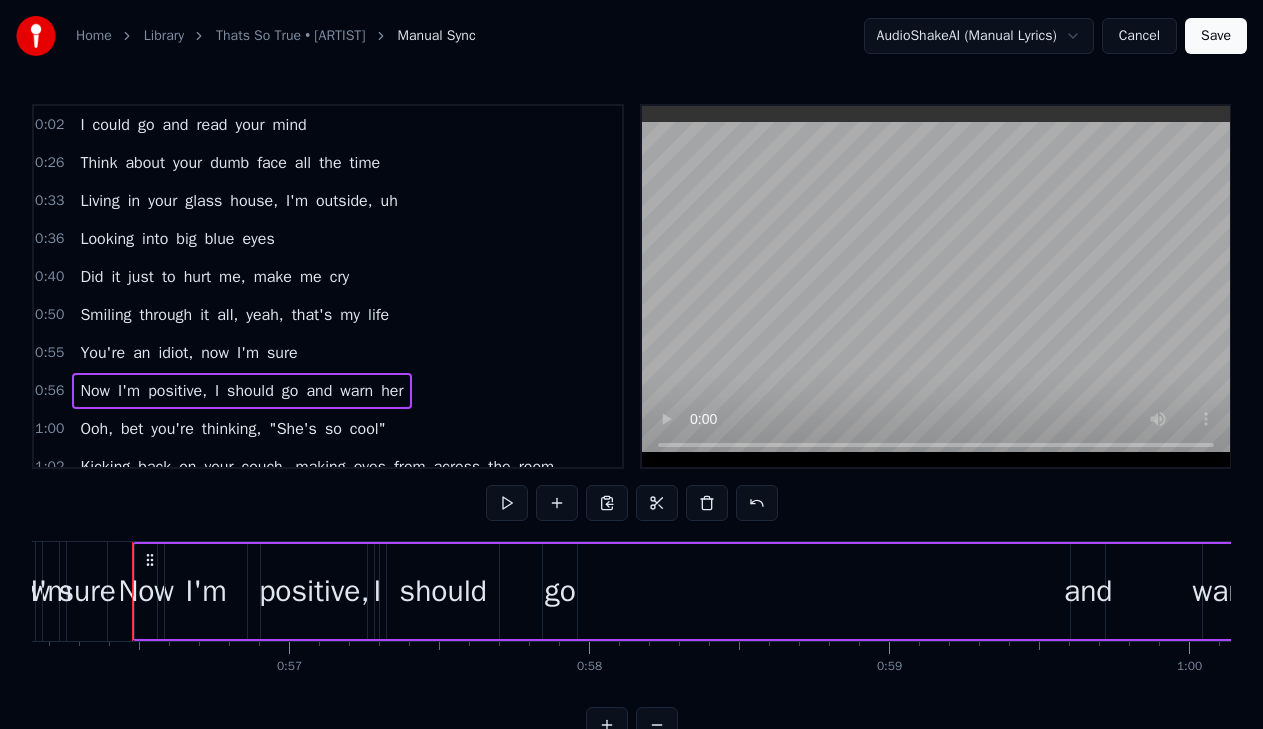 click on "0:02" at bounding box center [49, 125] 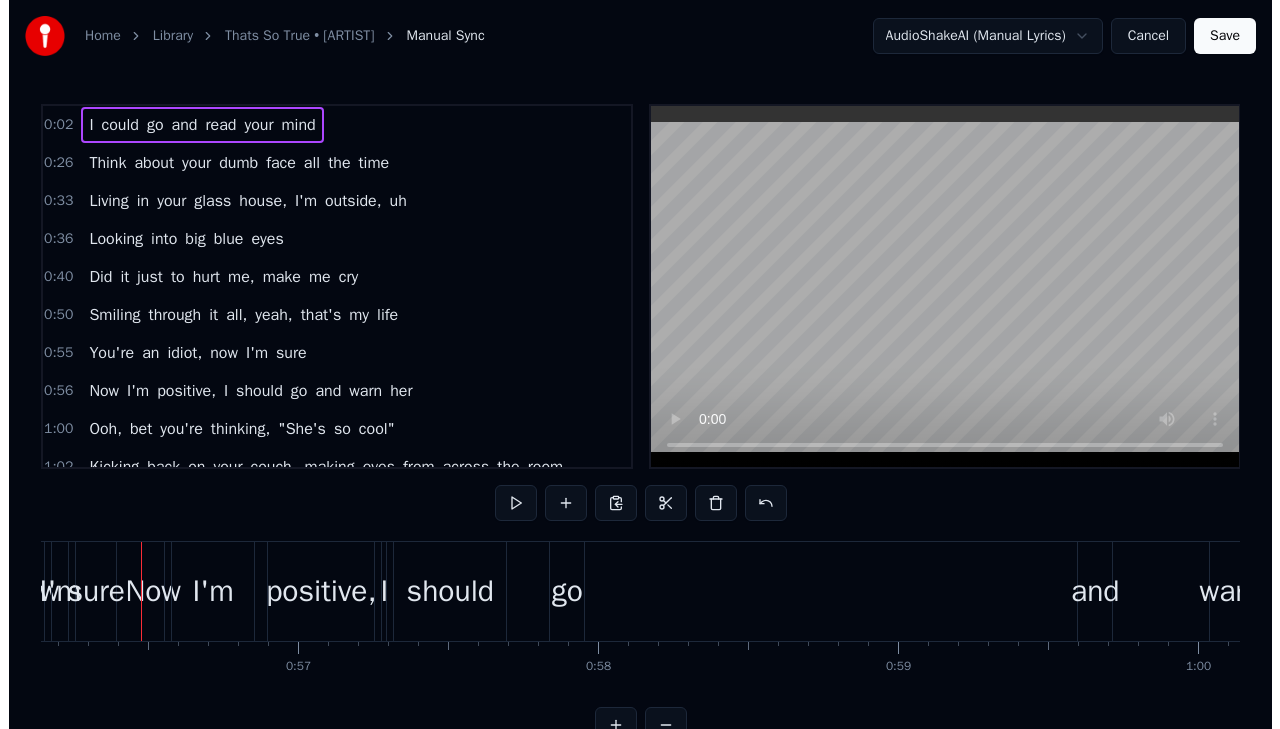 scroll, scrollTop: 0, scrollLeft: 679, axis: horizontal 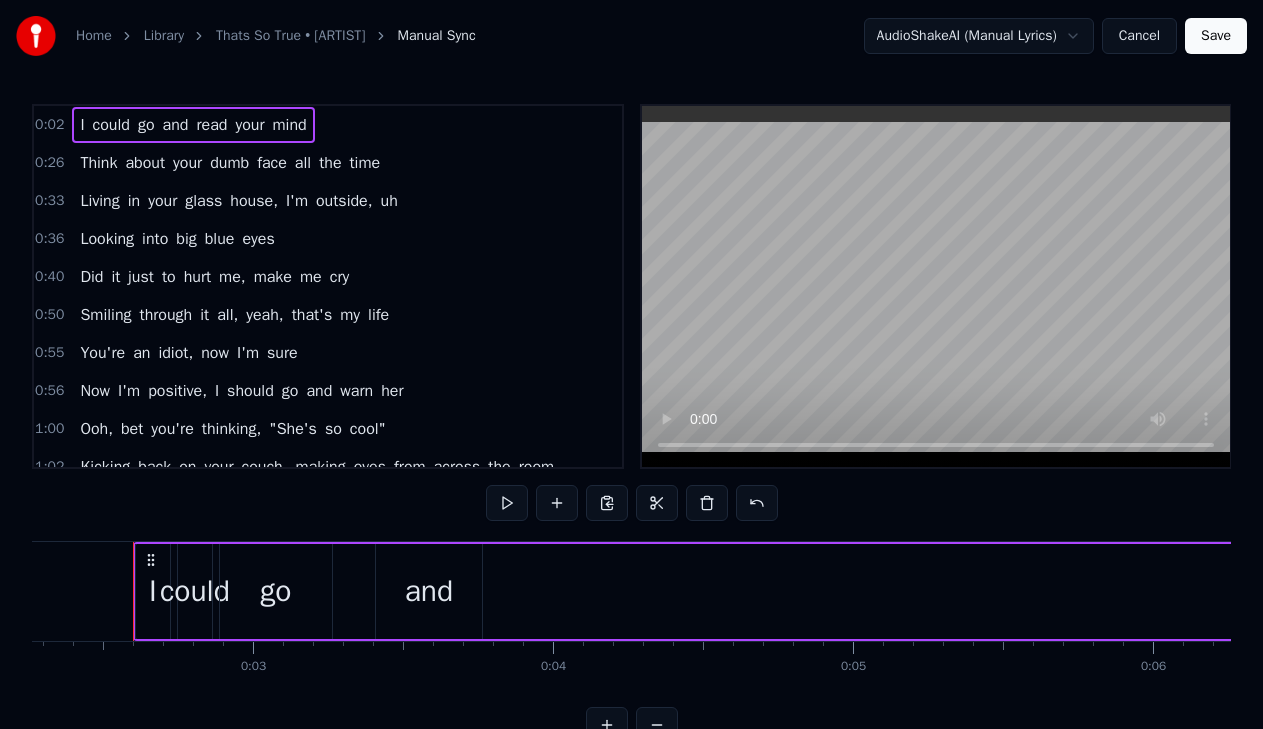 click on "Thats So True • [ARTIST]" at bounding box center [291, 36] 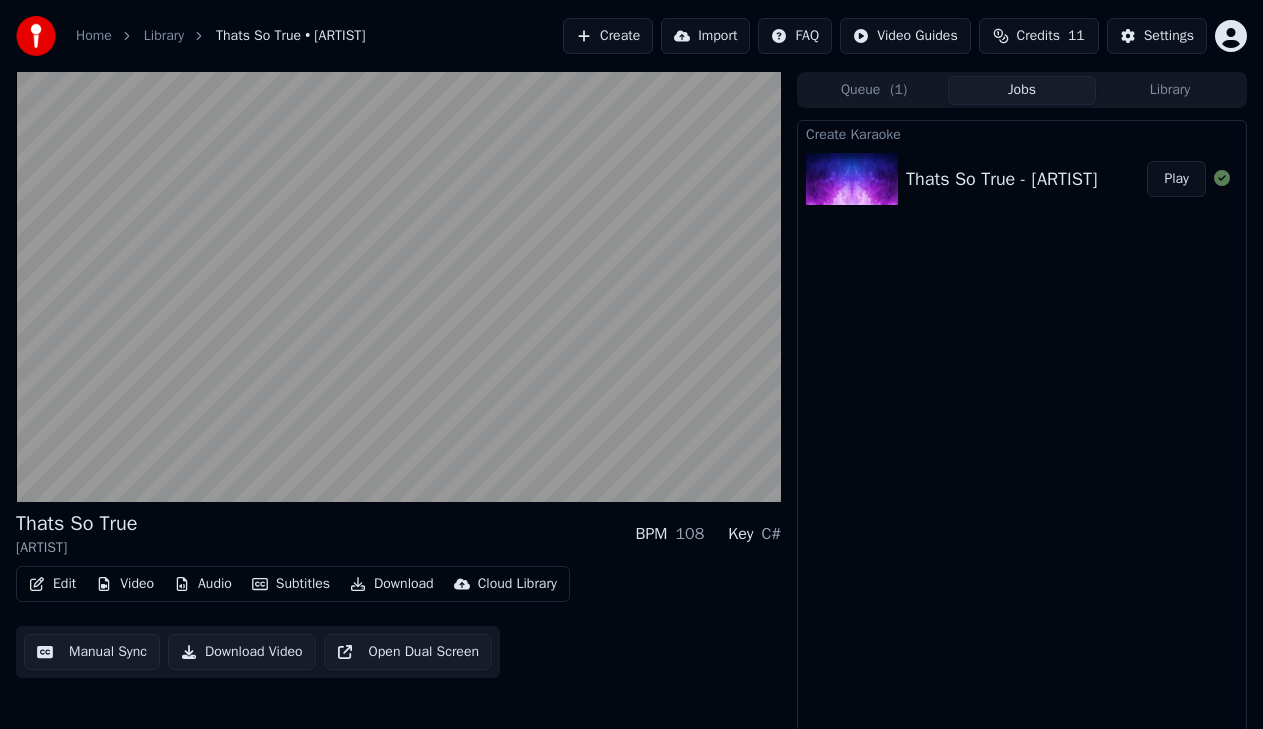 click on "Edit" at bounding box center (52, 584) 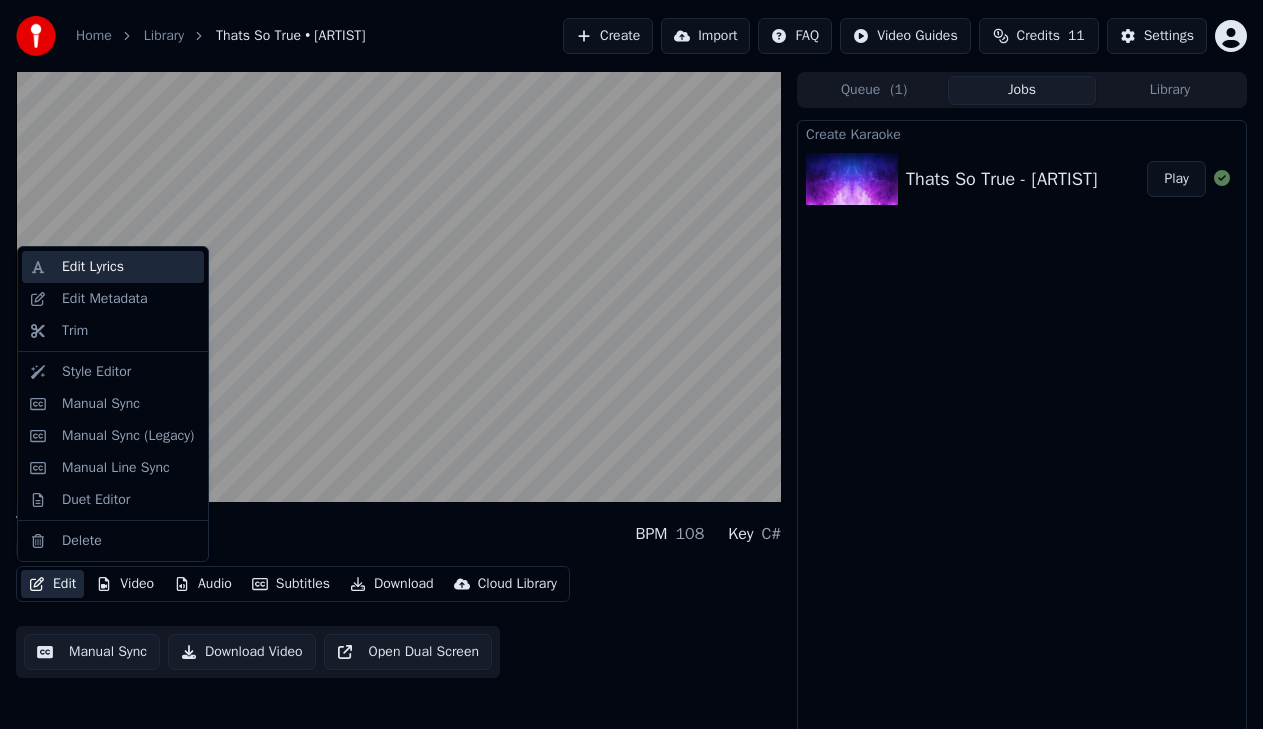 click on "Edit Lyrics" at bounding box center [93, 267] 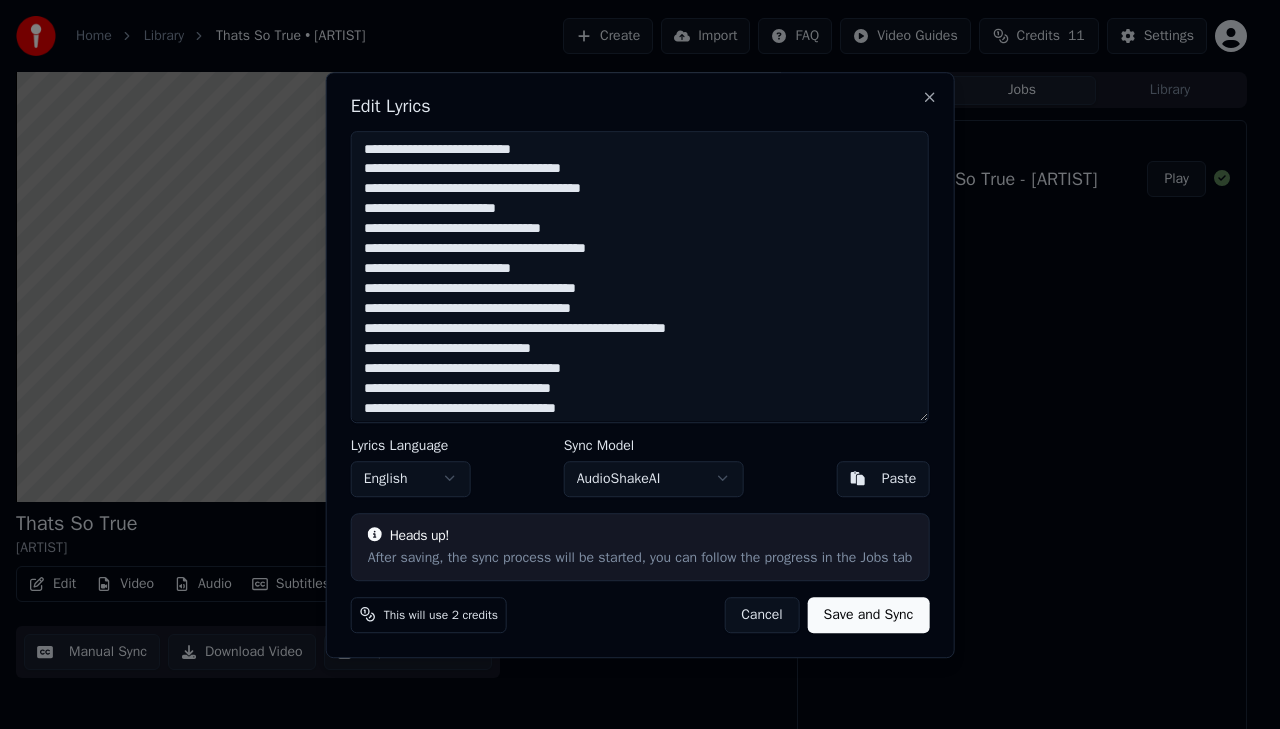 click on "Cancel" at bounding box center [761, 614] 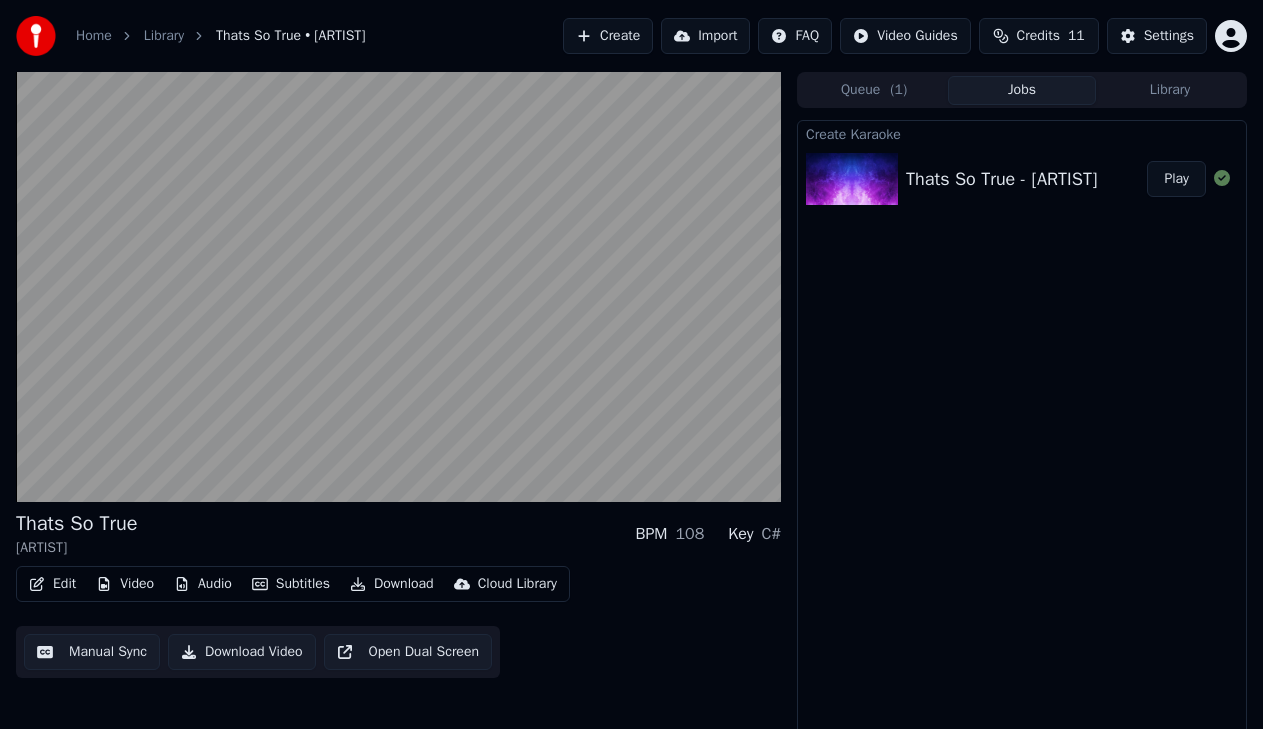 click on "Edit" at bounding box center (52, 584) 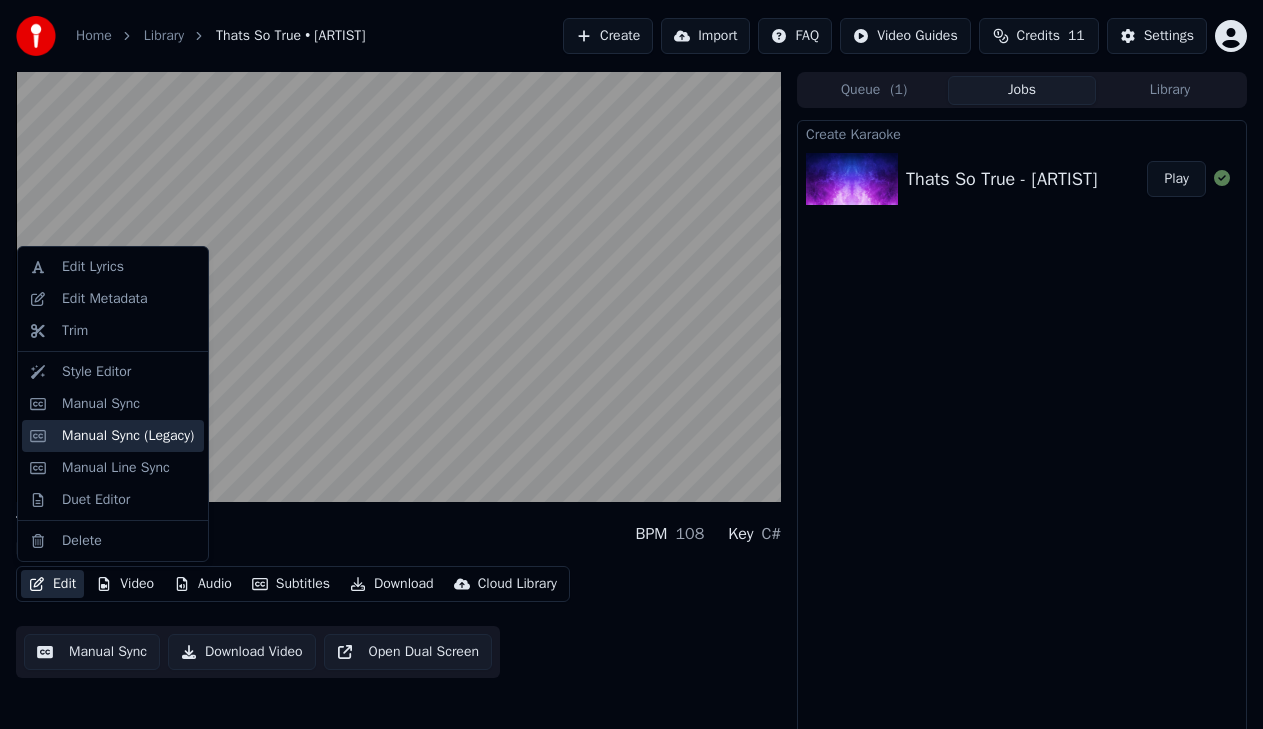click on "Manual Sync (Legacy)" at bounding box center [128, 436] 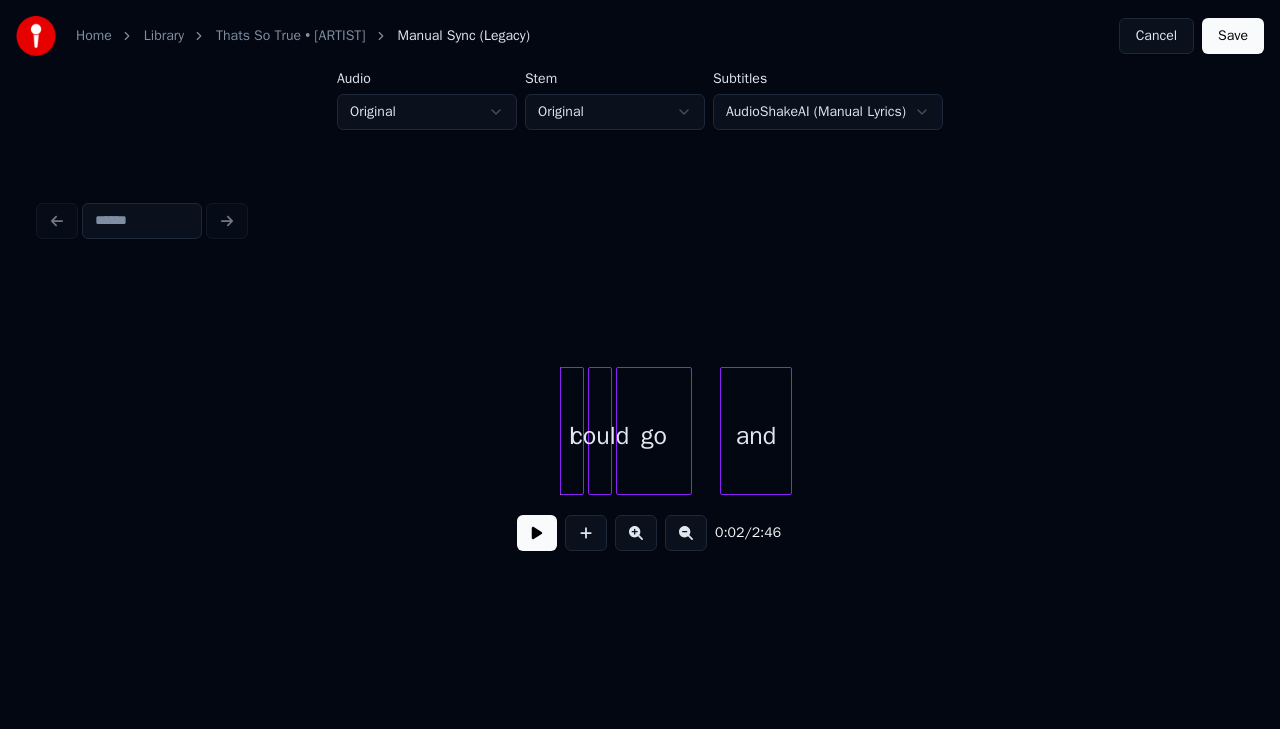 click on "I could go and" at bounding box center [16669, 431] 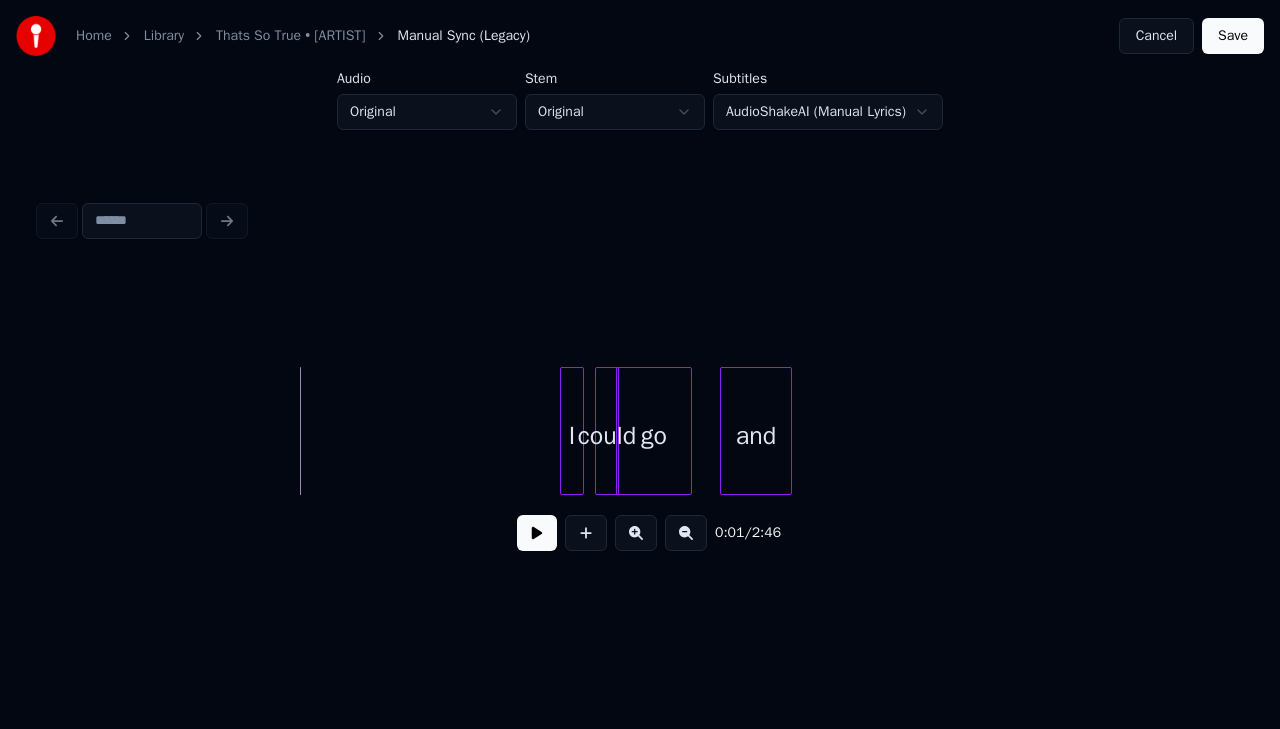 click on "could" at bounding box center (607, 436) 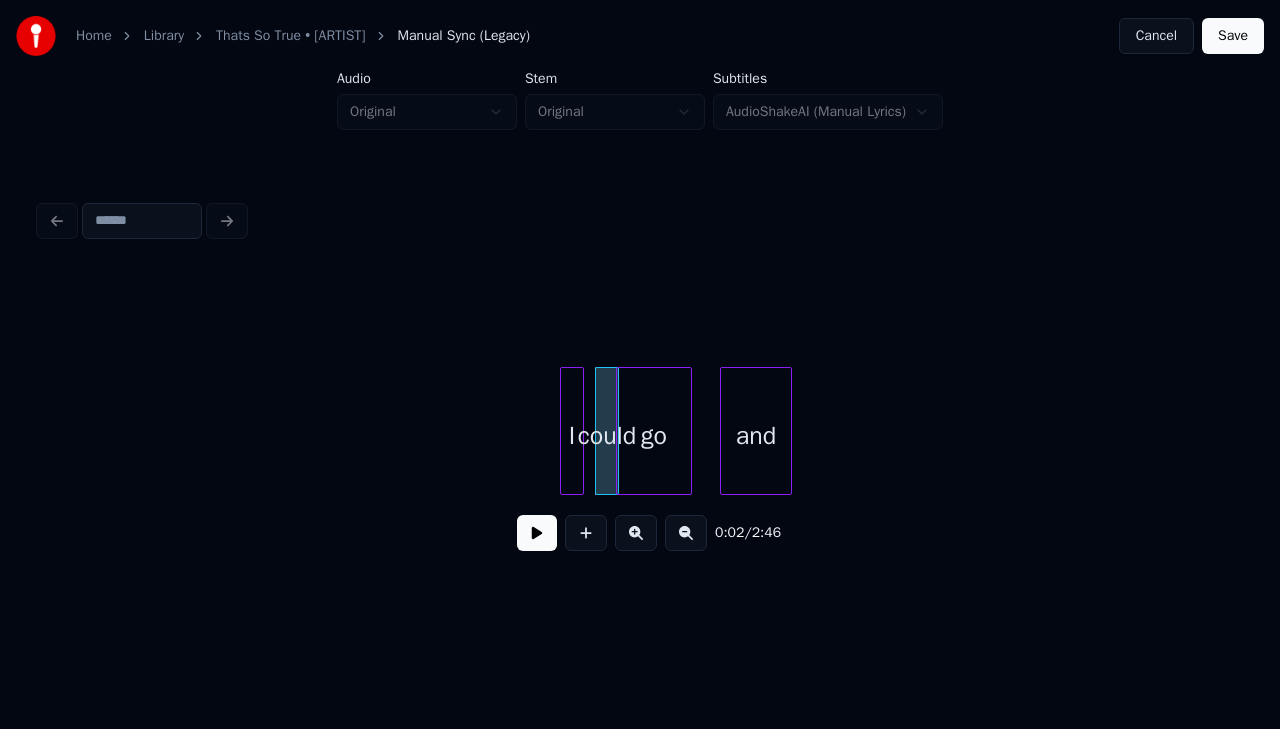 click on "I" at bounding box center [572, 436] 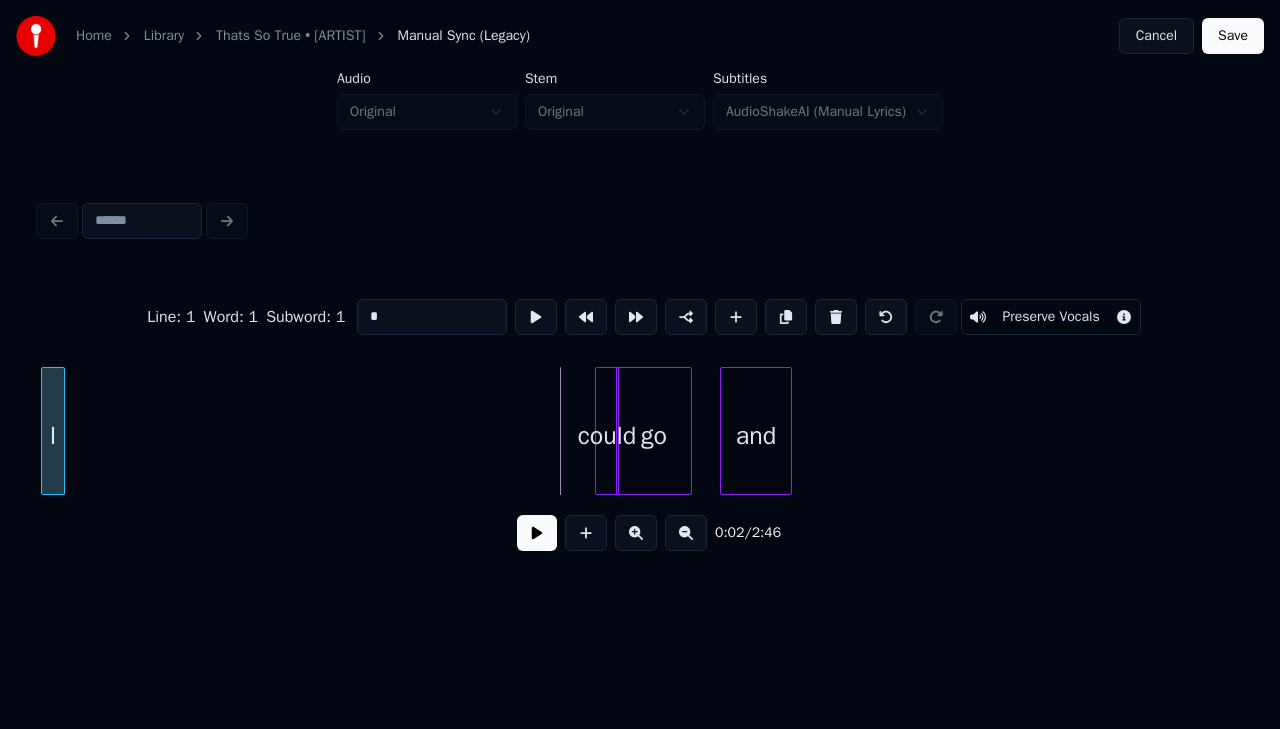 click on "I" at bounding box center [53, 431] 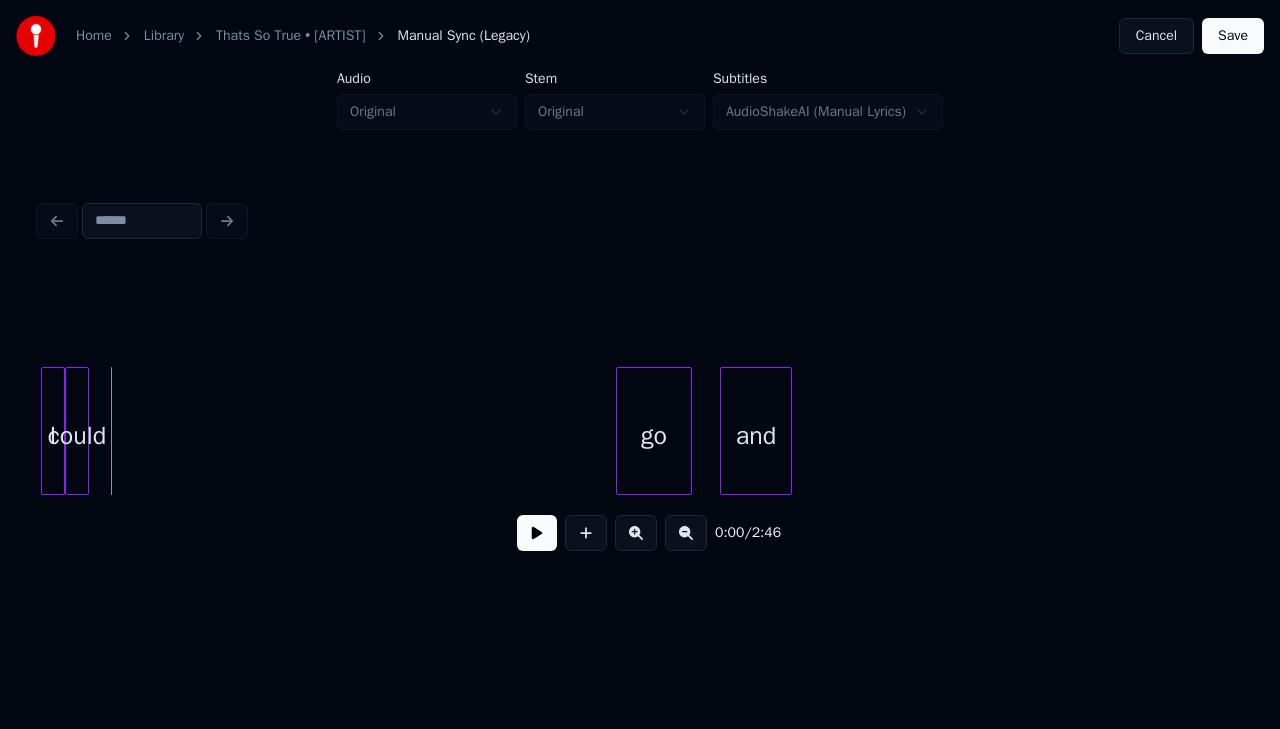 click on "could" at bounding box center (77, 436) 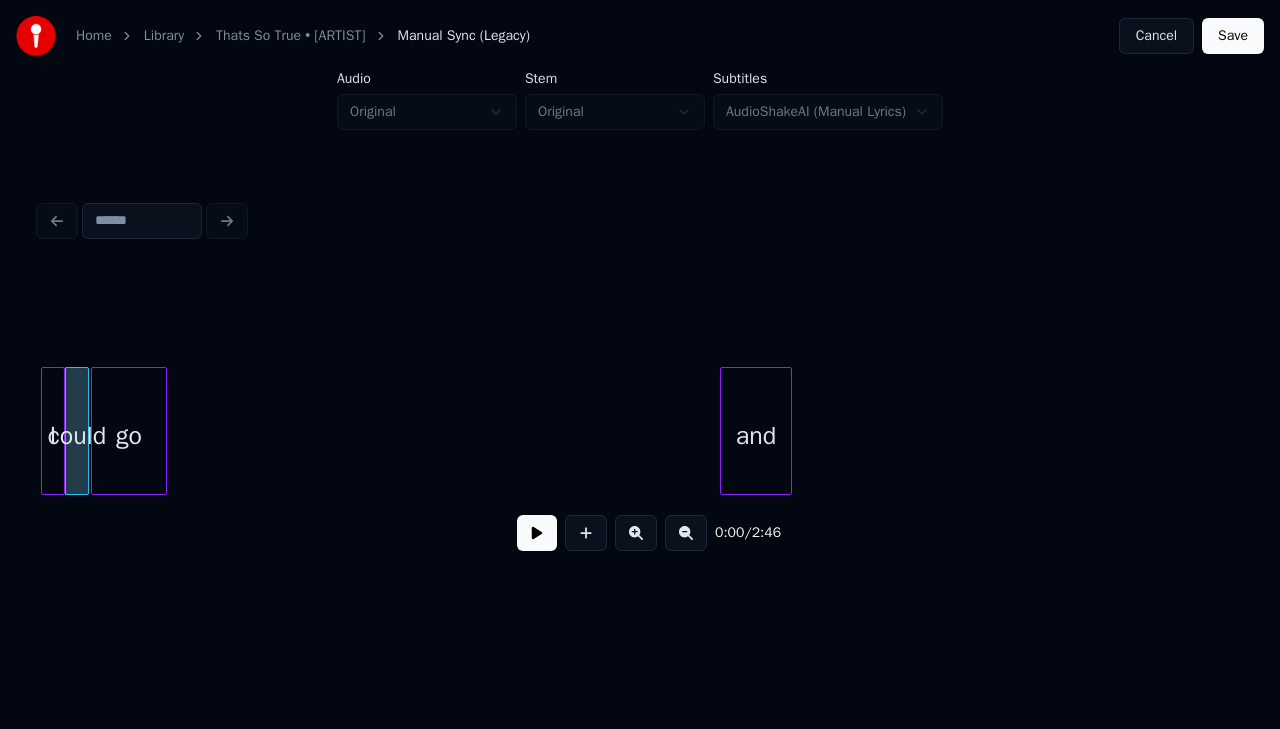 click on "go" at bounding box center (129, 436) 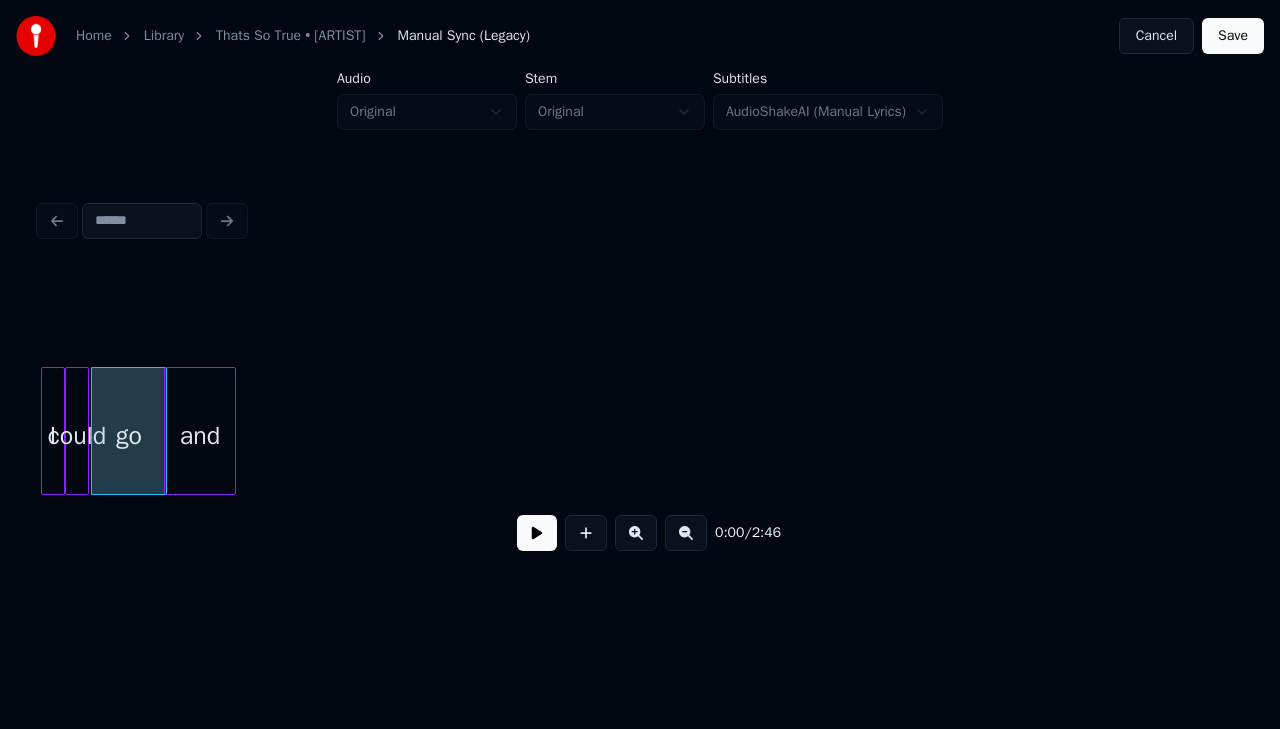 click on "and" at bounding box center [200, 436] 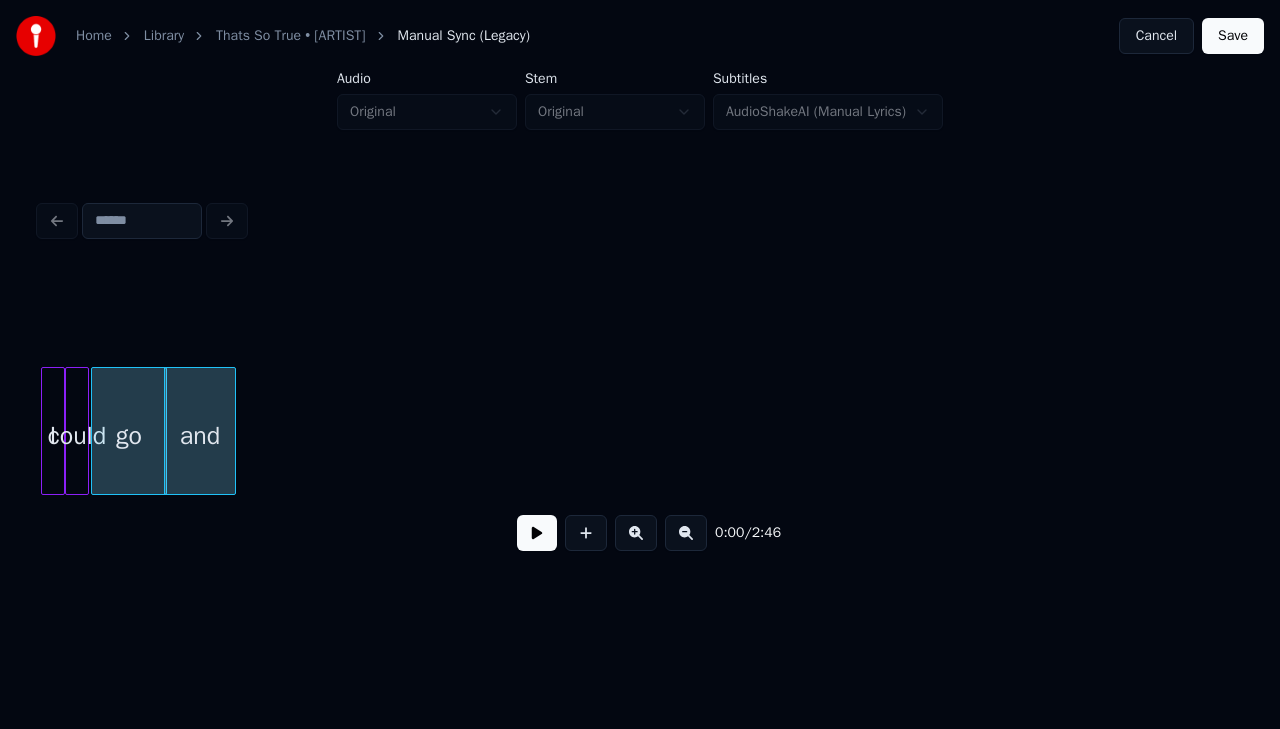 click on "Save" at bounding box center [1233, 36] 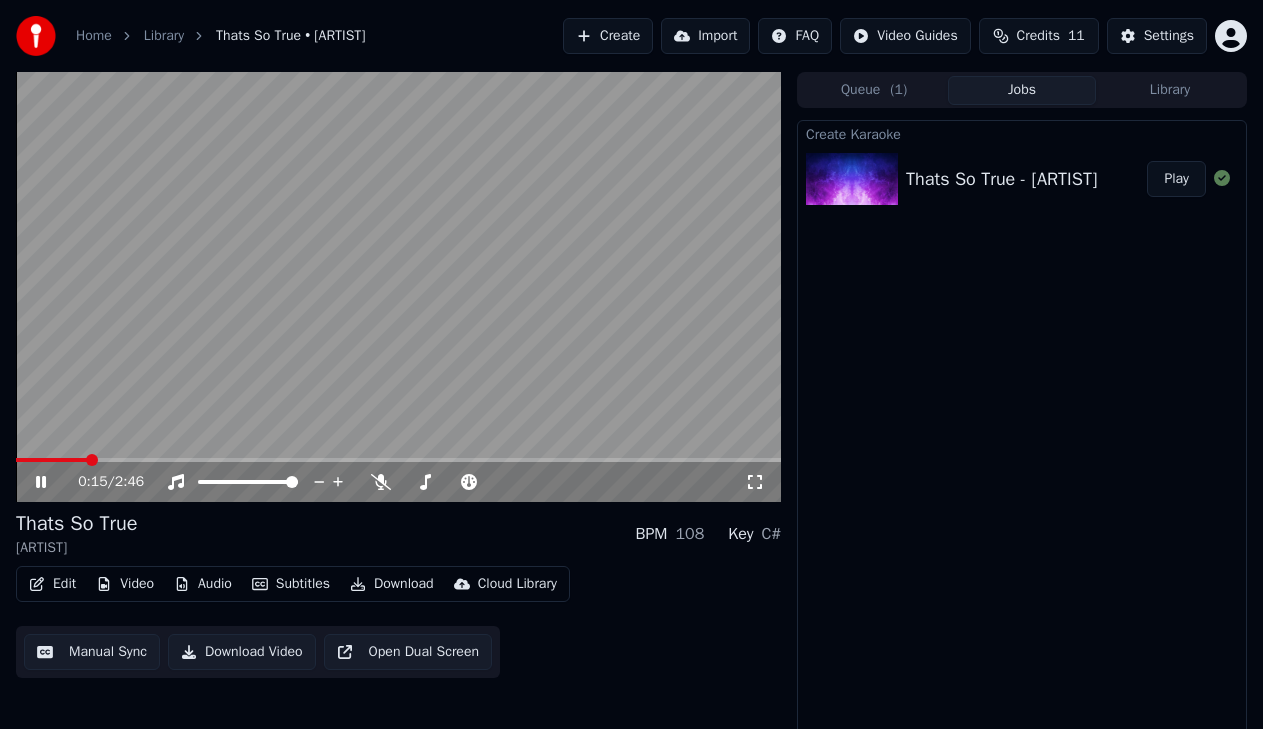 click on "Create" at bounding box center [608, 36] 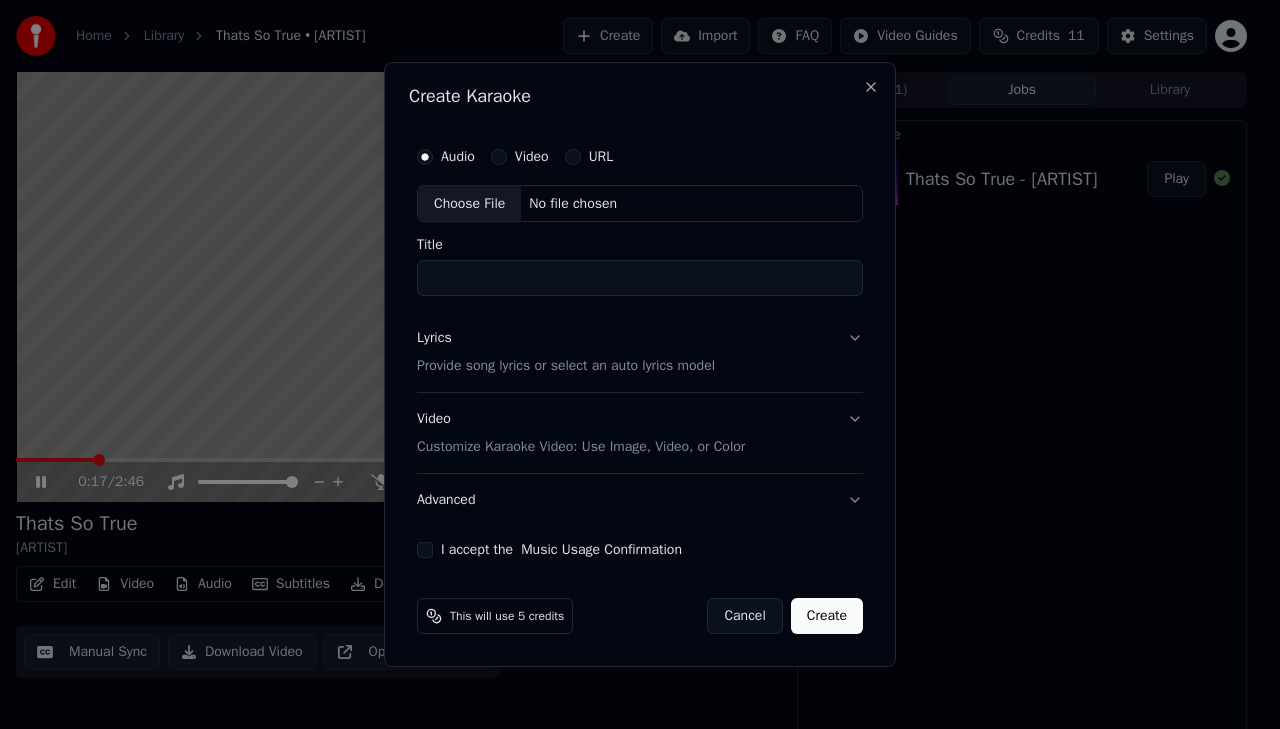 click on "Choose File" at bounding box center [469, 204] 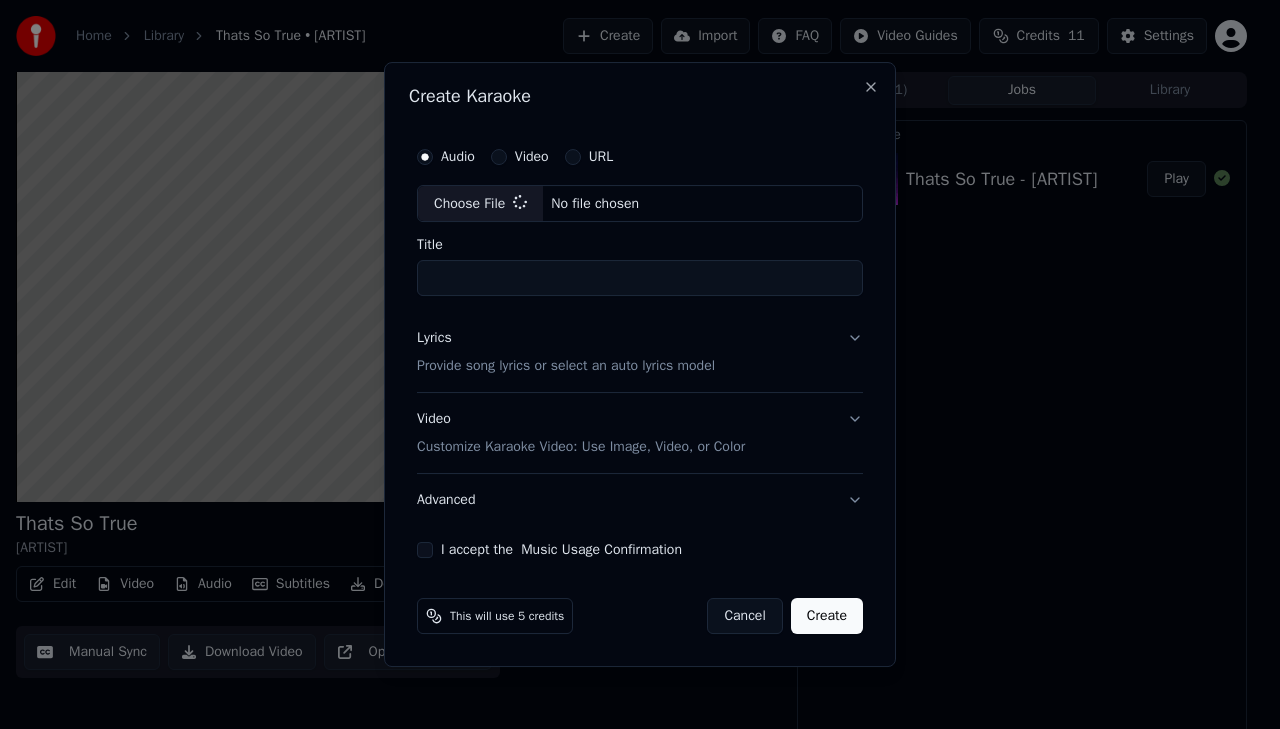 type on "**********" 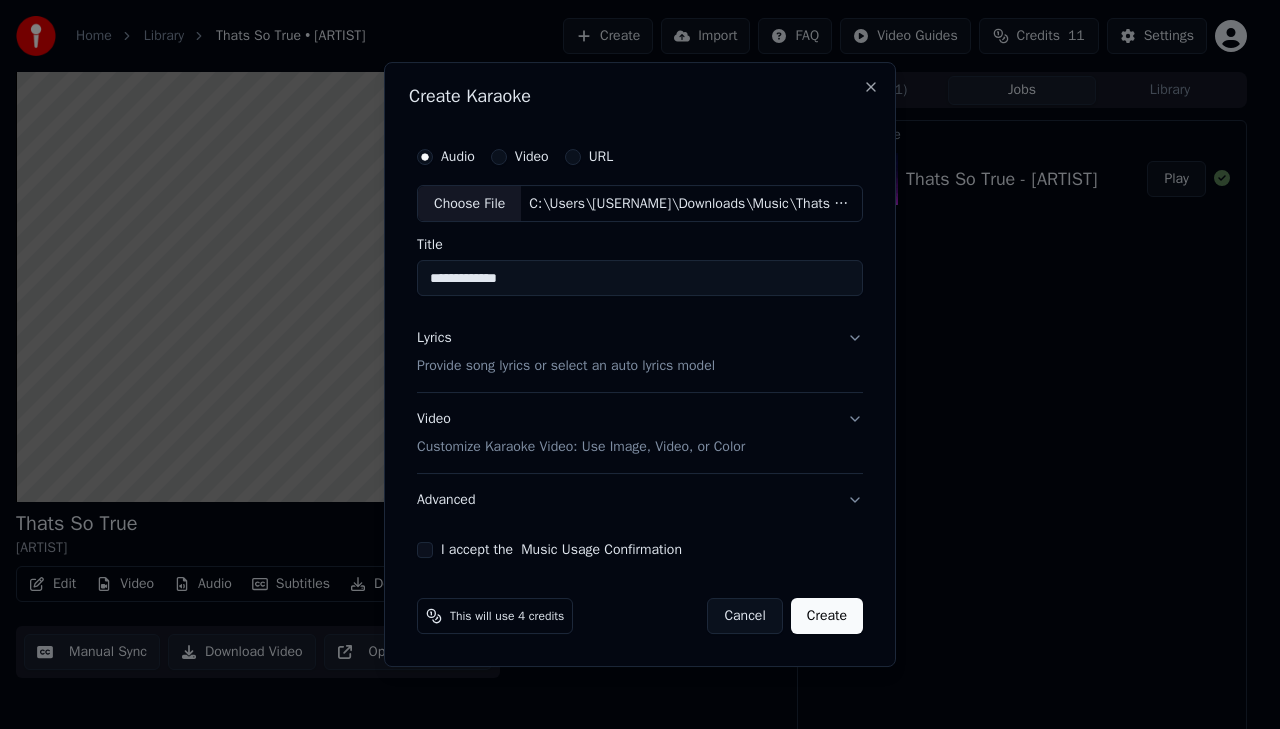 click on "**********" at bounding box center [640, 348] 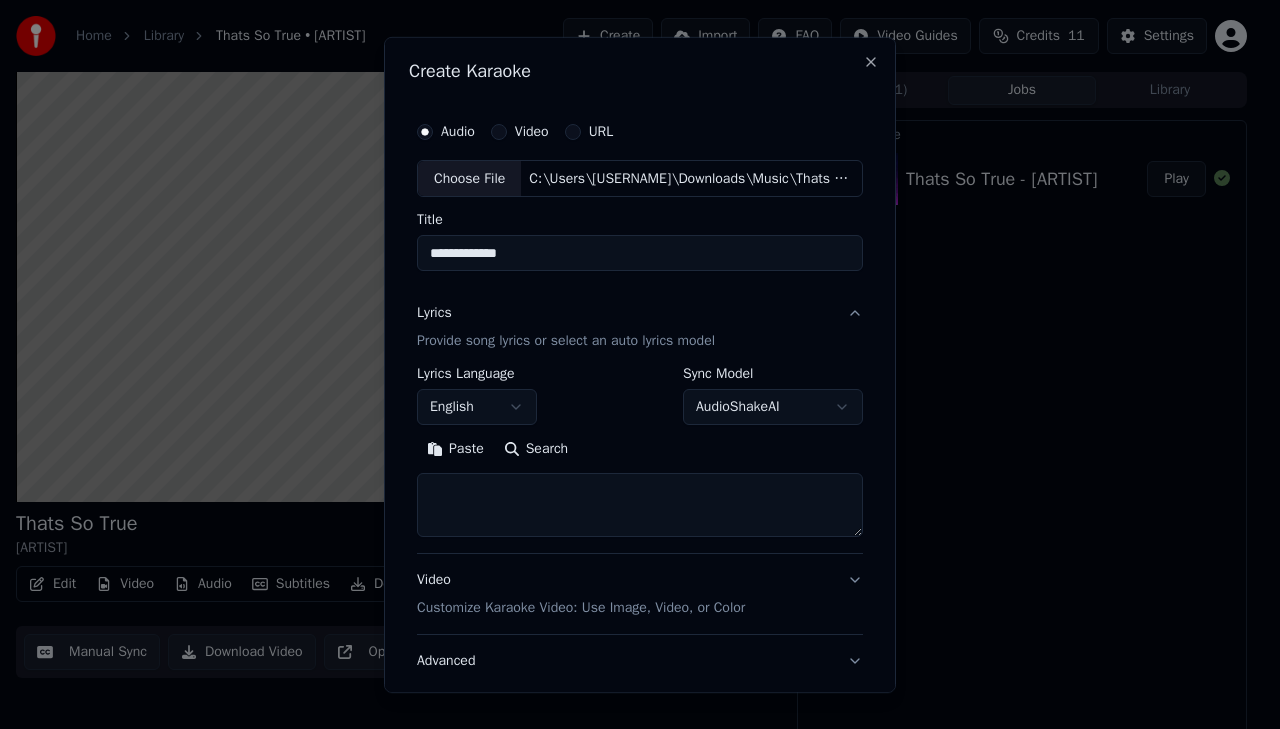click at bounding box center [640, 505] 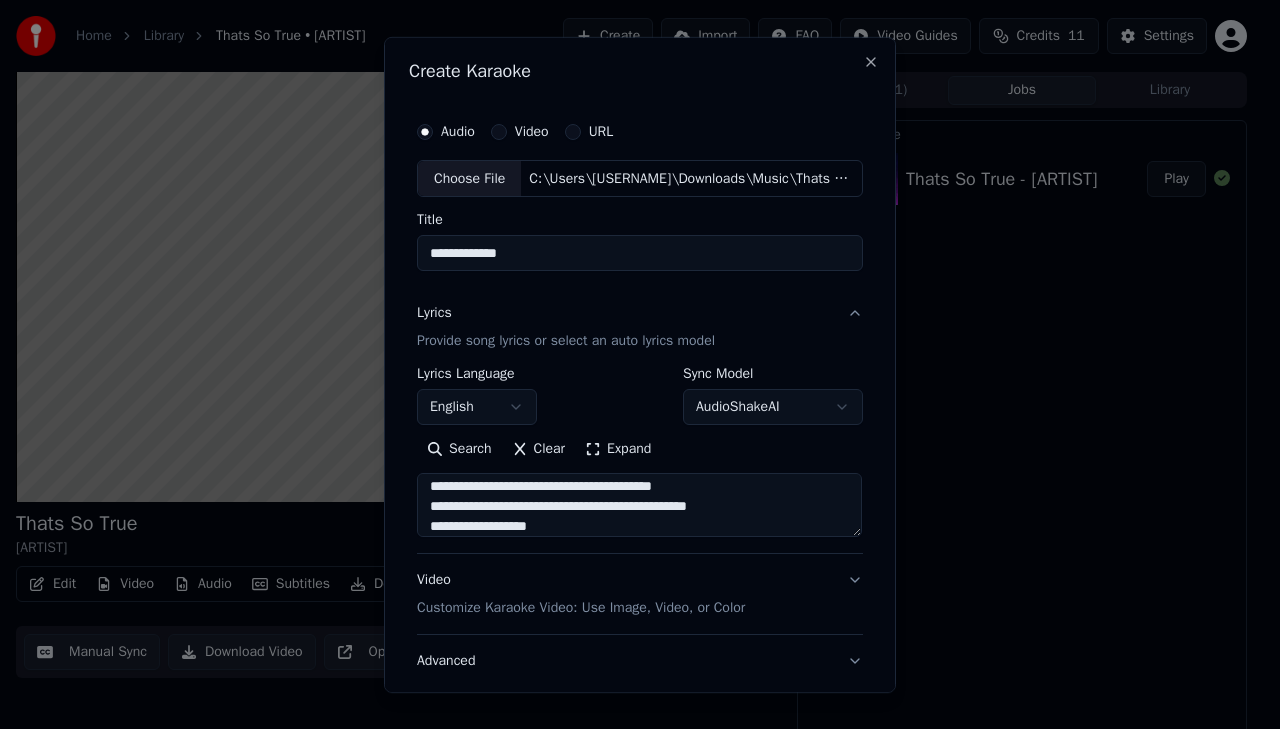 scroll, scrollTop: 765, scrollLeft: 0, axis: vertical 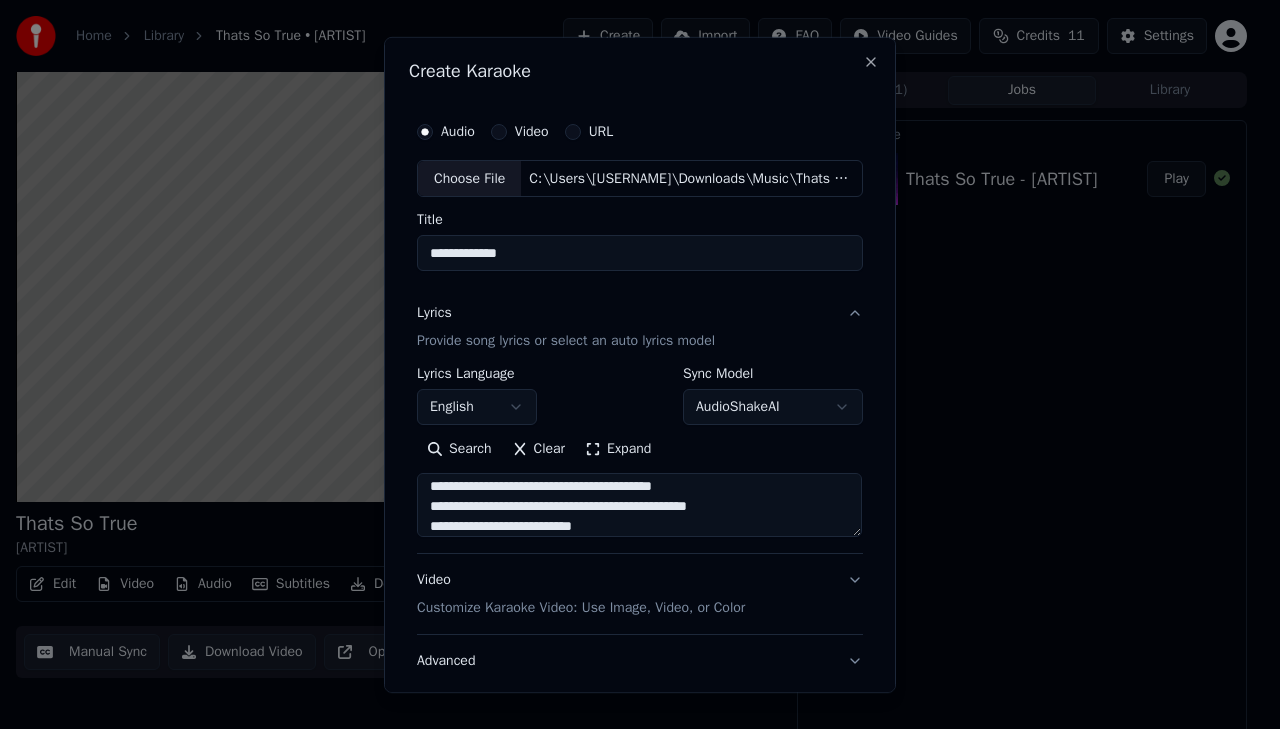 type on "**********" 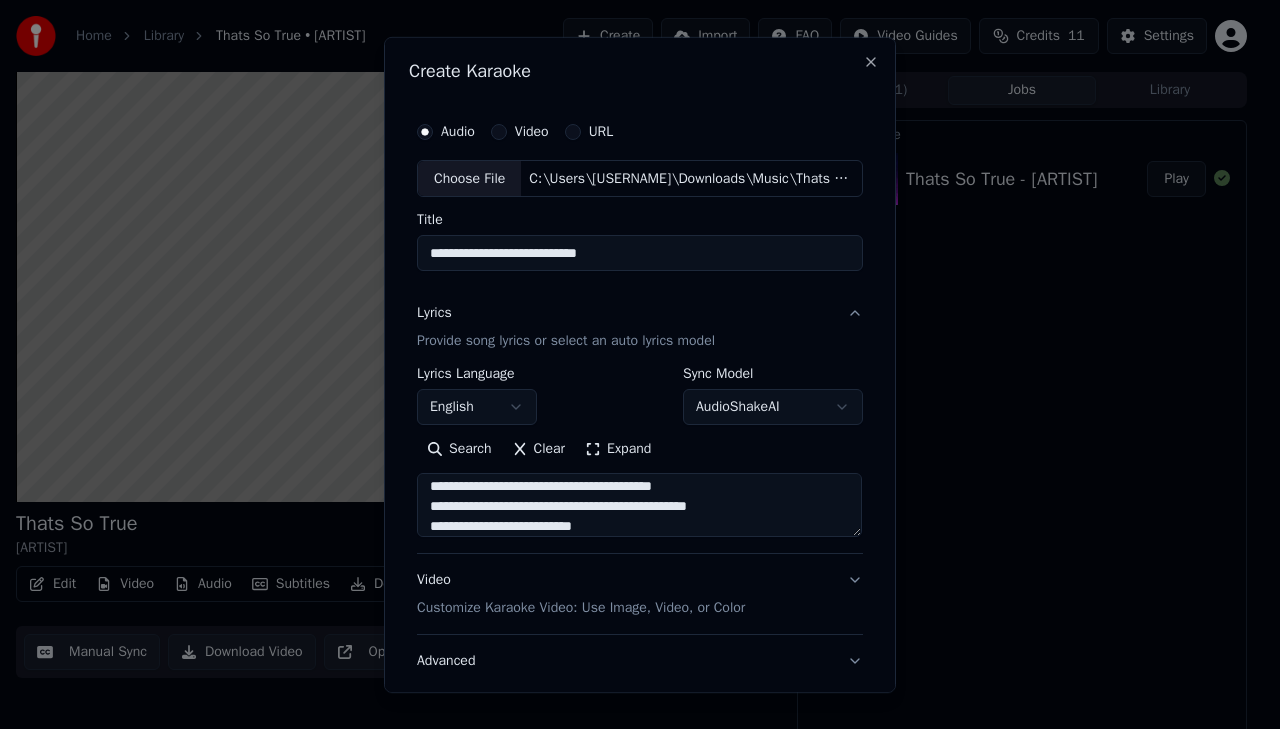 scroll, scrollTop: 135, scrollLeft: 0, axis: vertical 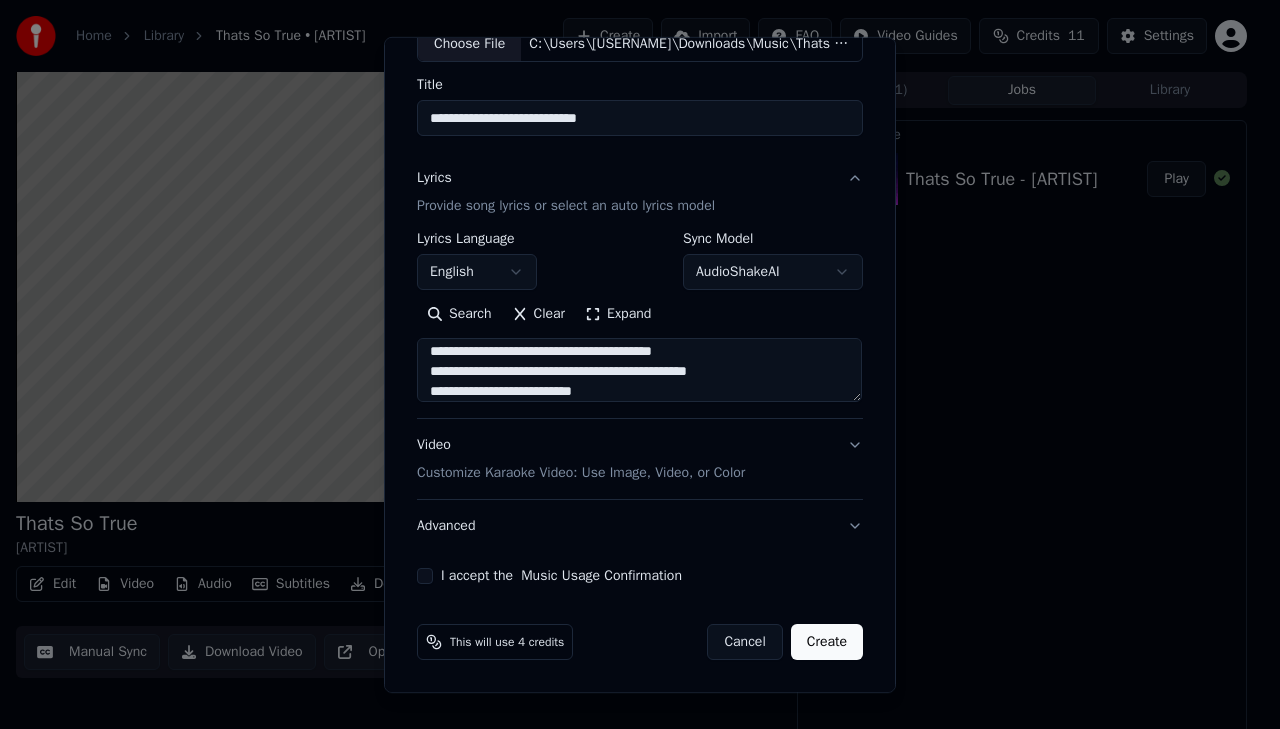 type on "**********" 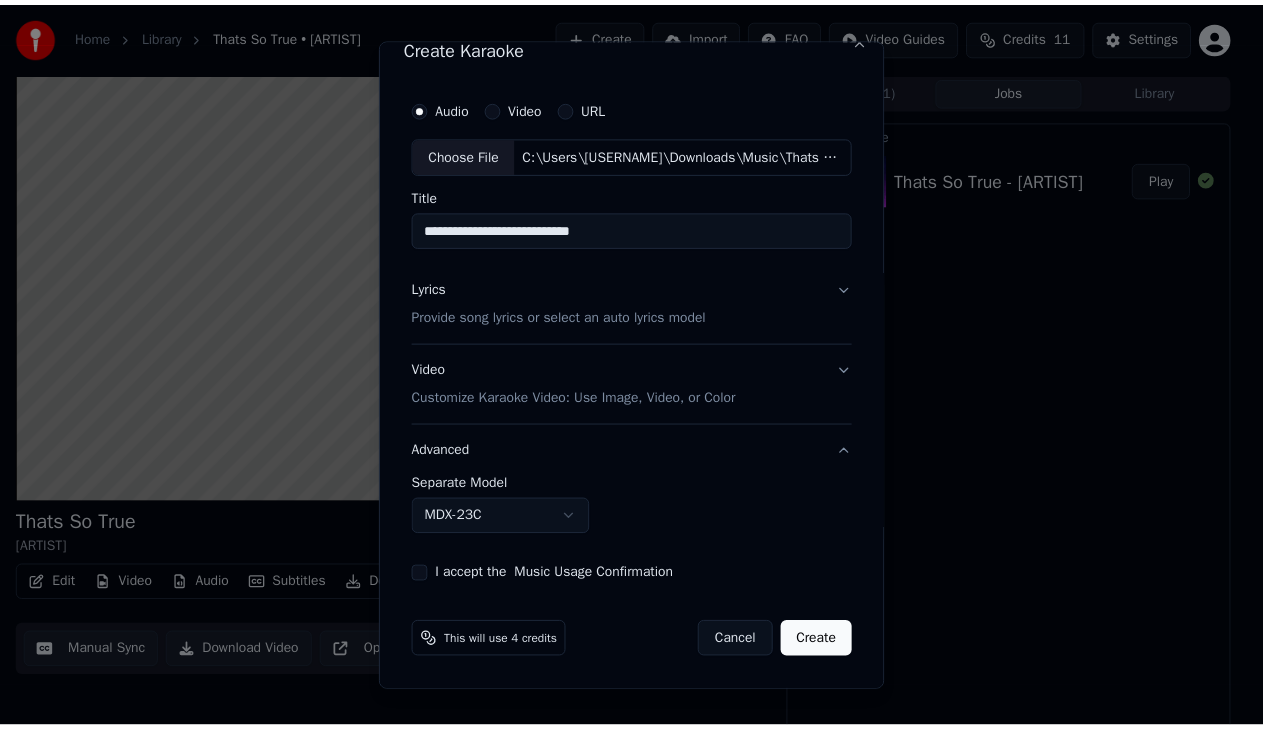 scroll, scrollTop: 24, scrollLeft: 0, axis: vertical 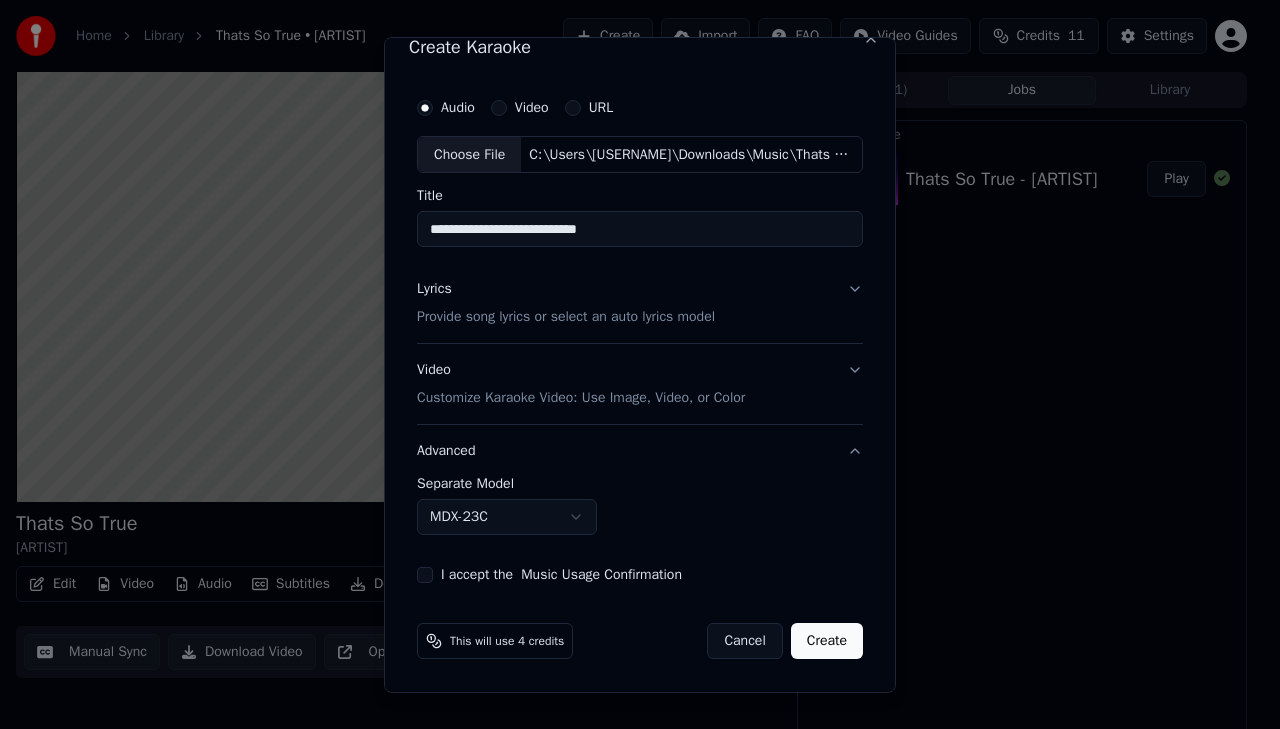 drag, startPoint x: 418, startPoint y: 569, endPoint x: 430, endPoint y: 574, distance: 13 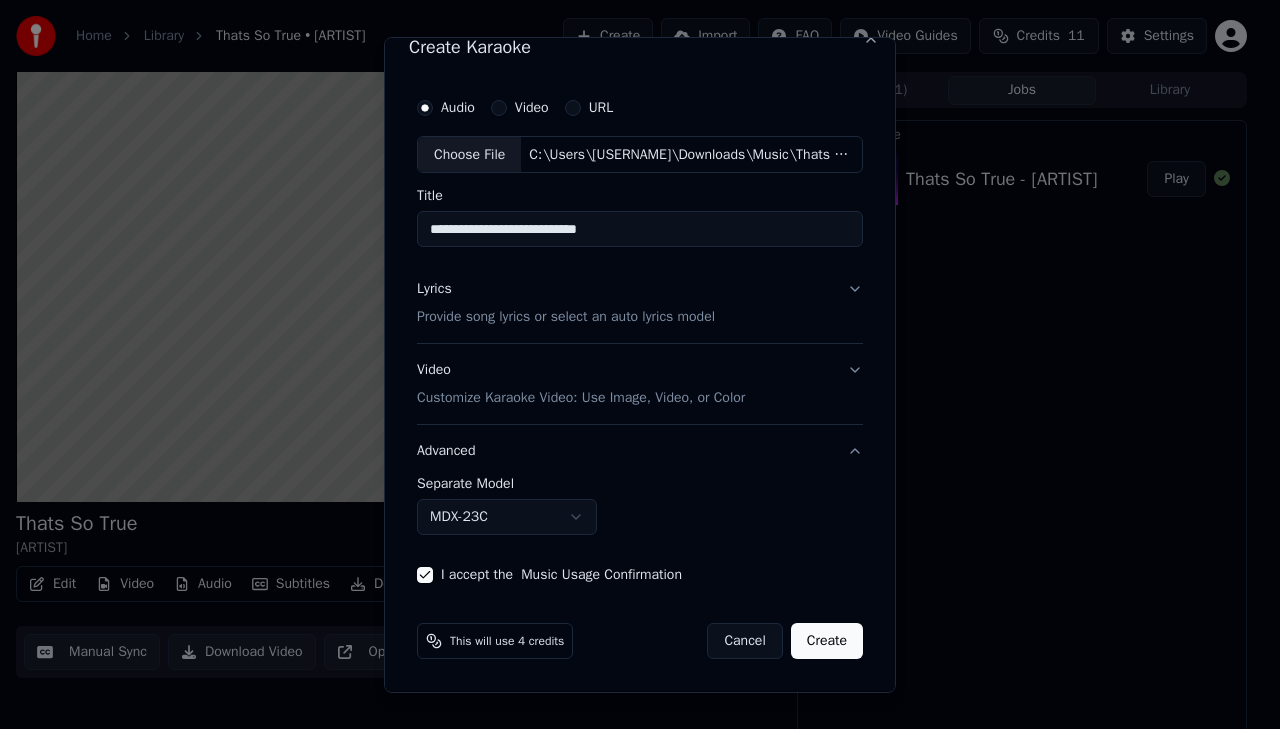 click on "Create" at bounding box center (827, 641) 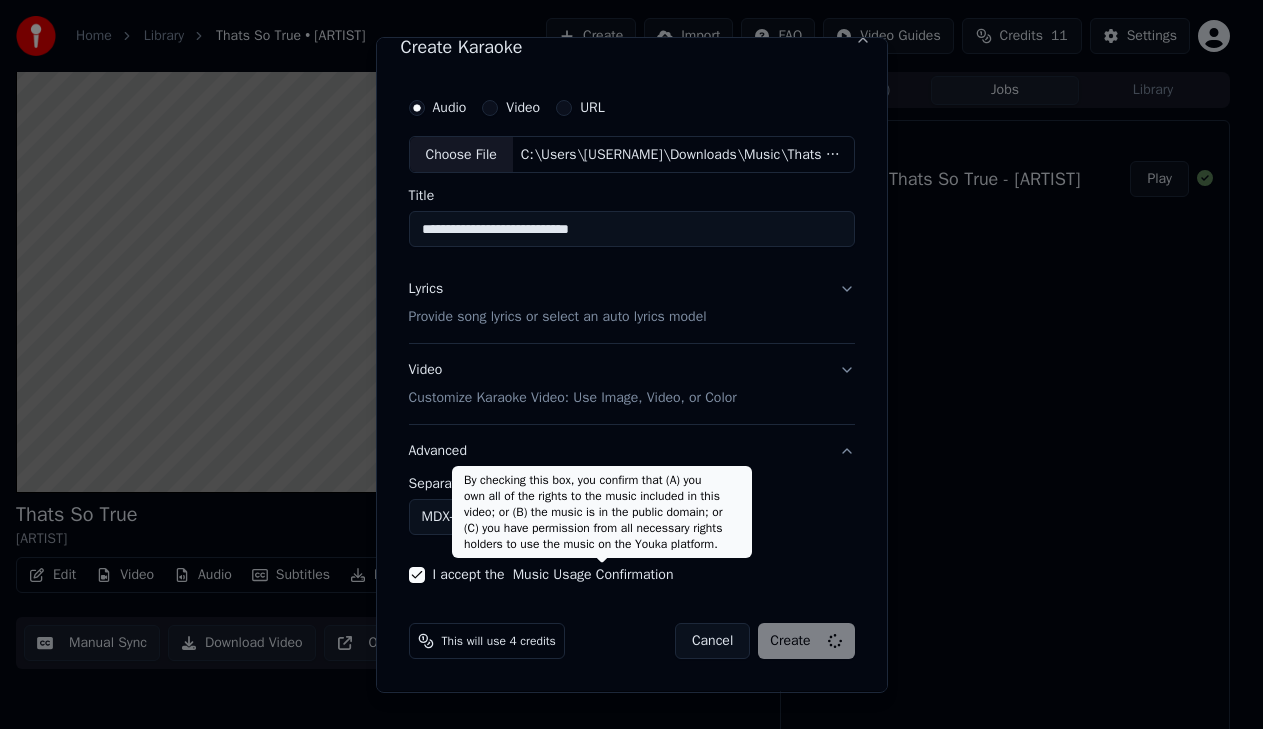type 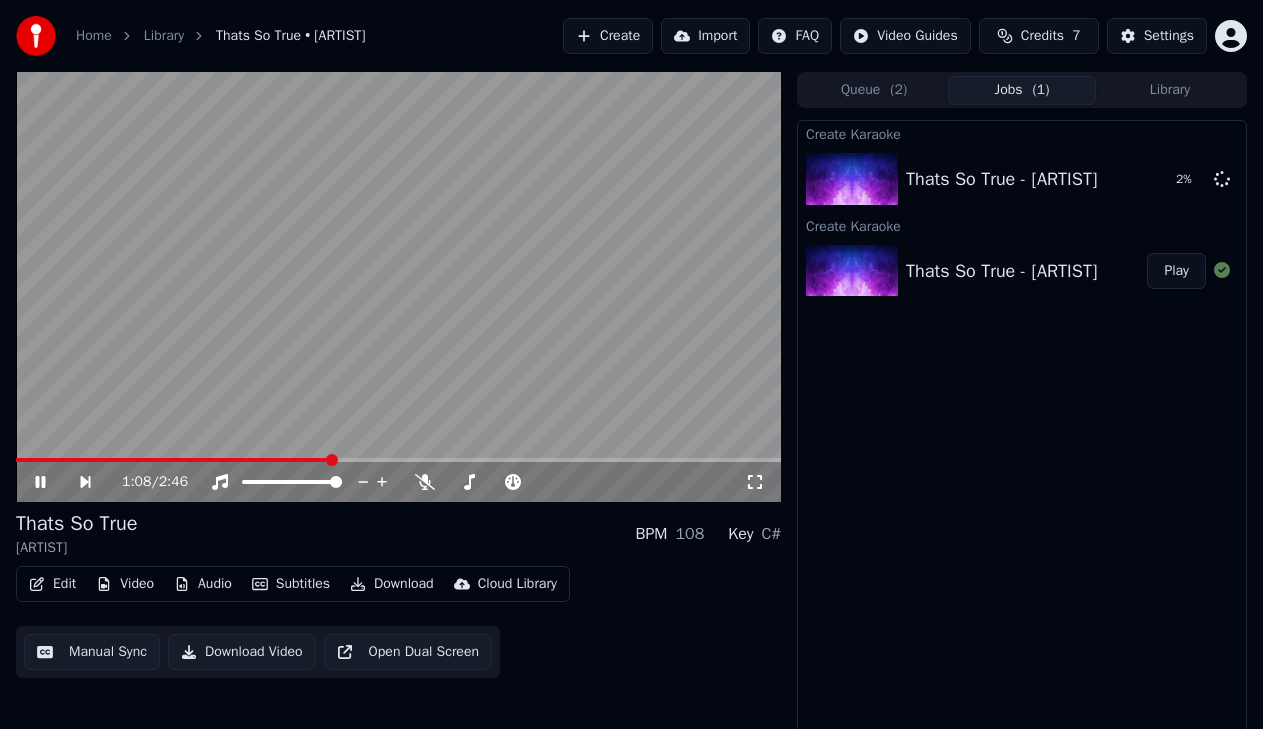 click 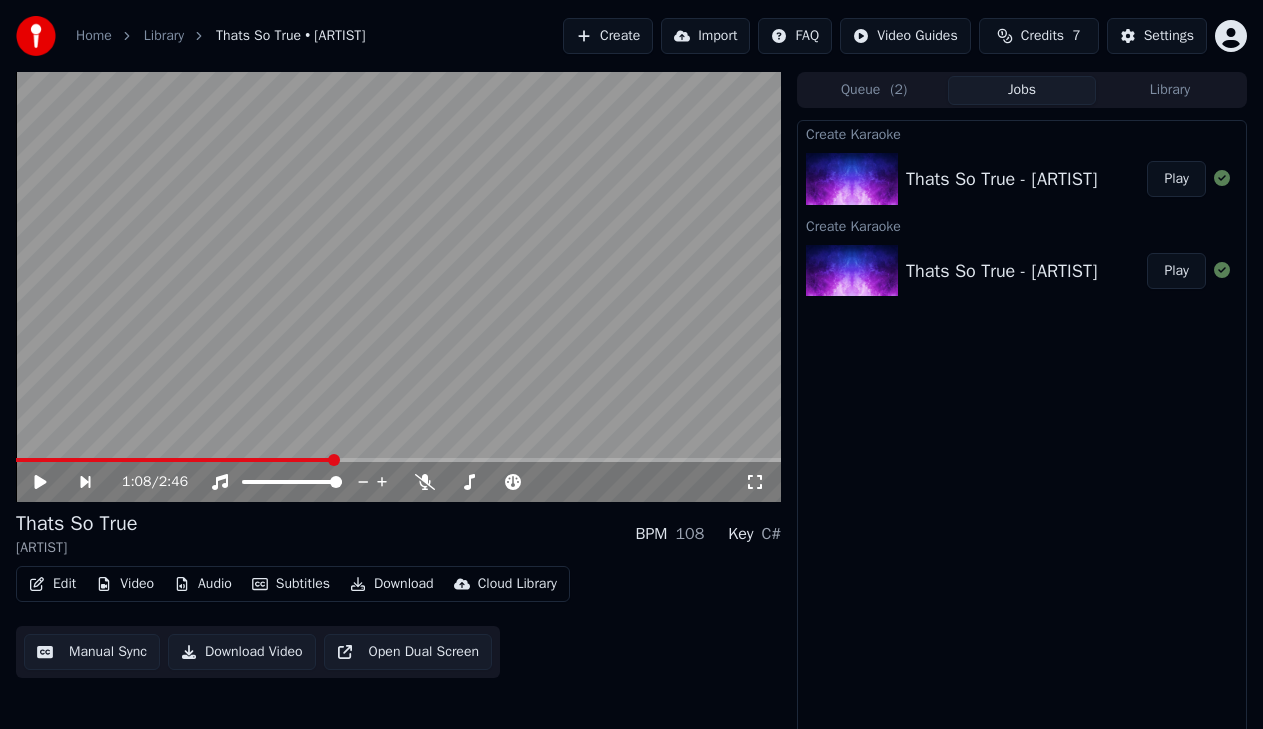 click on "Thats So True - [ARTIST]" at bounding box center [1001, 179] 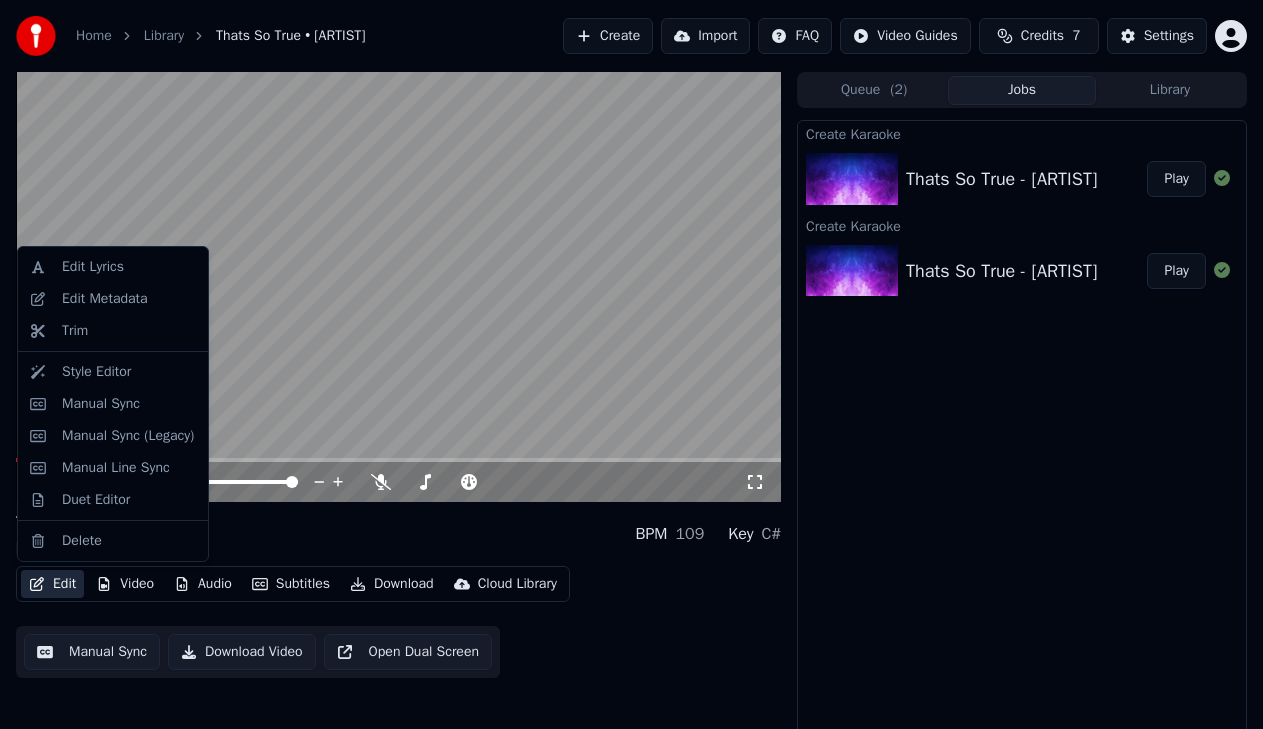 click on "Edit" at bounding box center (52, 584) 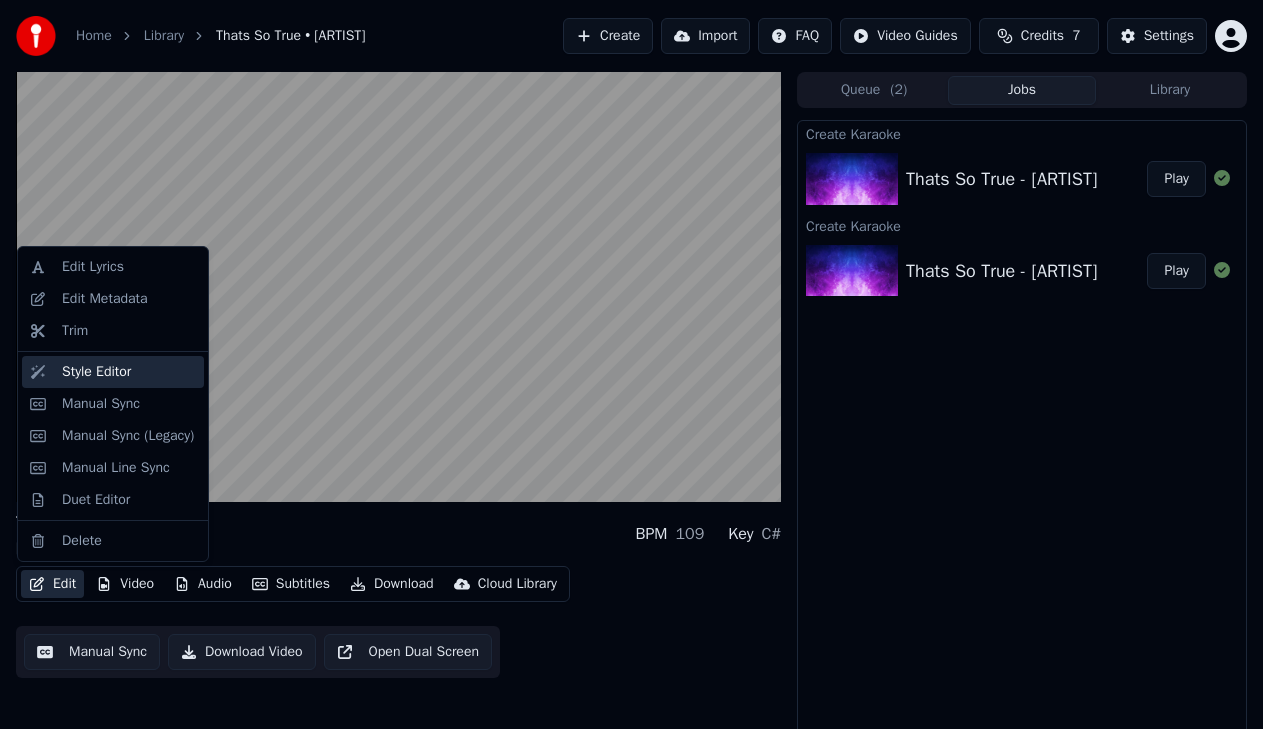 click on "Style Editor" at bounding box center (96, 372) 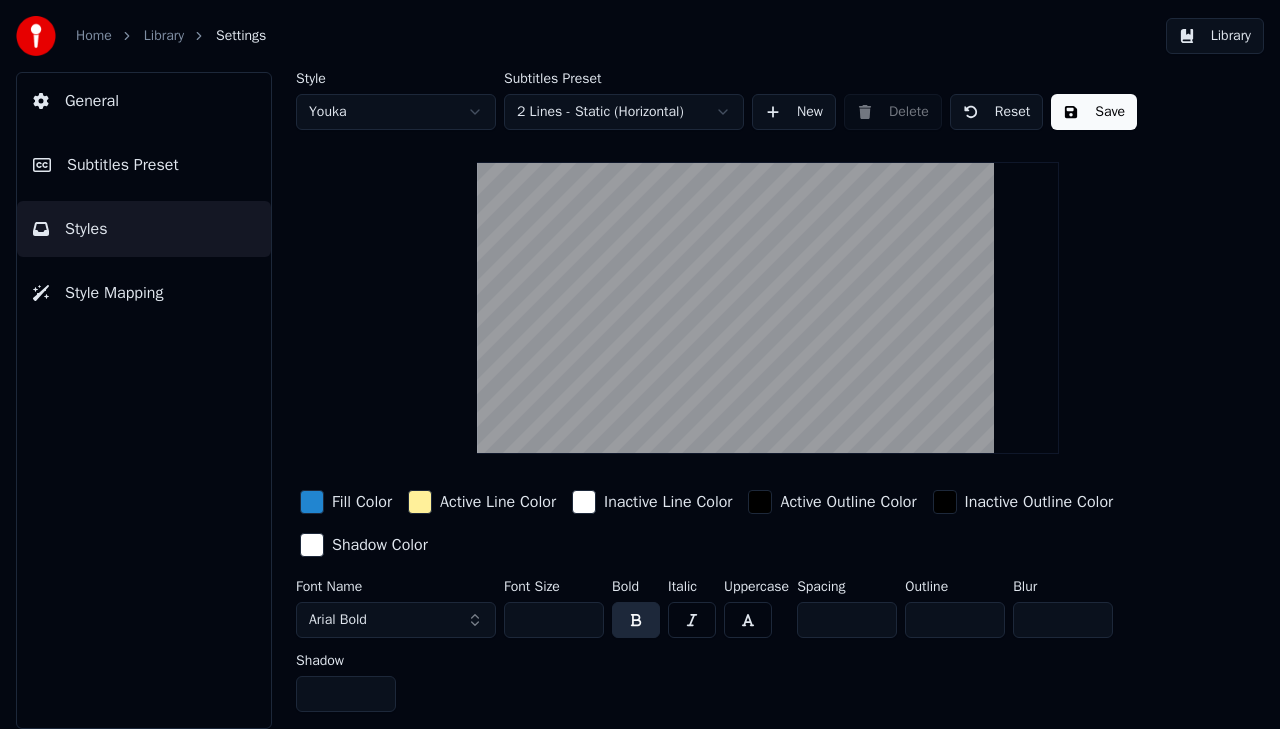 click on "General" at bounding box center (92, 101) 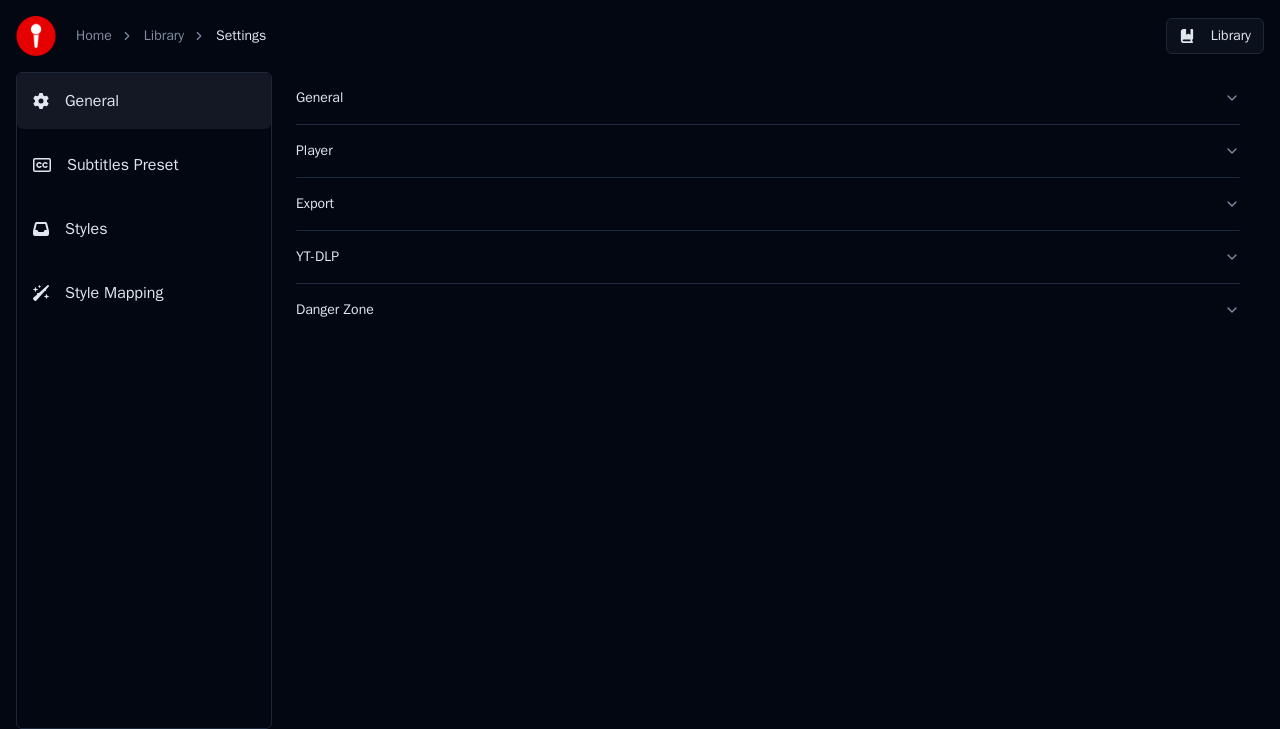 click on "Player" at bounding box center [768, 151] 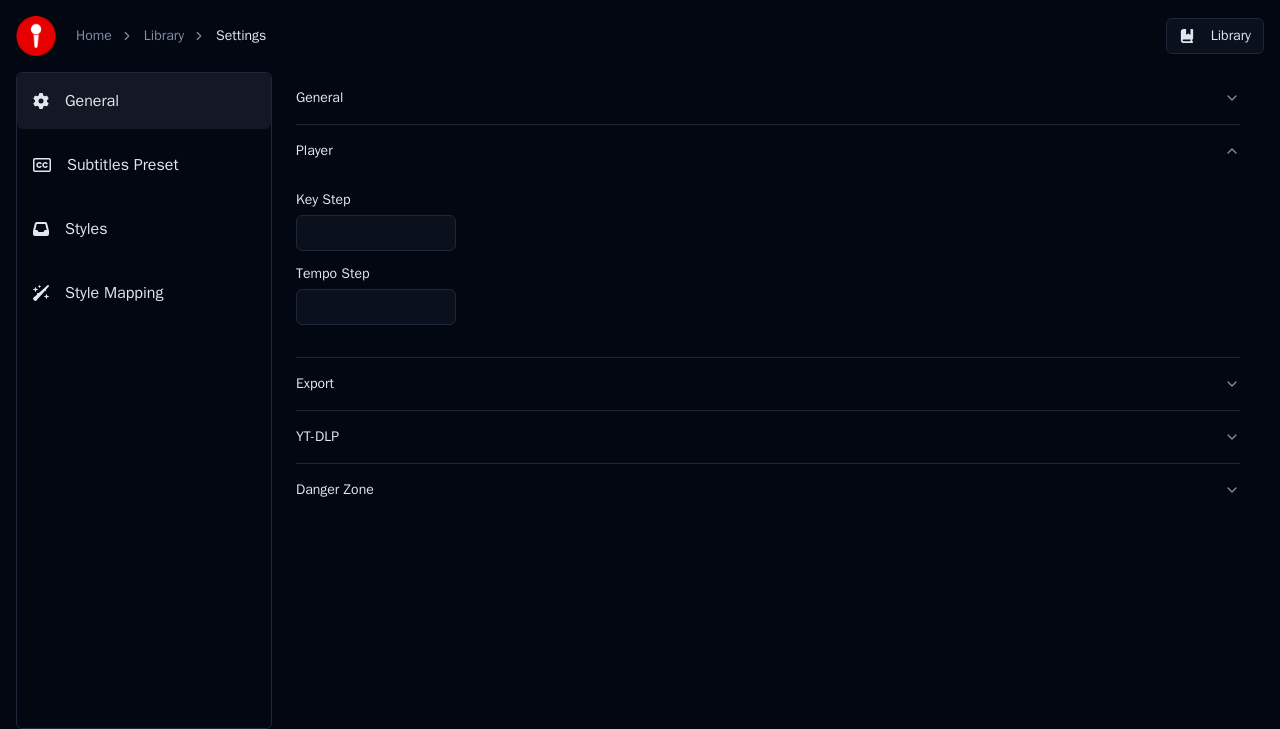 click on "General Player Key Step * Tempo Step **** Export YT-DLP Danger Zone" at bounding box center [768, 400] 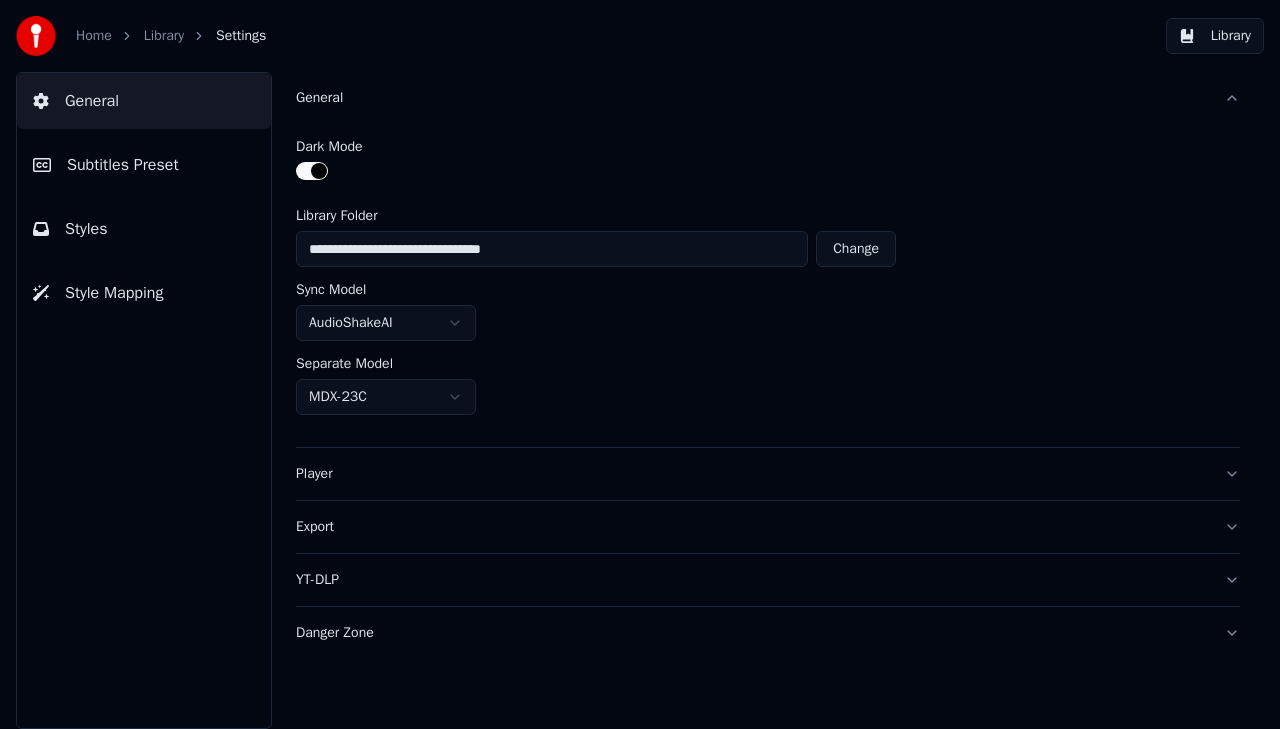 click on "Library" at bounding box center [164, 36] 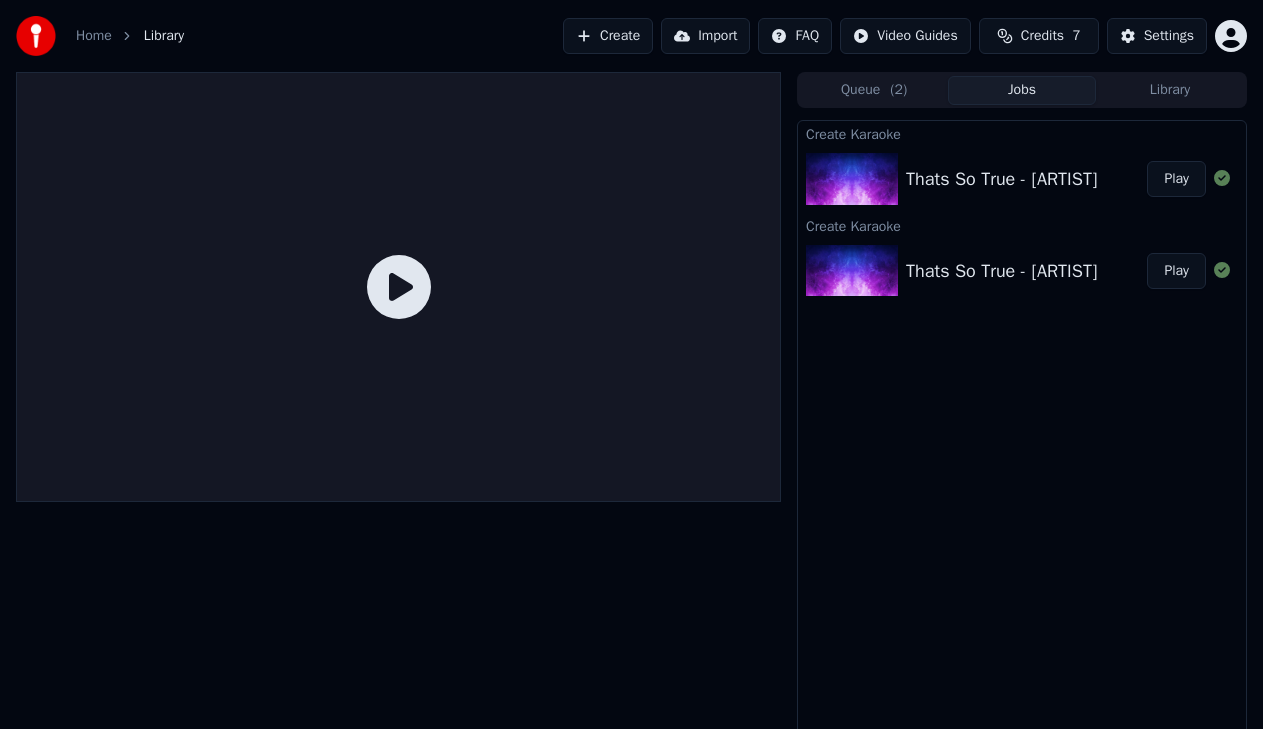 click on "Play" at bounding box center [1176, 179] 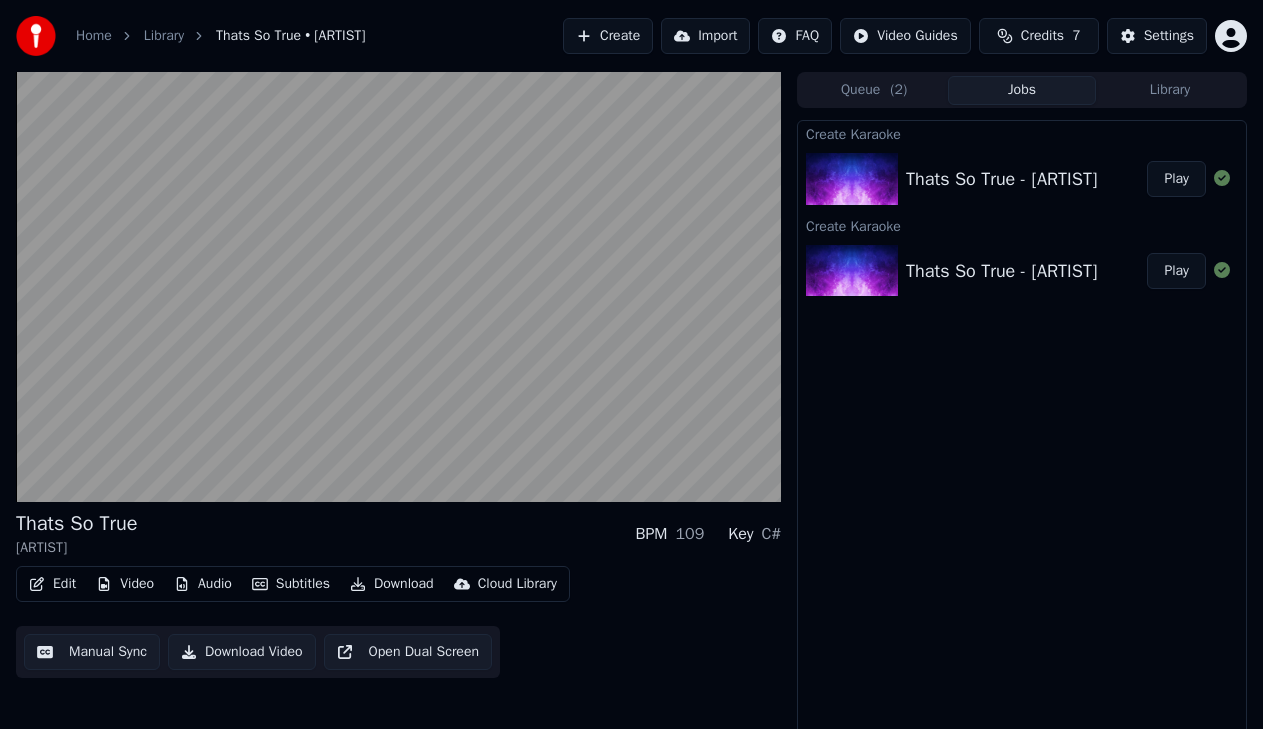 click on "Edit" at bounding box center (52, 584) 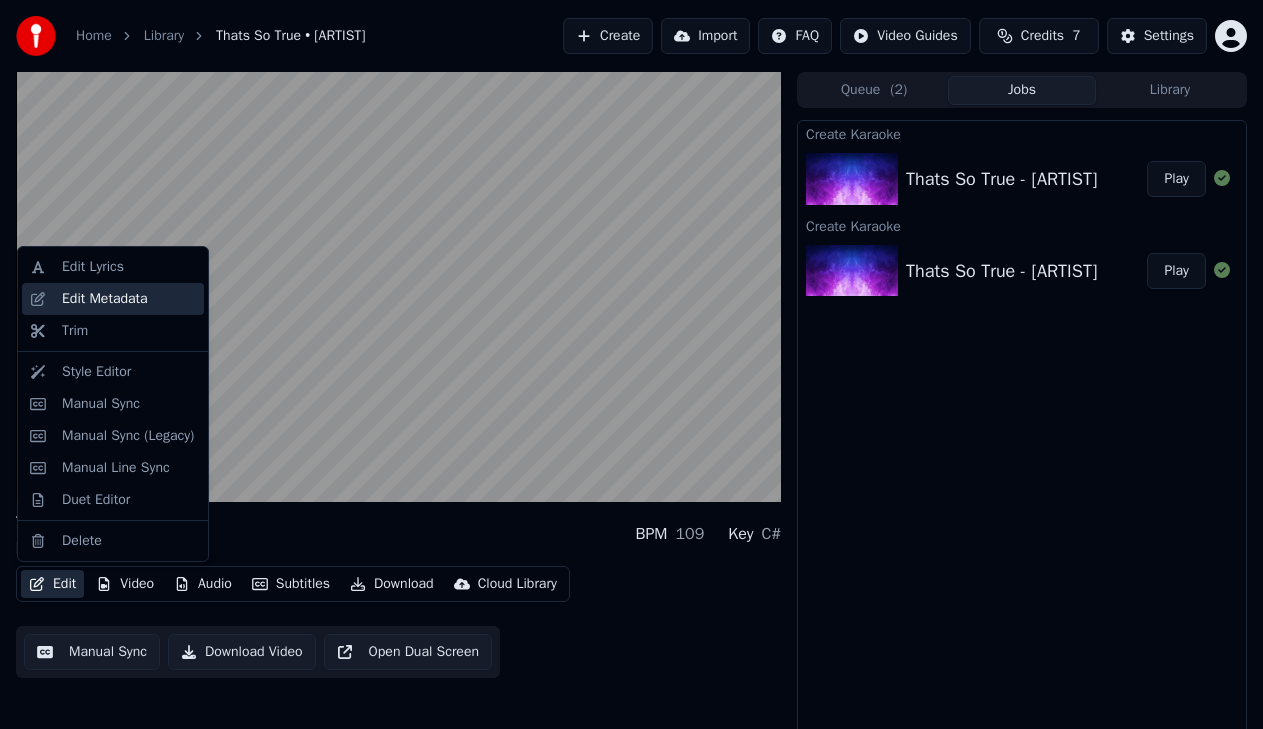 click on "Edit Metadata" at bounding box center (105, 299) 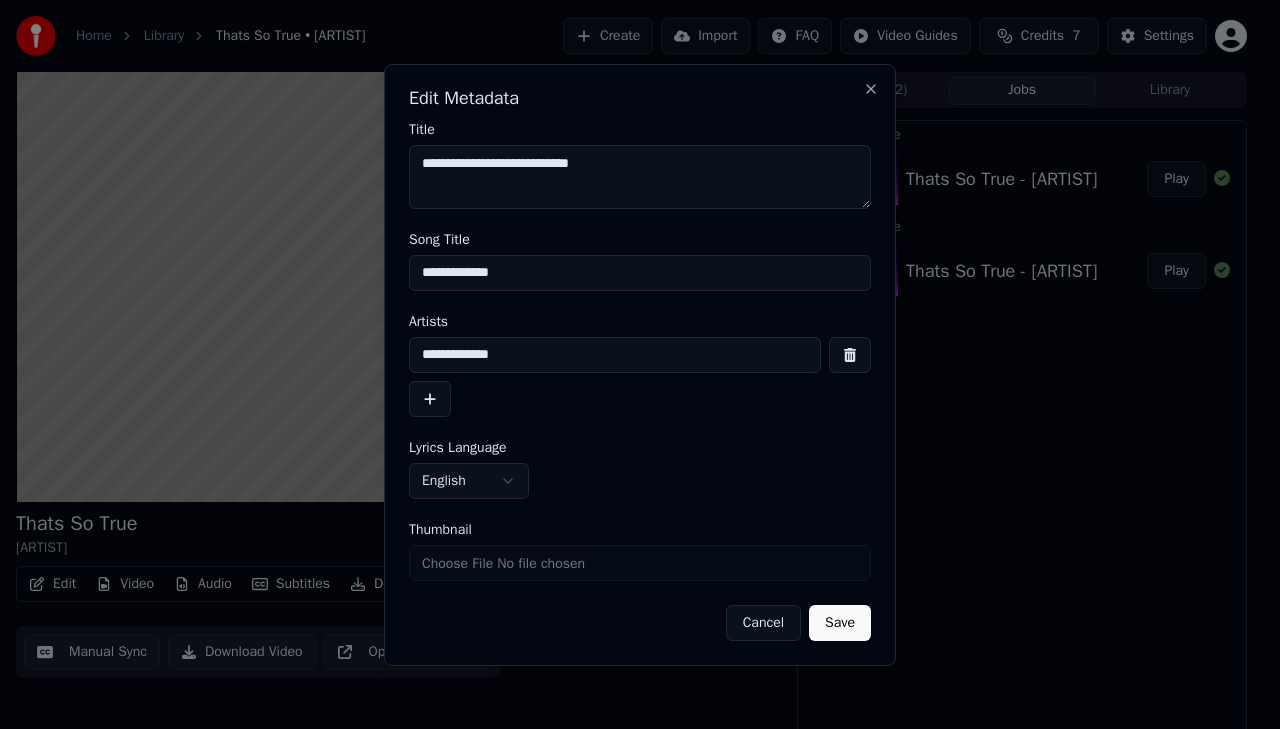 click on "Thumbnail" at bounding box center (640, 563) 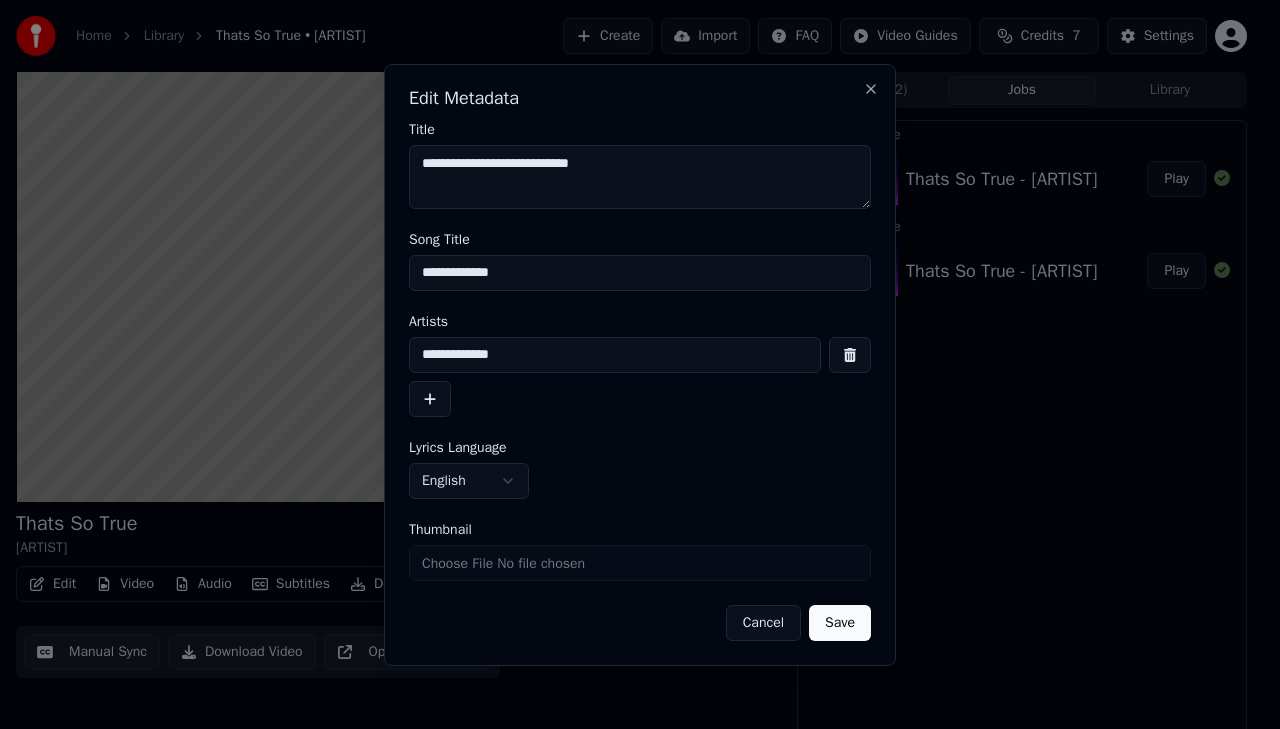 click on "Cancel" at bounding box center [763, 623] 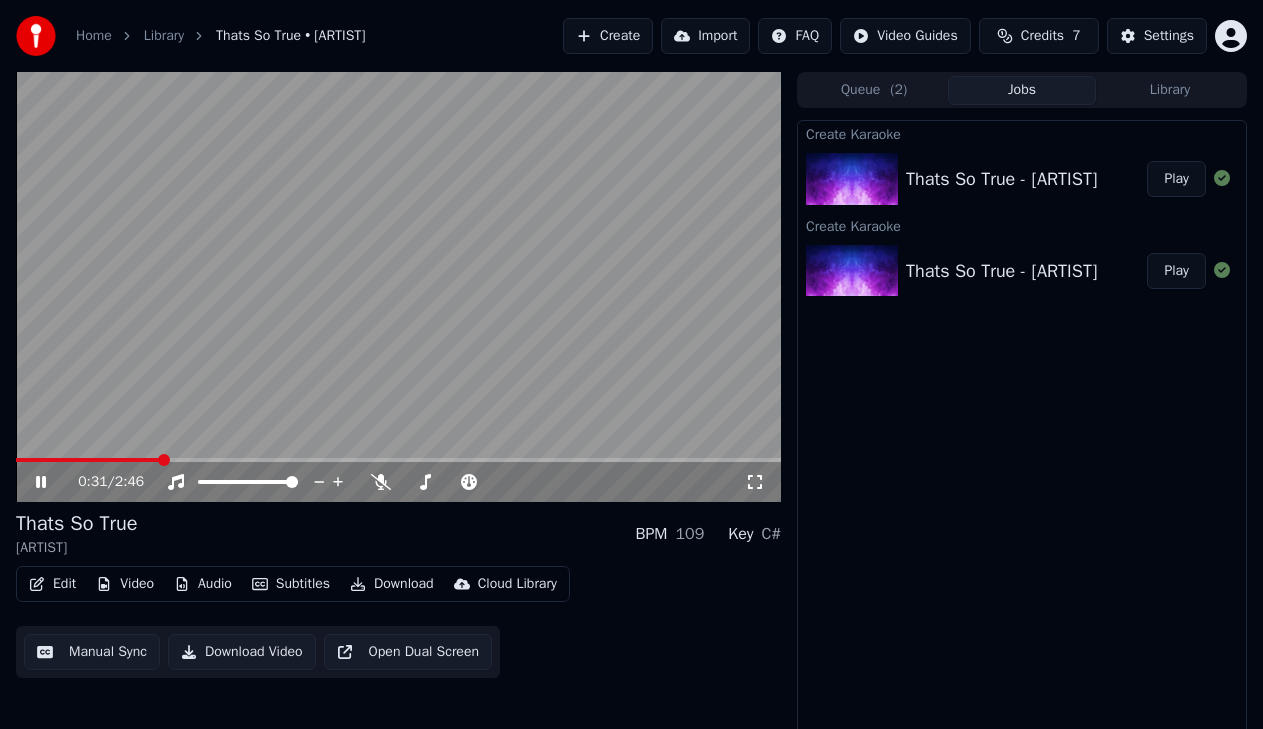 click at bounding box center [398, 287] 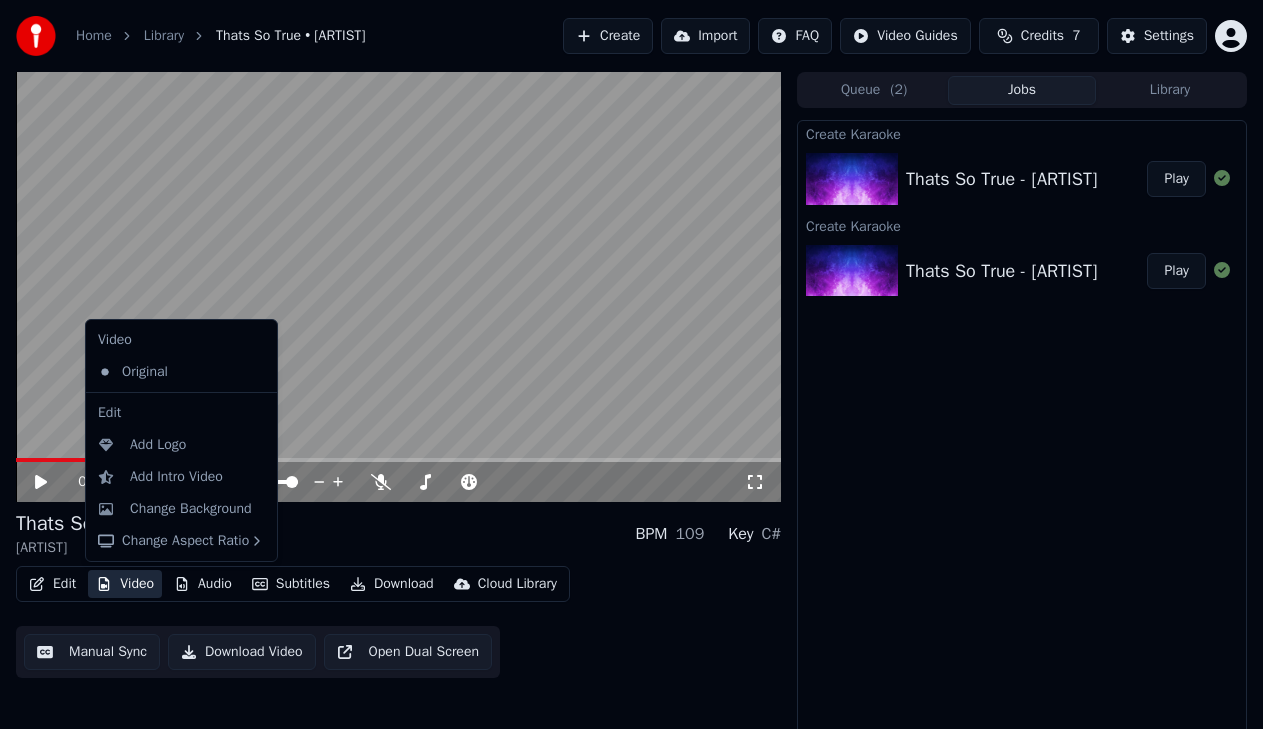 click on "Video" at bounding box center [125, 584] 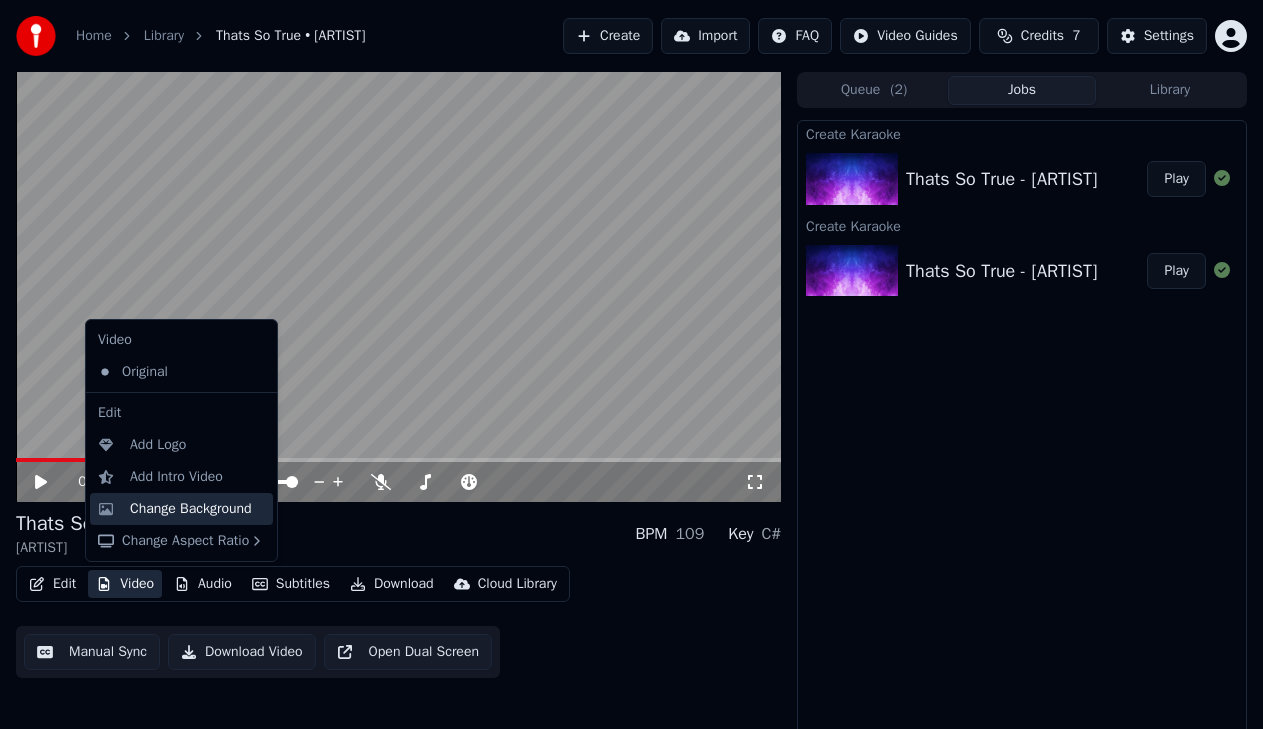click on "Change Background" at bounding box center (191, 509) 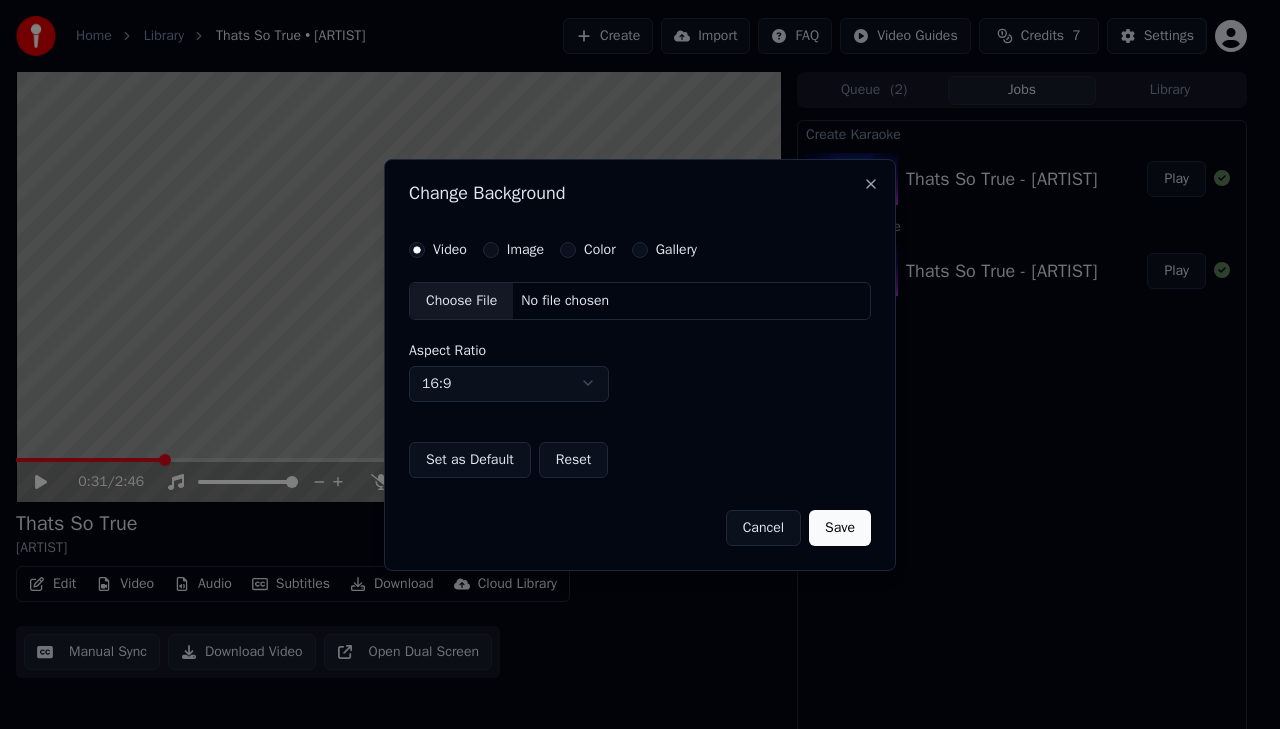click on "Choose File" at bounding box center [461, 301] 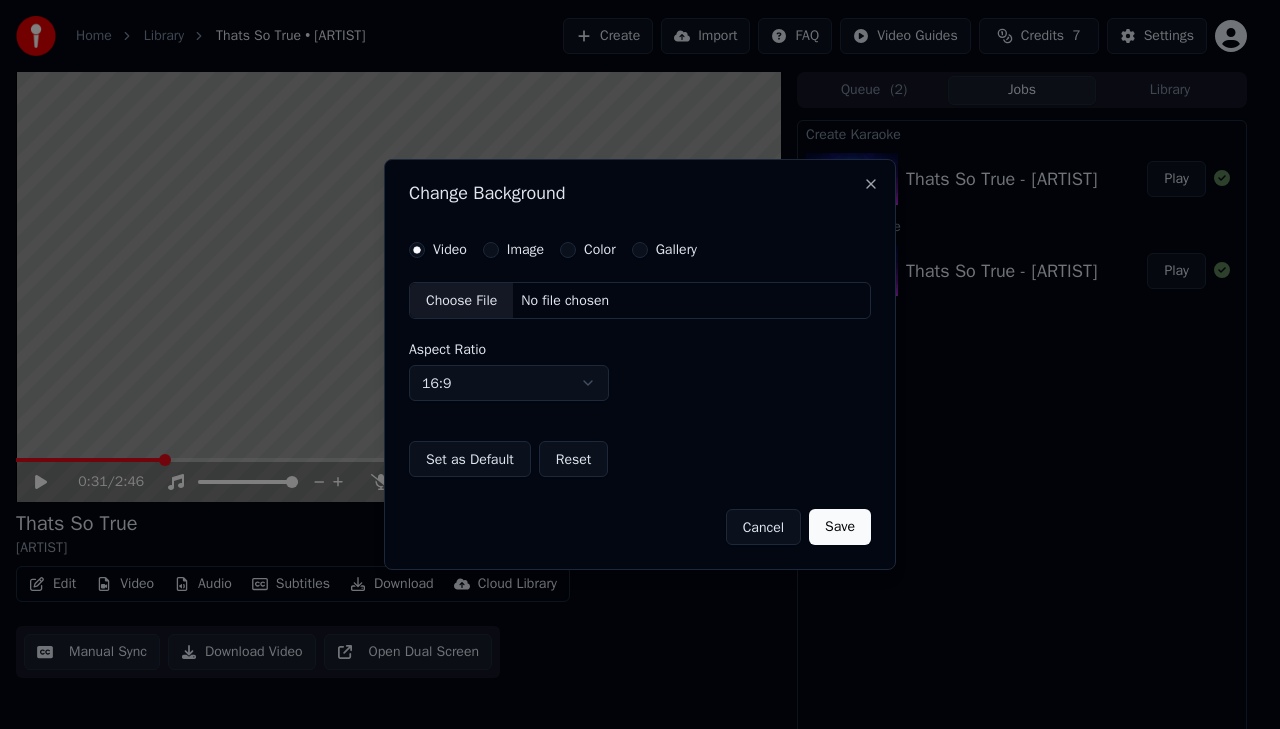 click on "Image" at bounding box center [525, 250] 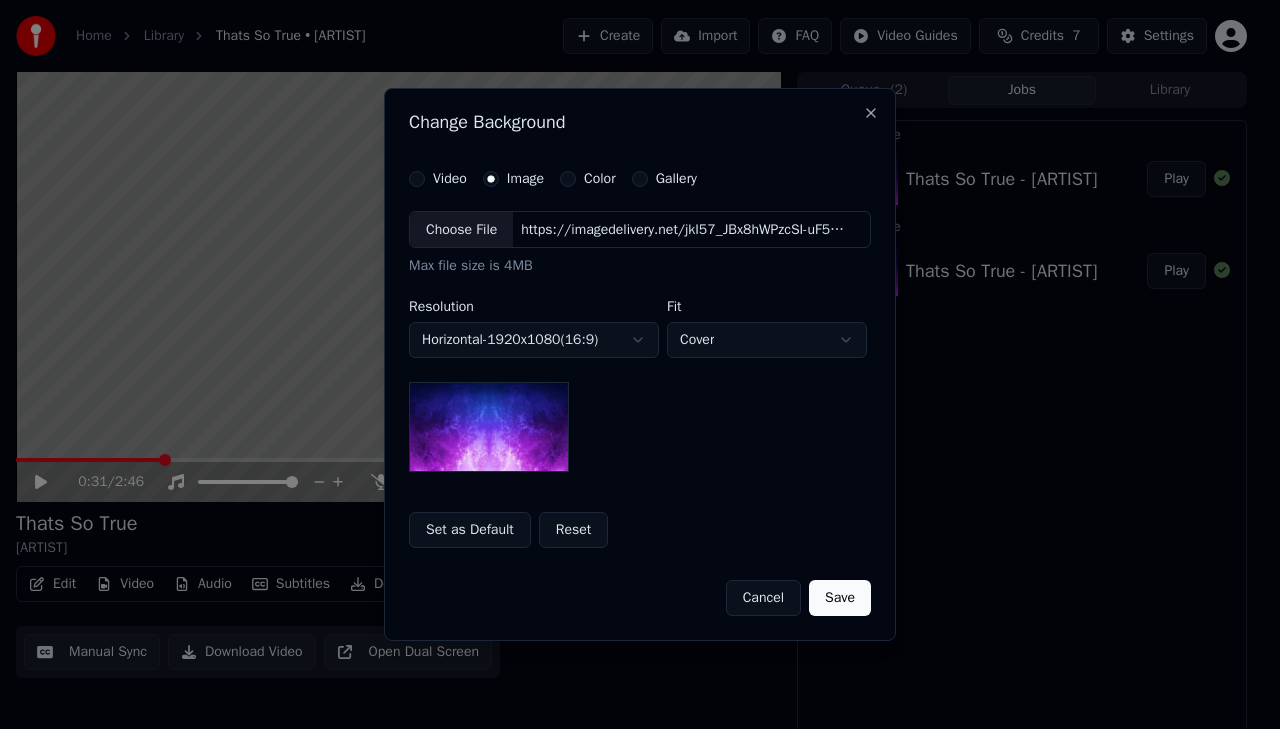 click on "Choose File" at bounding box center (461, 230) 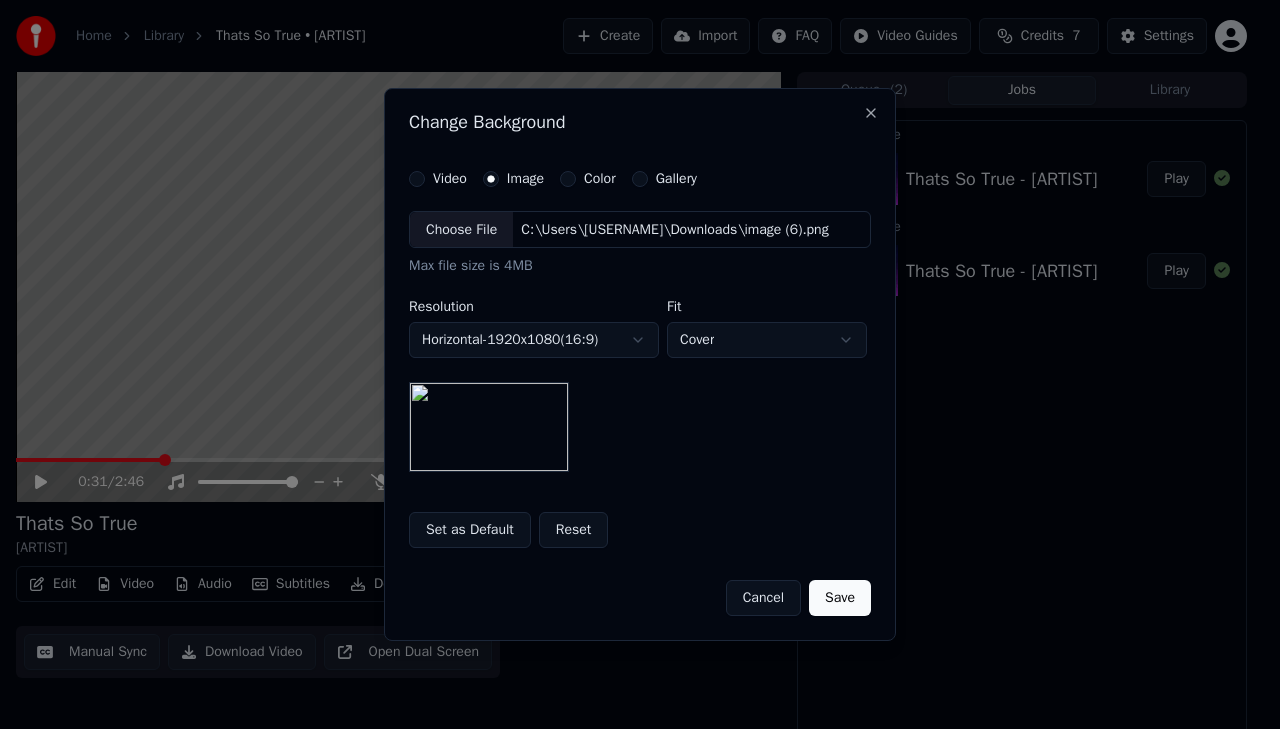 click on "Save" at bounding box center [840, 598] 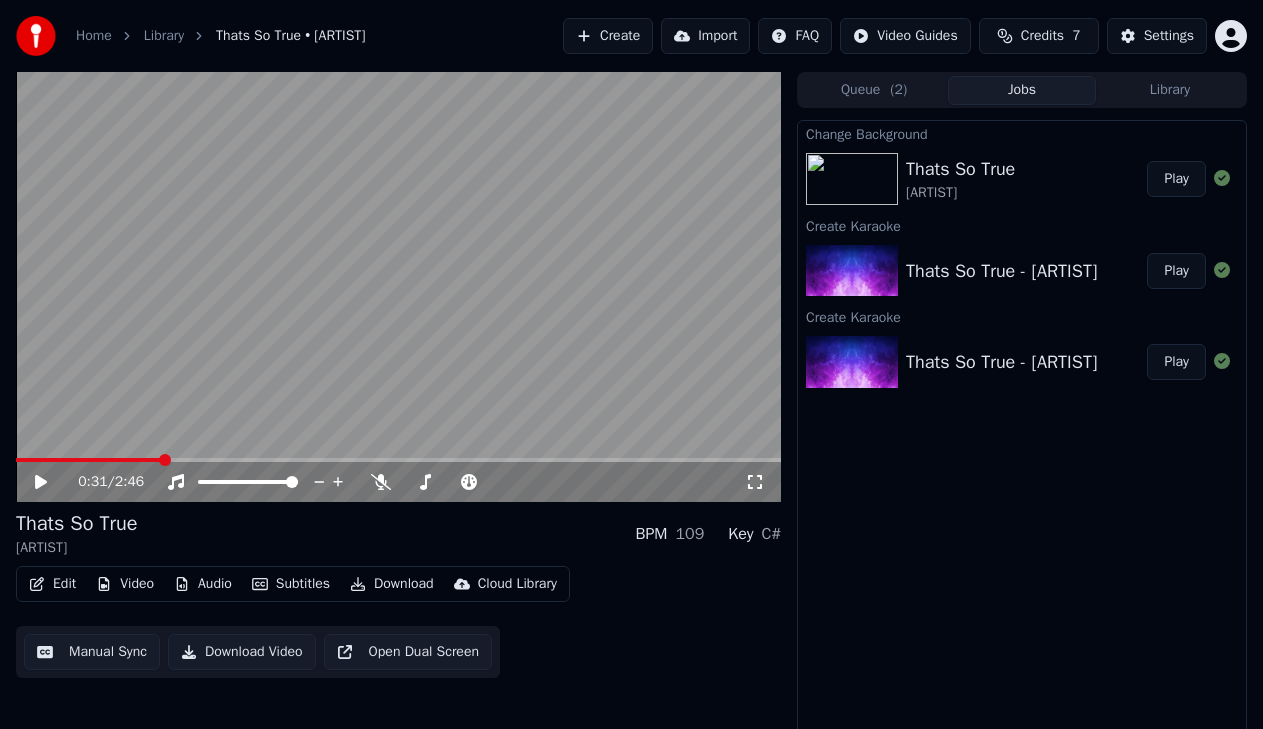 click on "Play" at bounding box center (1176, 179) 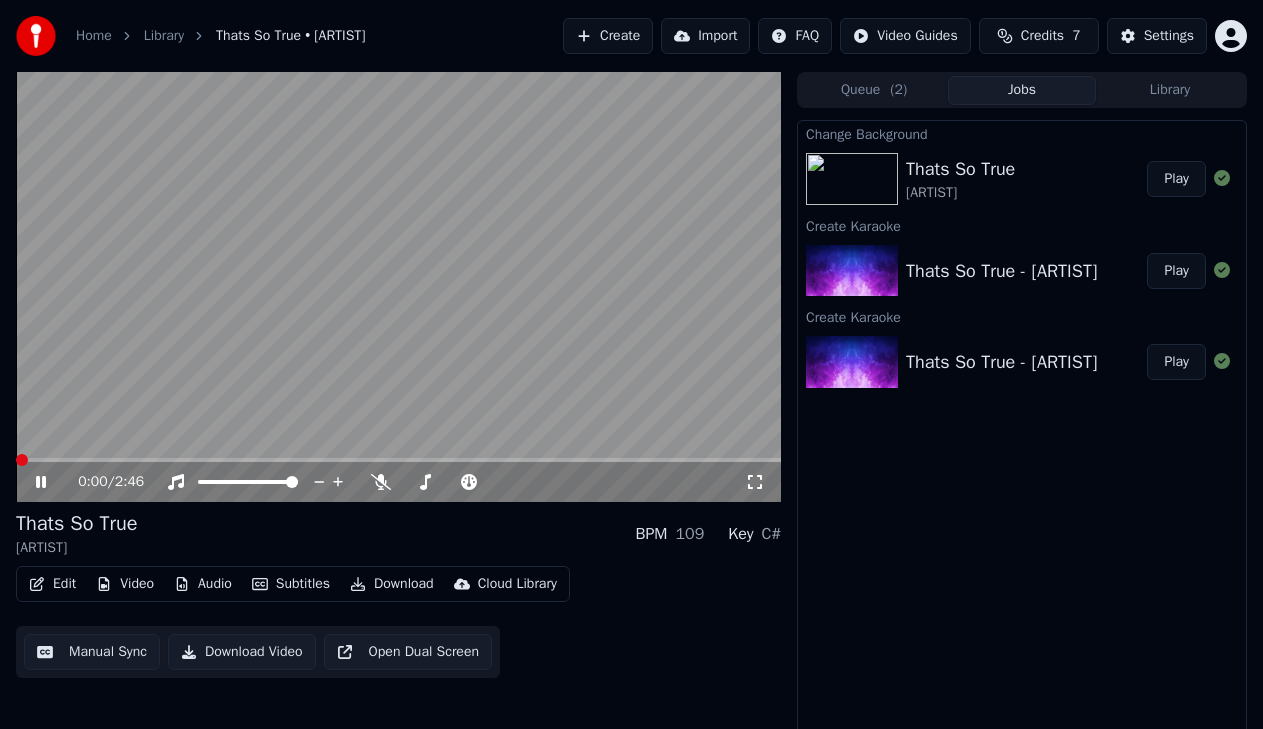 click at bounding box center [22, 460] 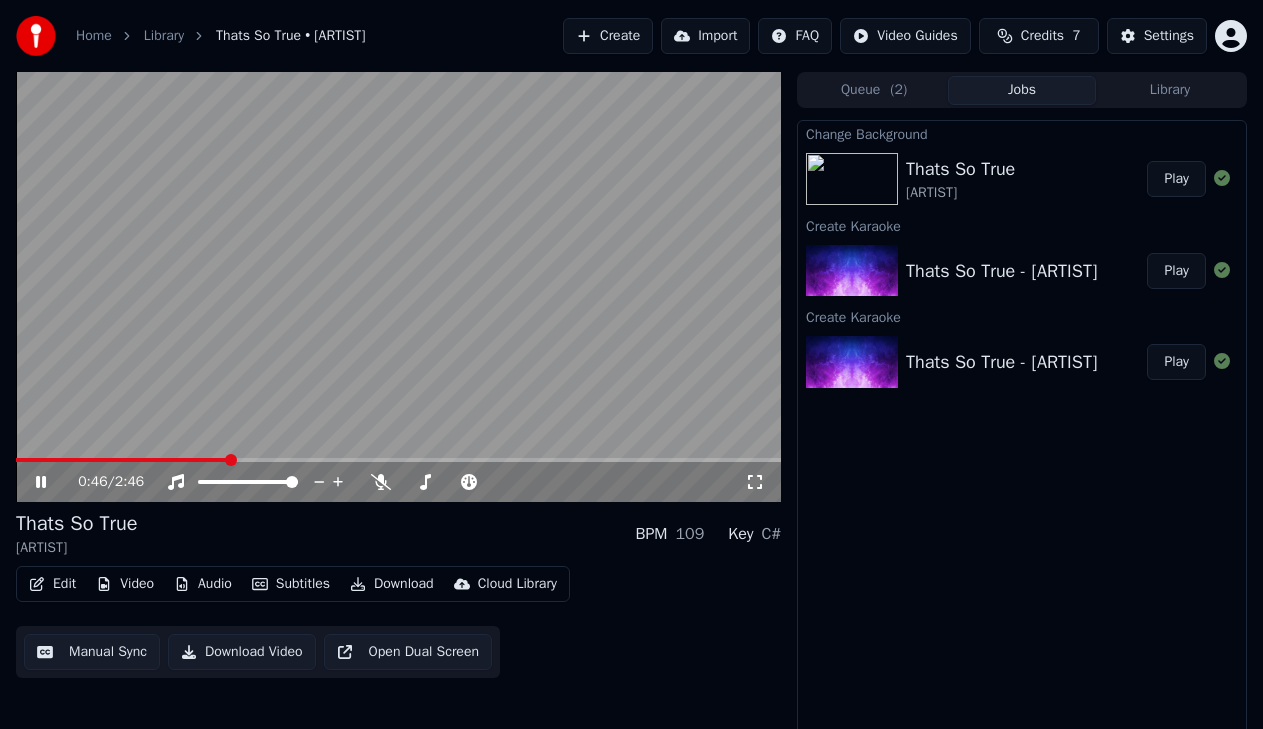 click 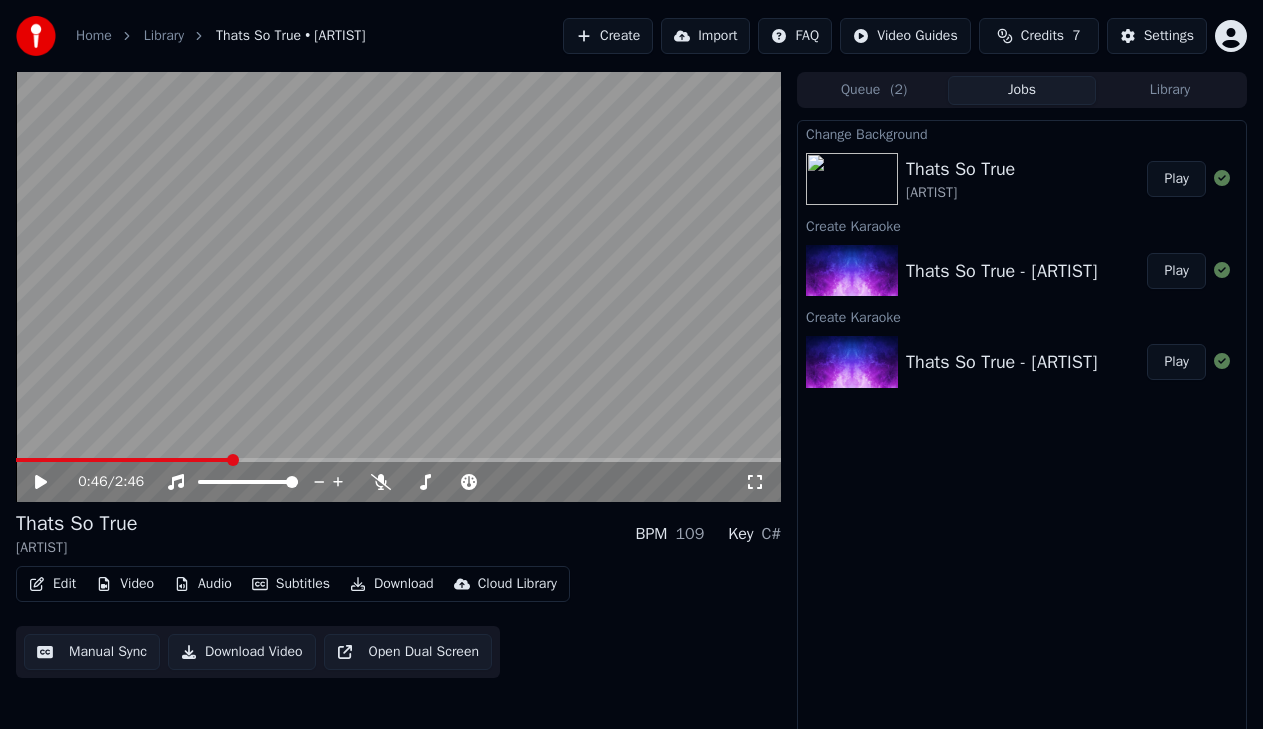 click at bounding box center (398, 287) 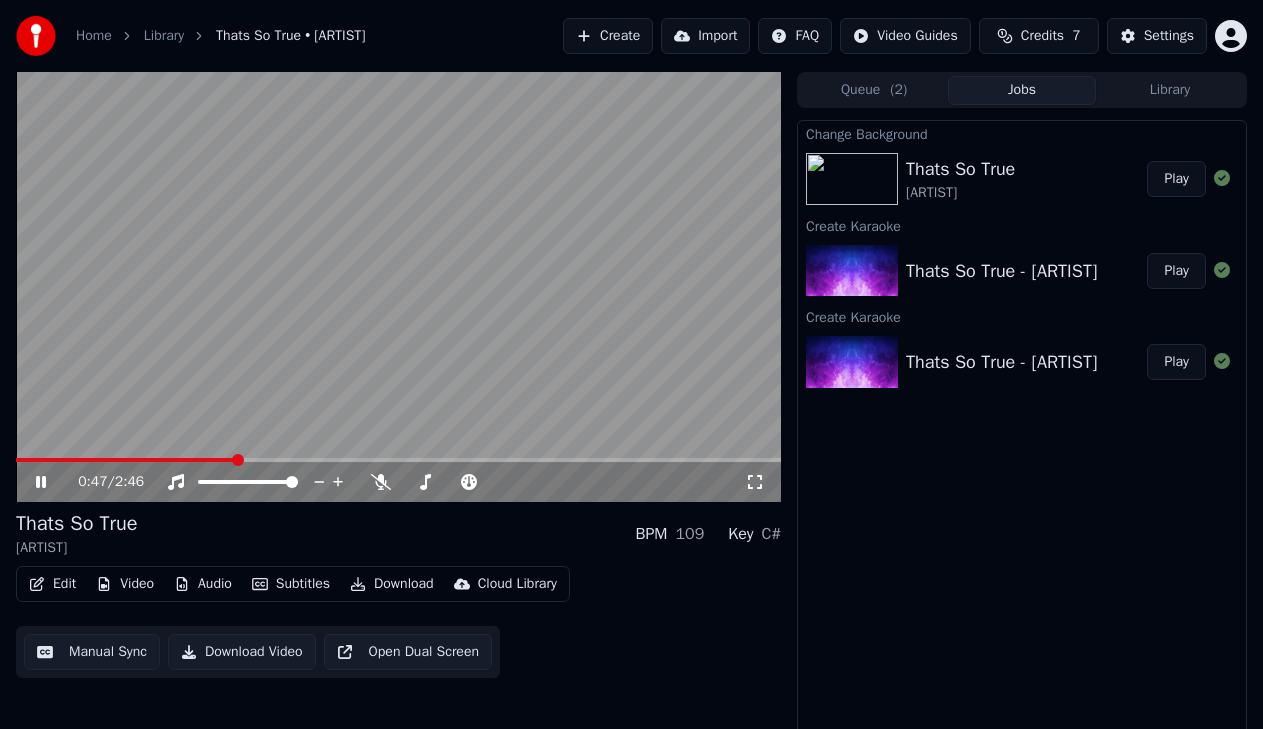 click 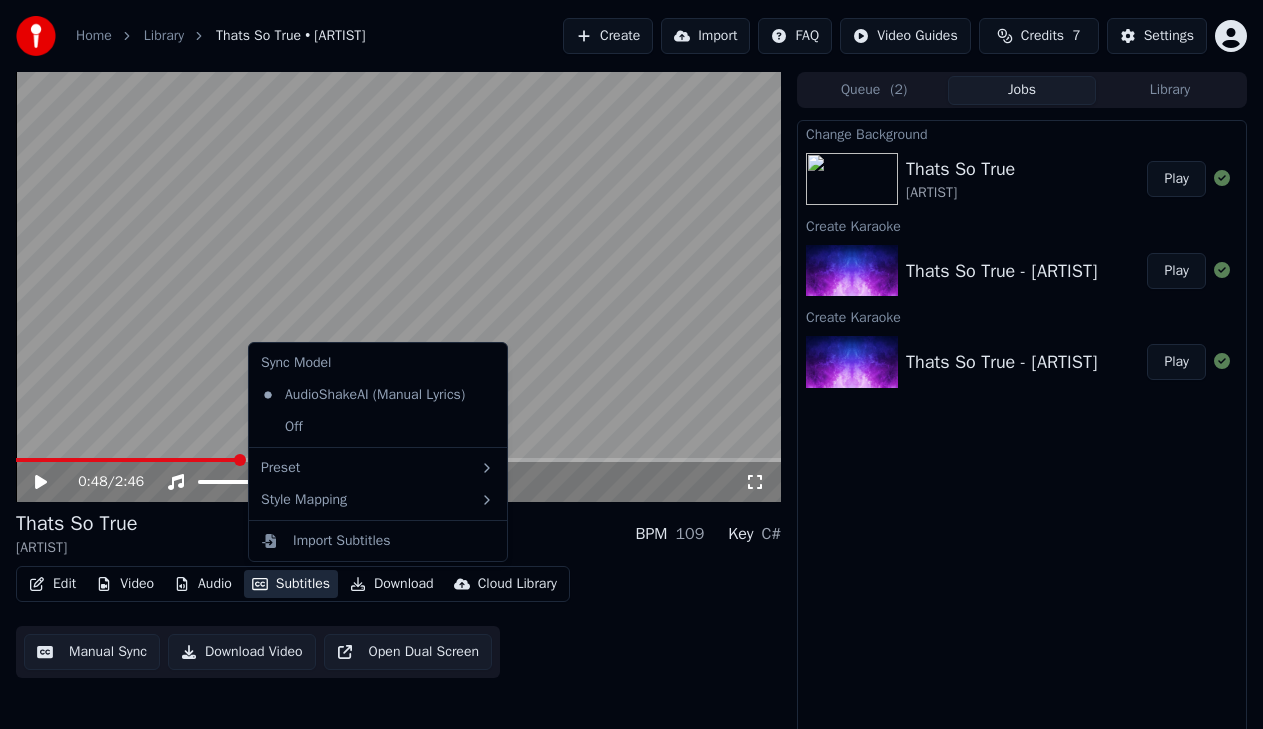 click on "Subtitles" at bounding box center (291, 584) 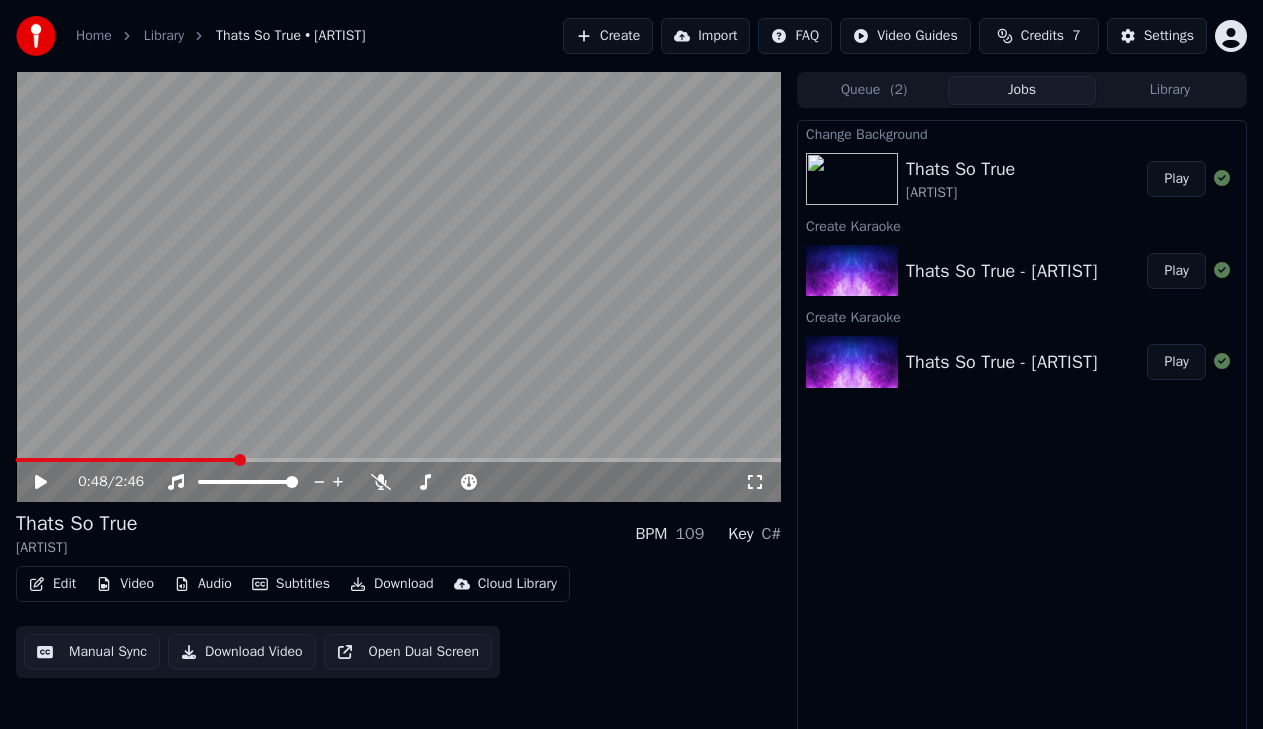 click on "Download Video" at bounding box center (242, 652) 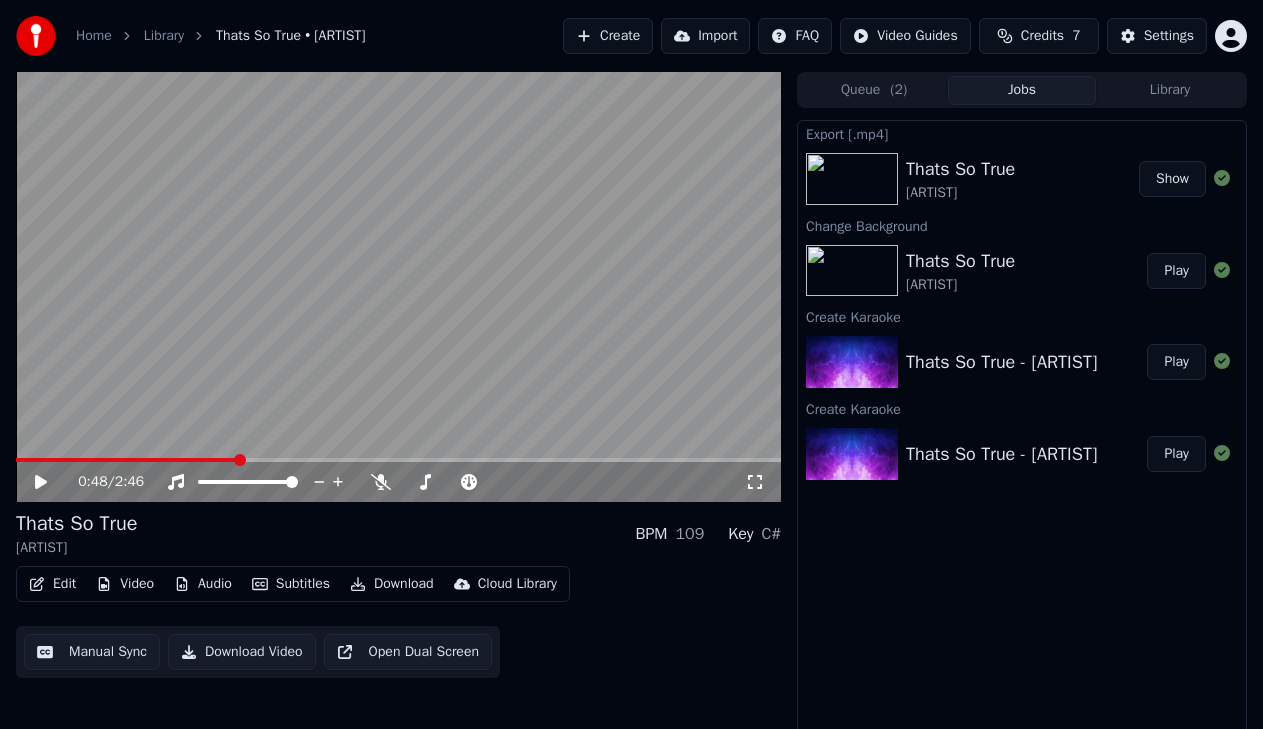 click on "Show" at bounding box center (1172, 179) 